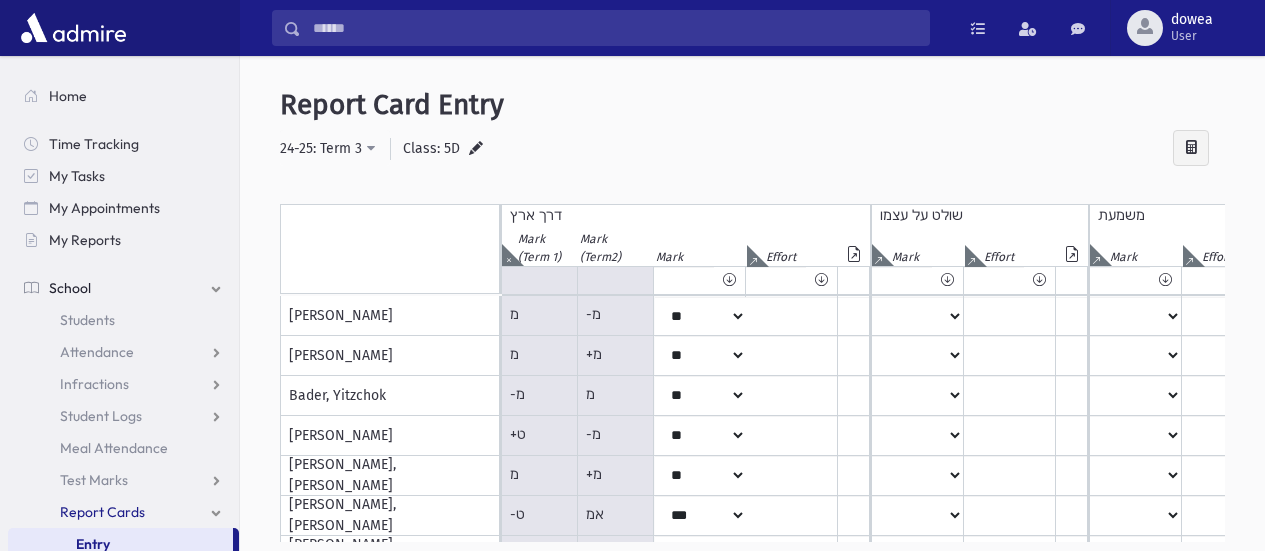 select on "**" 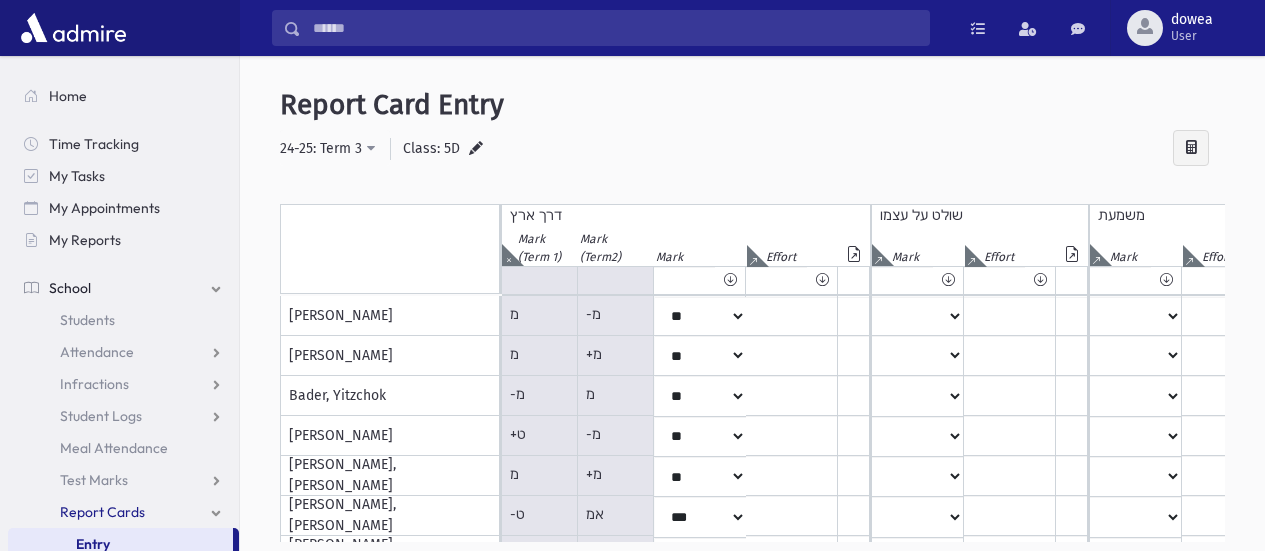 scroll, scrollTop: 0, scrollLeft: 0, axis: both 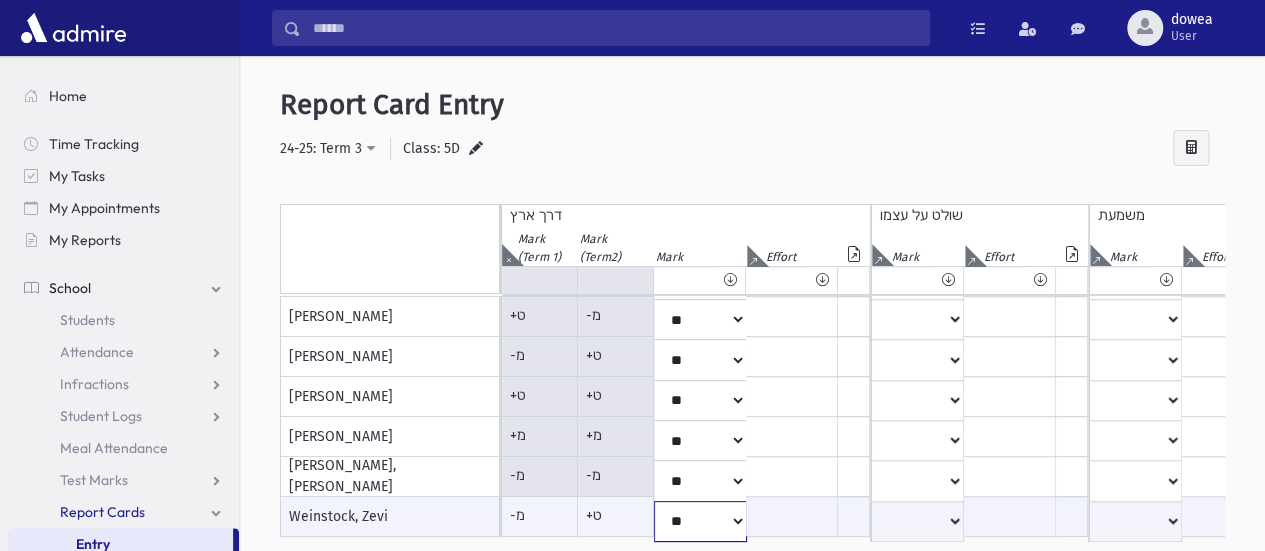 drag, startPoint x: 464, startPoint y: 540, endPoint x: 487, endPoint y: 541, distance: 23.021729 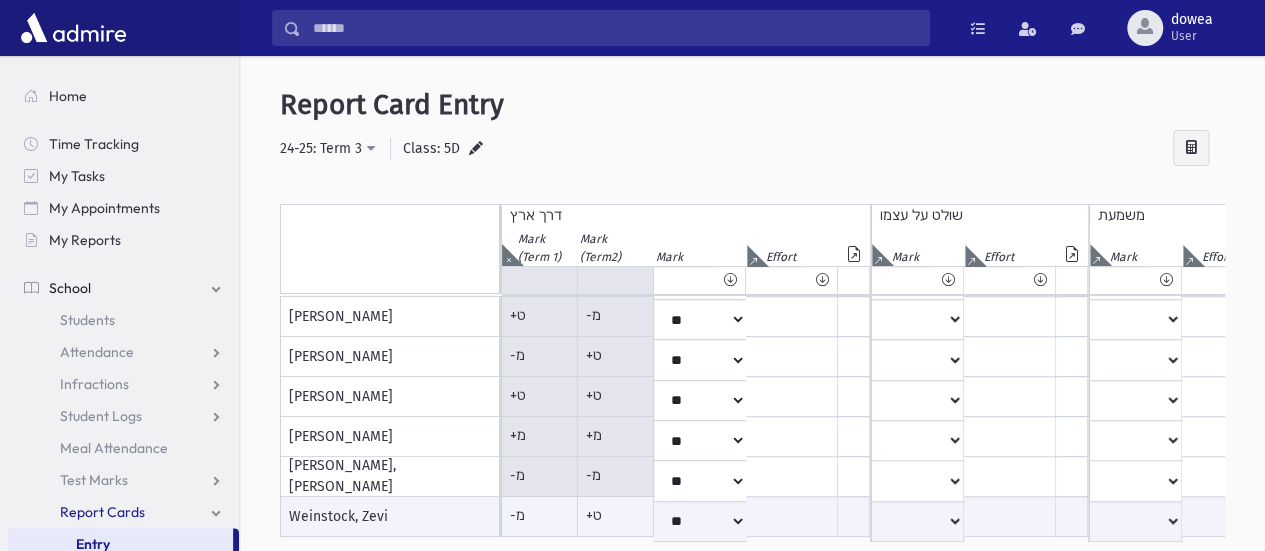 drag, startPoint x: 464, startPoint y: 532, endPoint x: 513, endPoint y: 533, distance: 49.010204 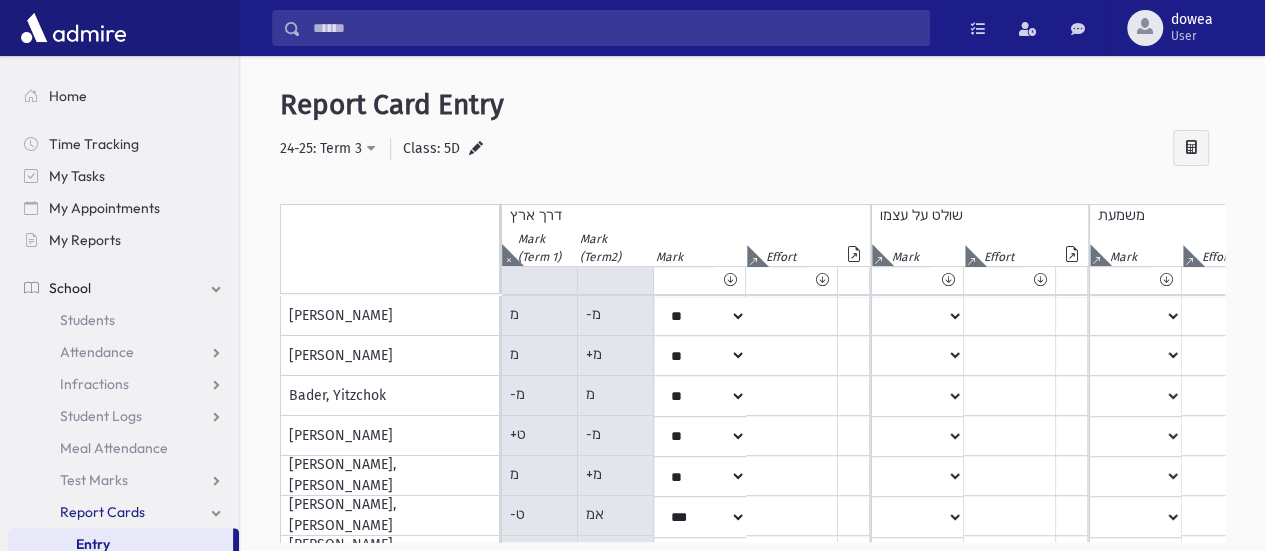 scroll, scrollTop: 402, scrollLeft: 0, axis: vertical 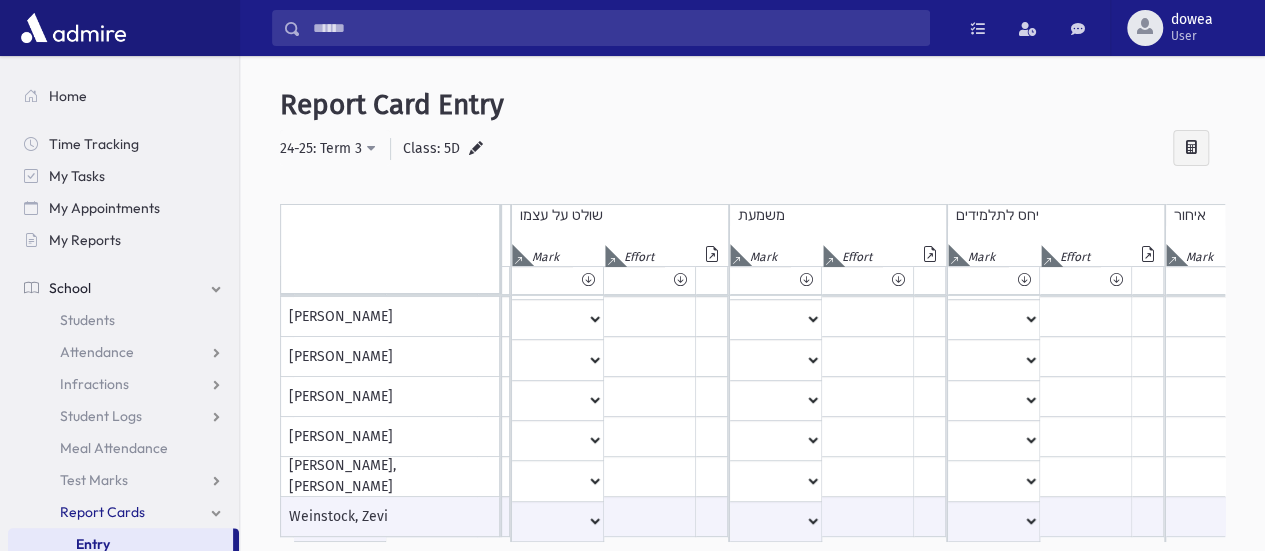 click at bounding box center (518, 255) 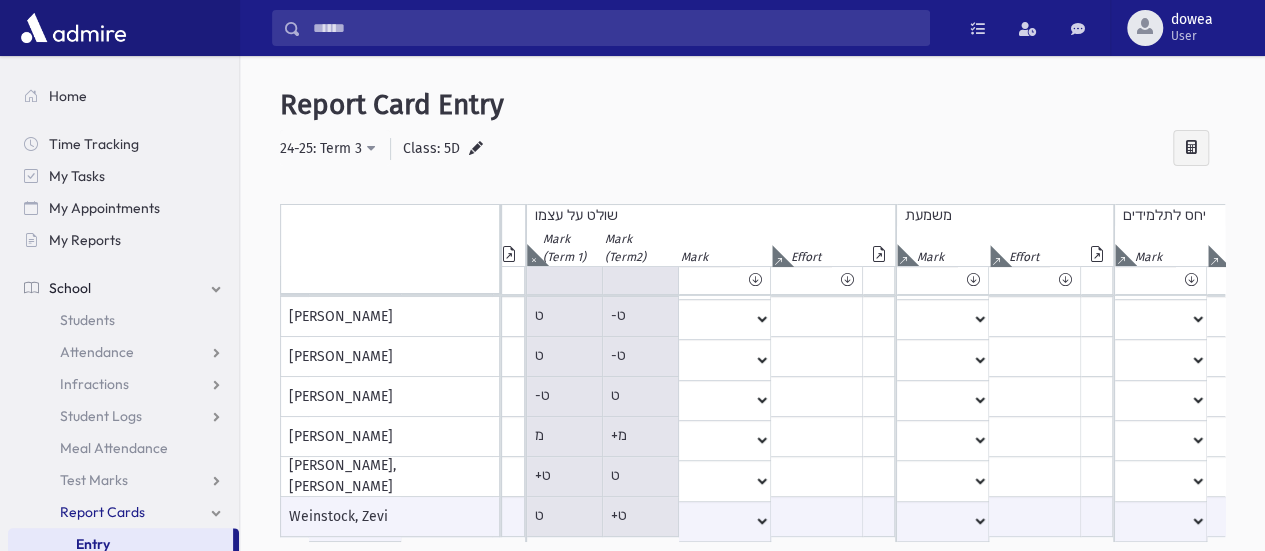 click on "**********" at bounding box center (752, 149) 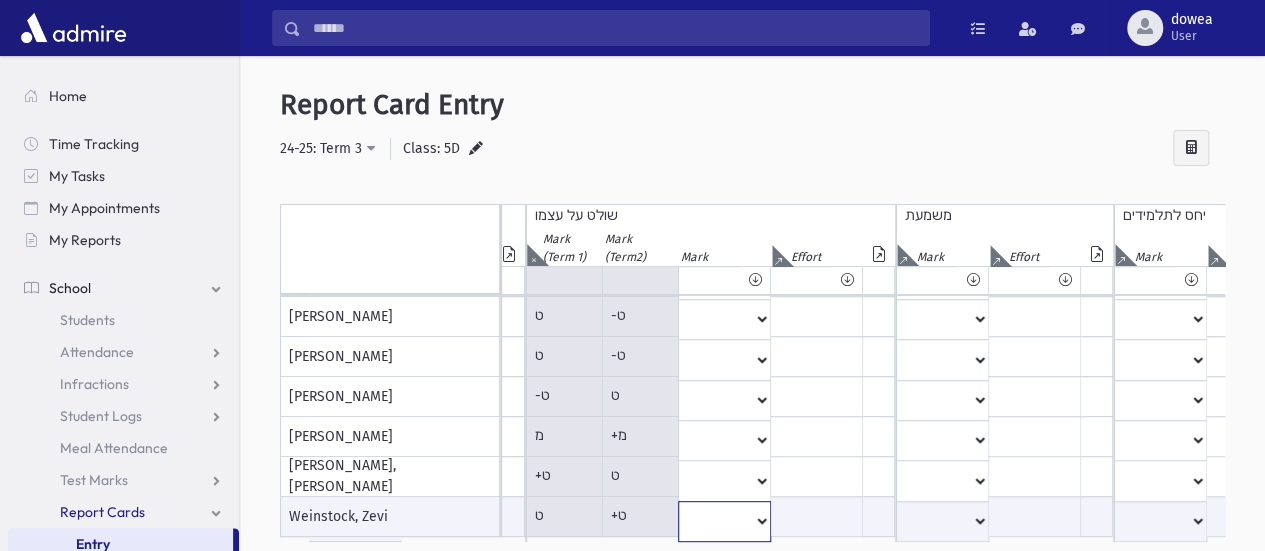 click on "*
**
**
*
**
**
**
***
***
**
***
***
**
***
***" at bounding box center (355, 521) 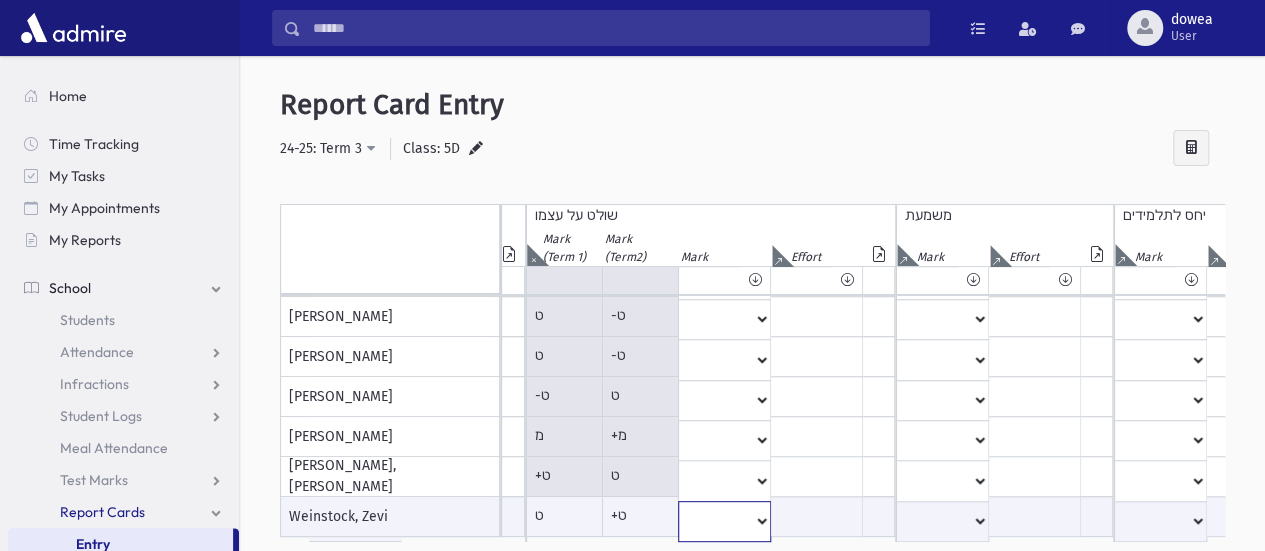 select on "*" 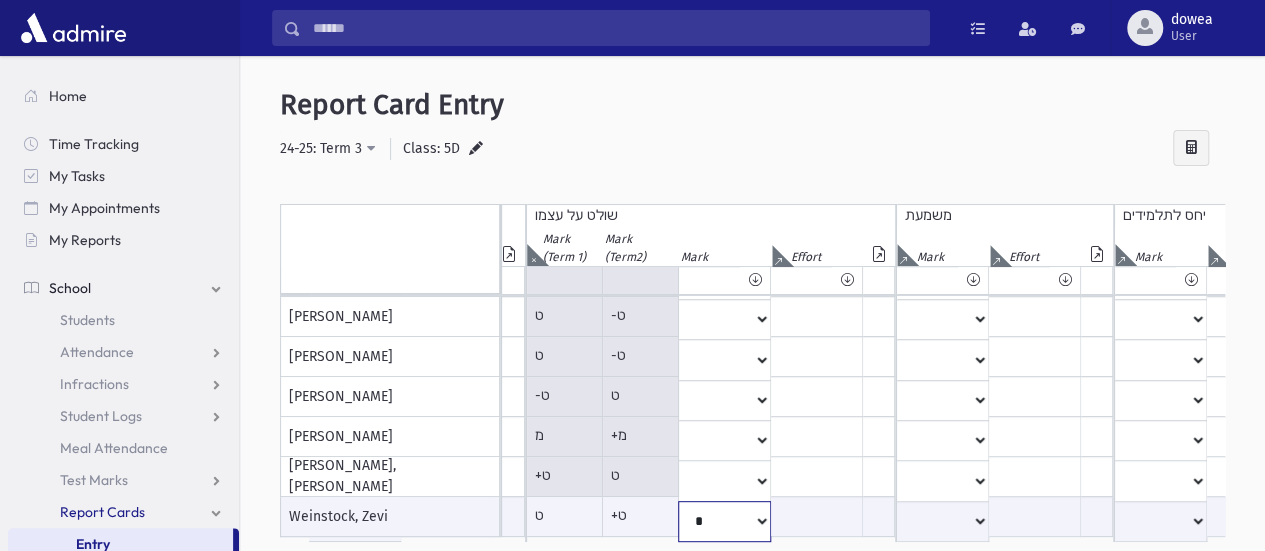 click on "*
**
**
*
**
**
**
***
***
**
***
***
**
***
***" at bounding box center (355, 521) 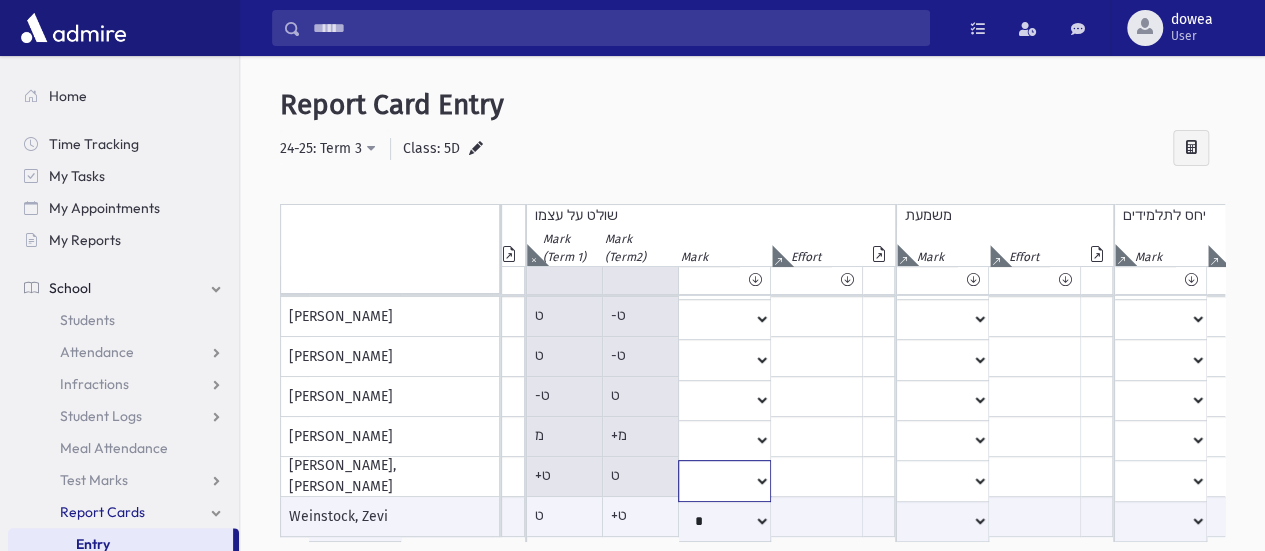click on "*
**
**
*
**
**
**
***
***
**
***
***
**
***
***" at bounding box center [355, -83] 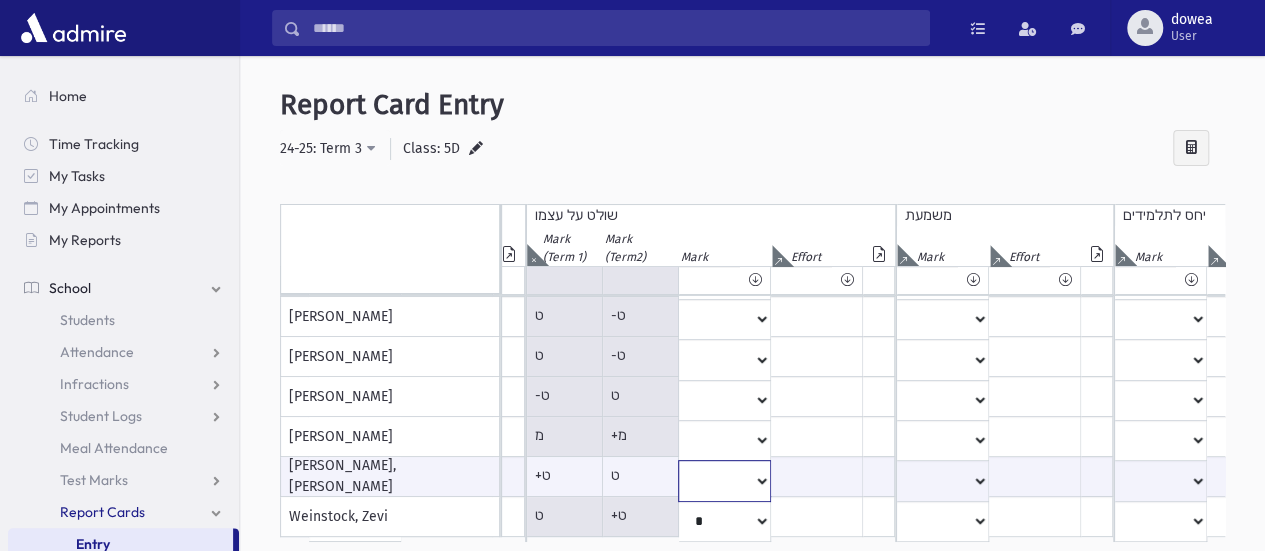 select on "**" 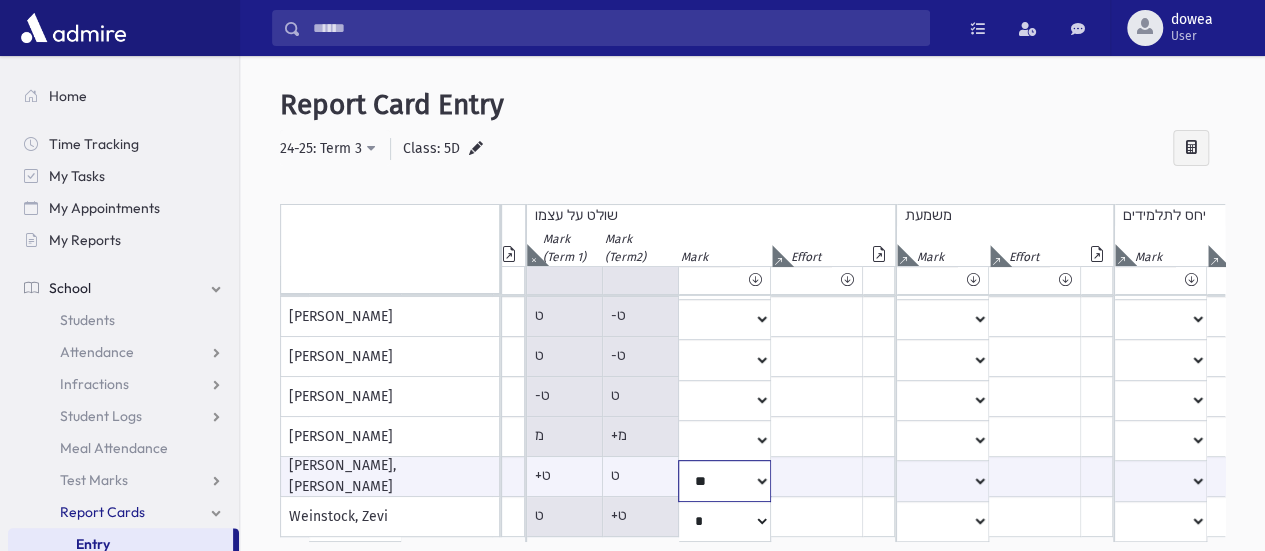 click on "*
**
**
*
**
**
**
***
***
**
***
***
**
***
***" at bounding box center (355, 480) 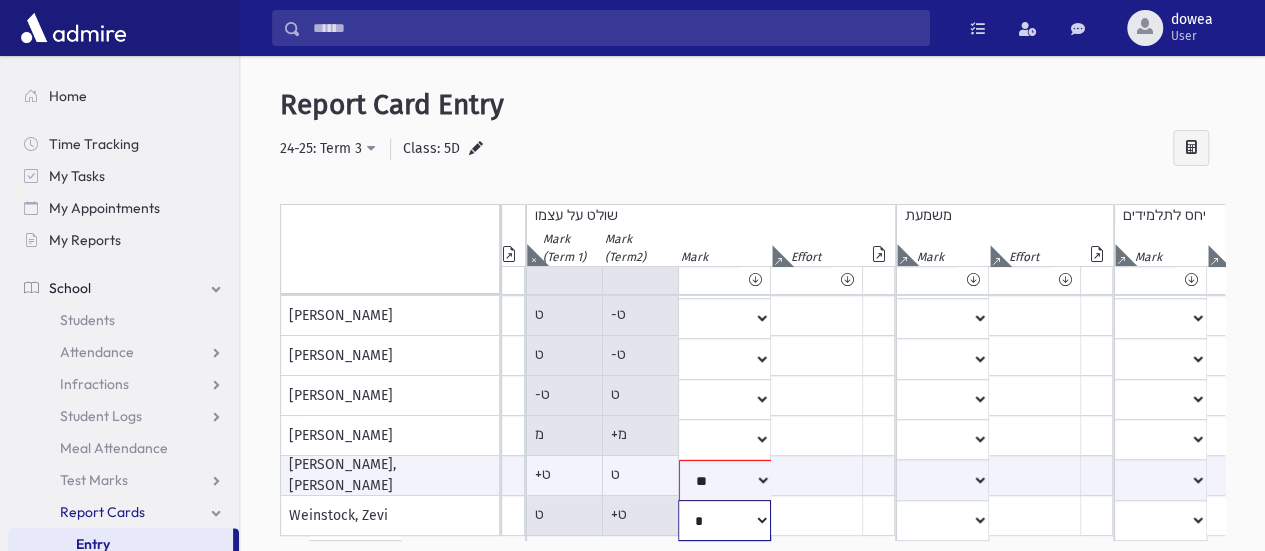 click on "*
**
**
*
**
**
**
***
***
**
***
***
**
***
***" at bounding box center (355, -84) 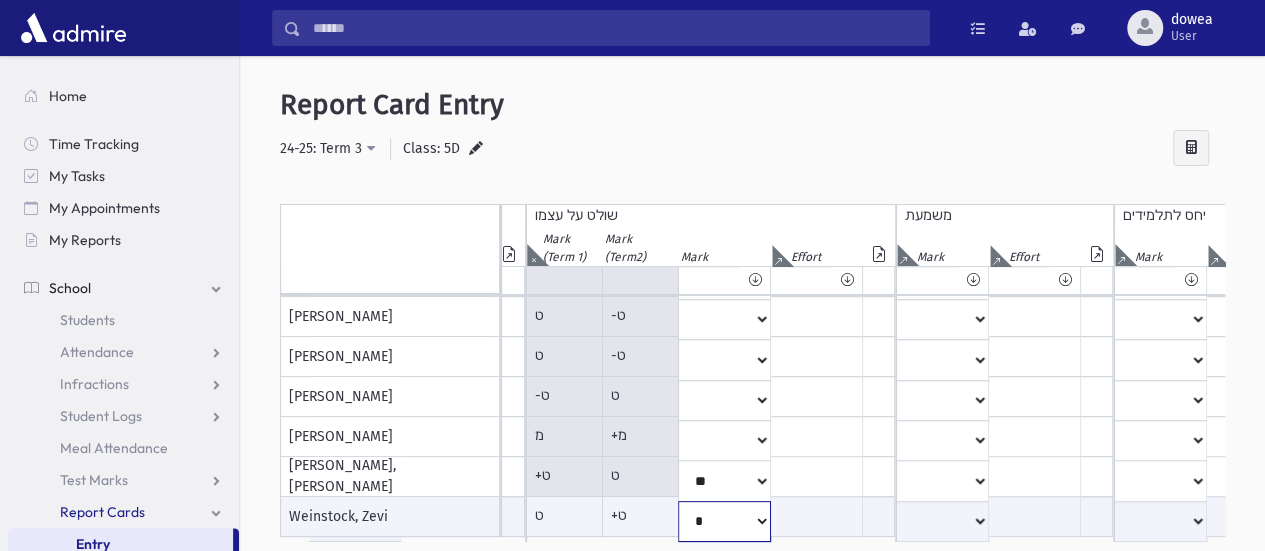 select on "**" 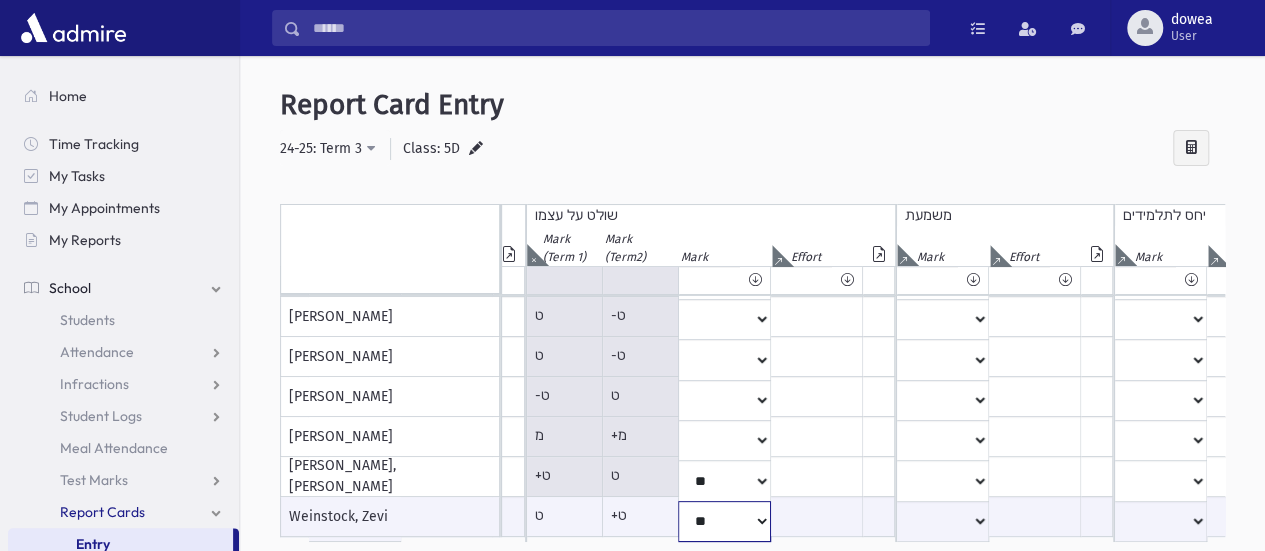 click on "*
**
**
*
**
**
**
***
***
**
***
***
**
***
***" at bounding box center (355, 521) 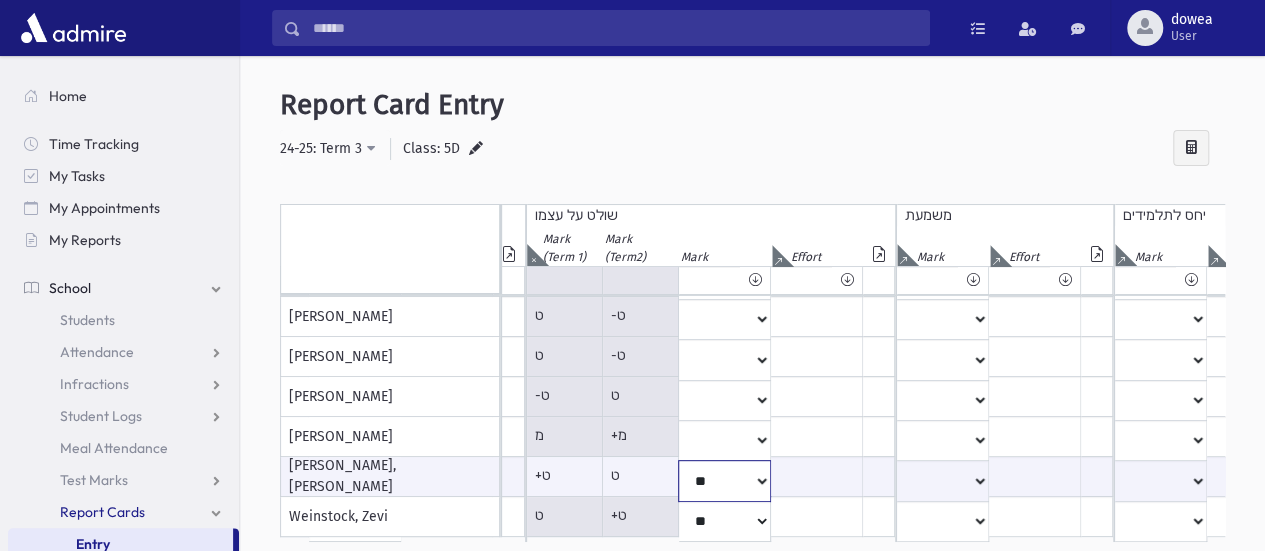 click on "*
**
**
*
**
**
**
***
***
**
***
***
**
***
***" at bounding box center [355, 480] 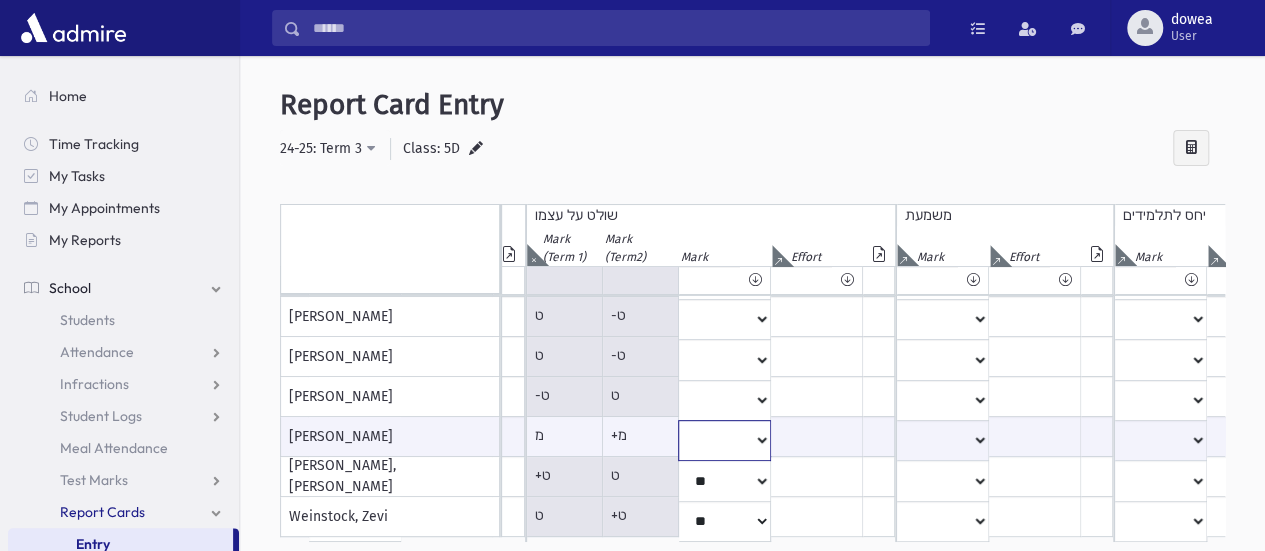 click on "*
**
**
*
**
**
**
***
***
**
***
***
**
***
***" at bounding box center (355, 440) 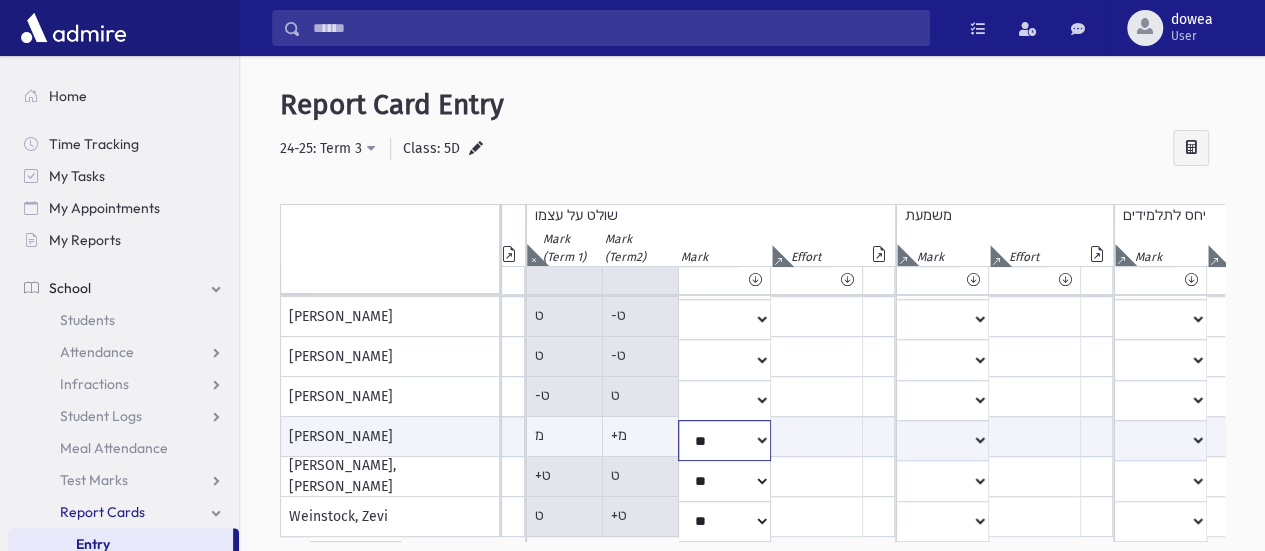 click on "*
**
**
*
**
**
**
***
***
**
***
***
**
***
***" at bounding box center [355, 440] 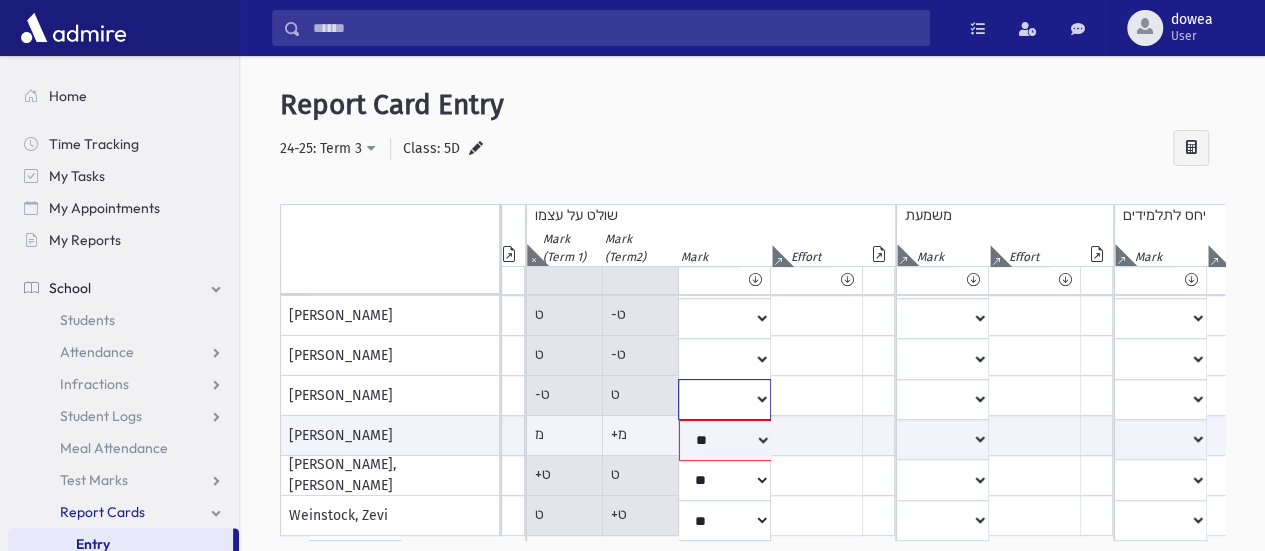 click on "*
**
**
*
**
**
**
***
***
**
***
***
**
***
***" at bounding box center (355, -84) 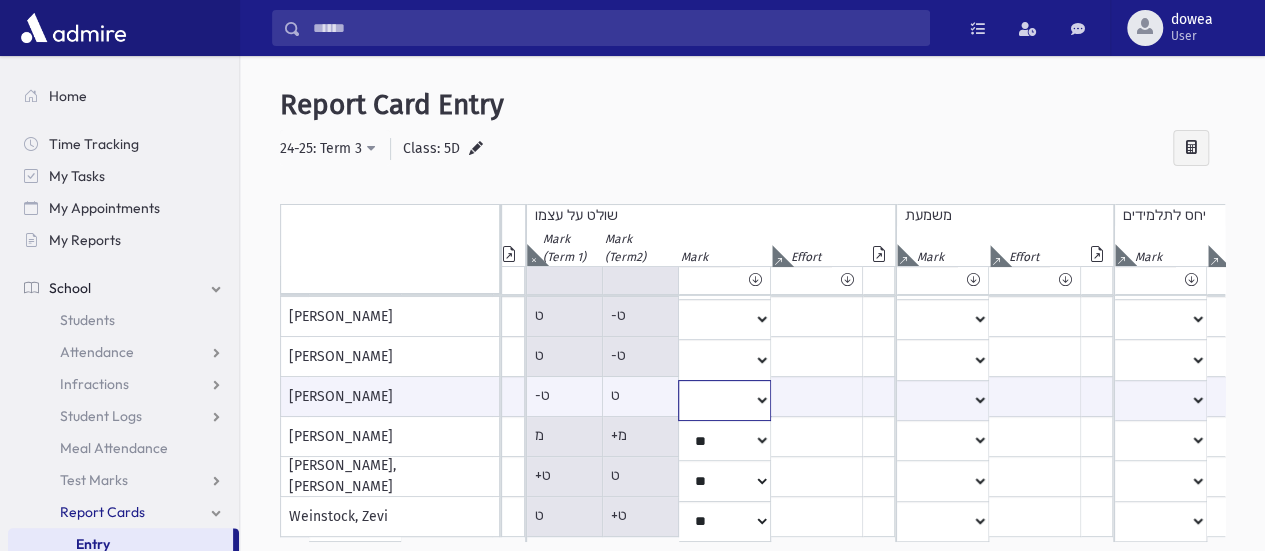 select on "**" 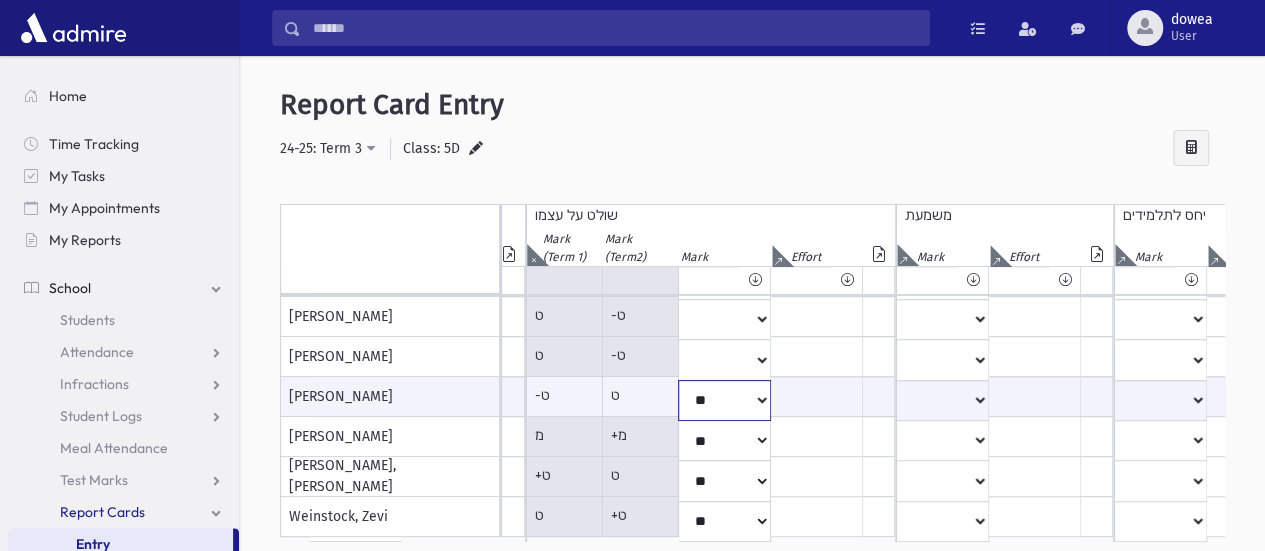 click on "*
**
**
*
**
**
**
***
***
**
***
***
**
***
***" at bounding box center (355, 400) 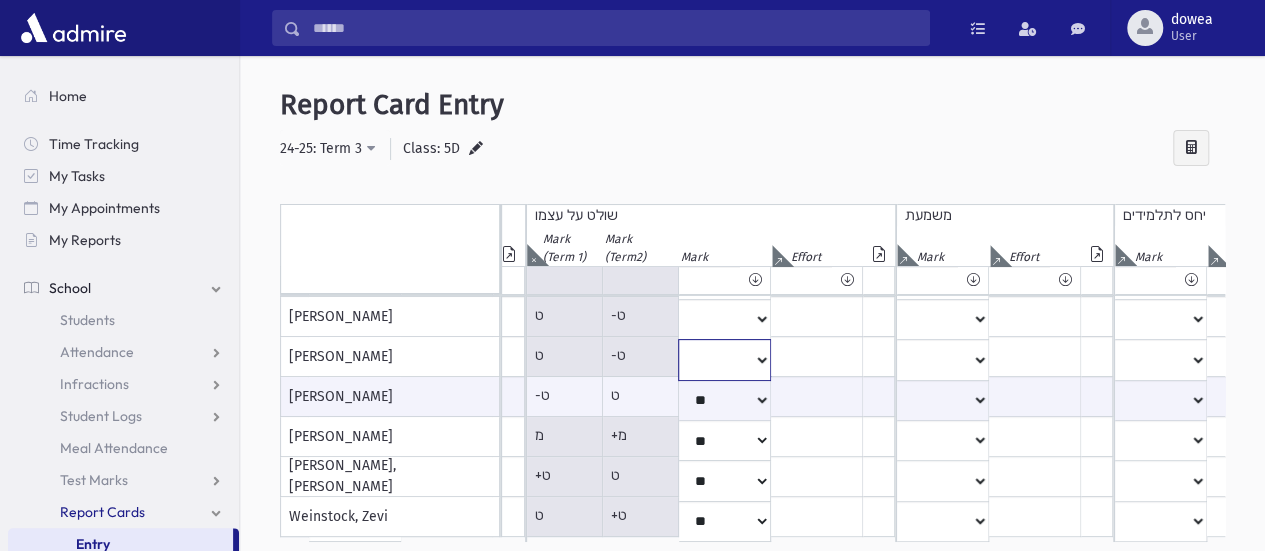 click on "*
**
**
*
**
**
**
***
***
**
***
***
**
***
***" at bounding box center [355, -83] 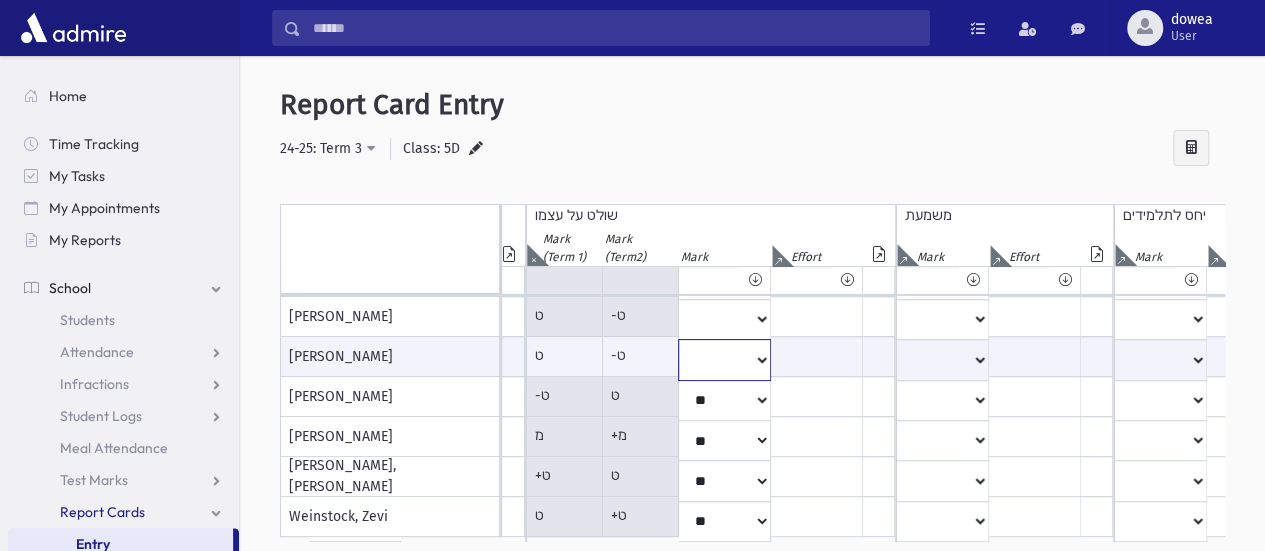 select on "**" 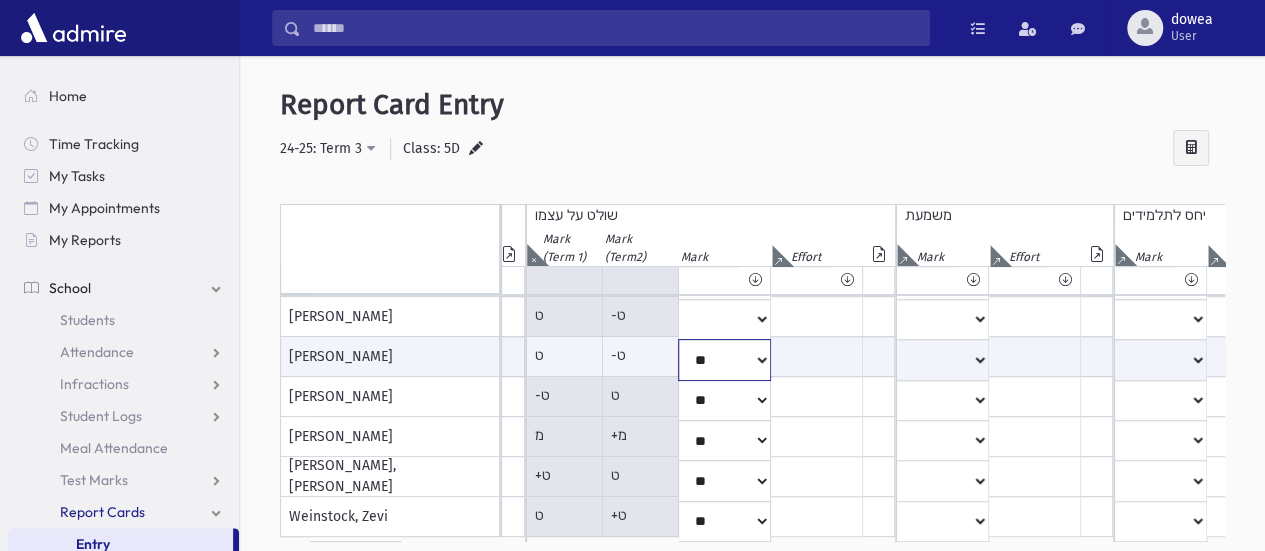 click on "*
**
**
*
**
**
**
***
***
**
***
***
**
***
***" at bounding box center [355, 359] 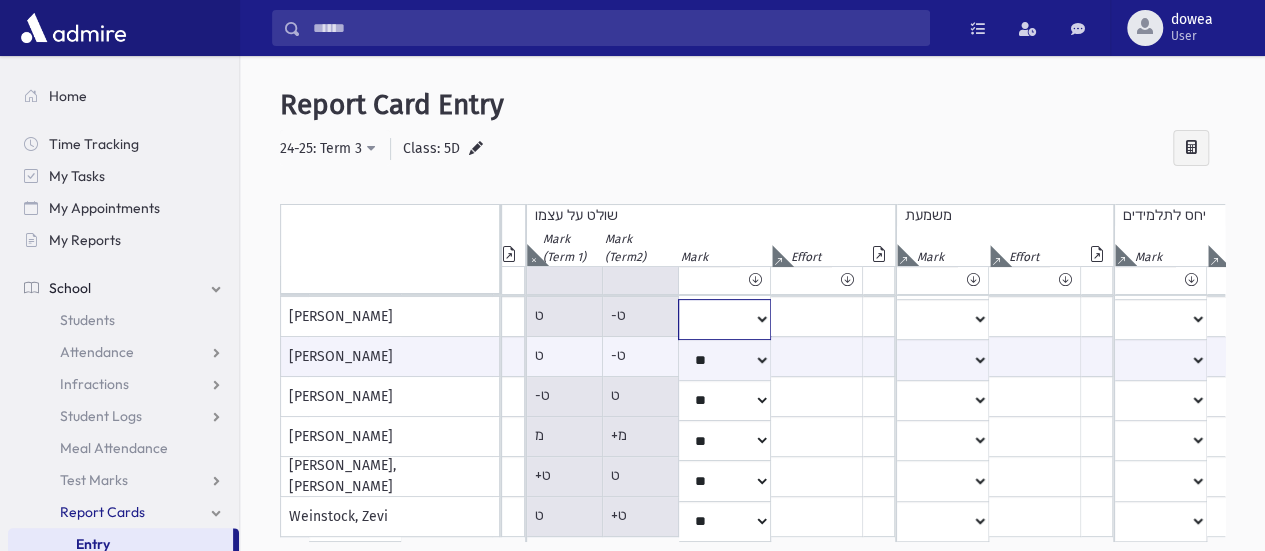 click on "*
**
**
*
**
**
**
***
***
**
***
***
**
***
***" at bounding box center (355, -83) 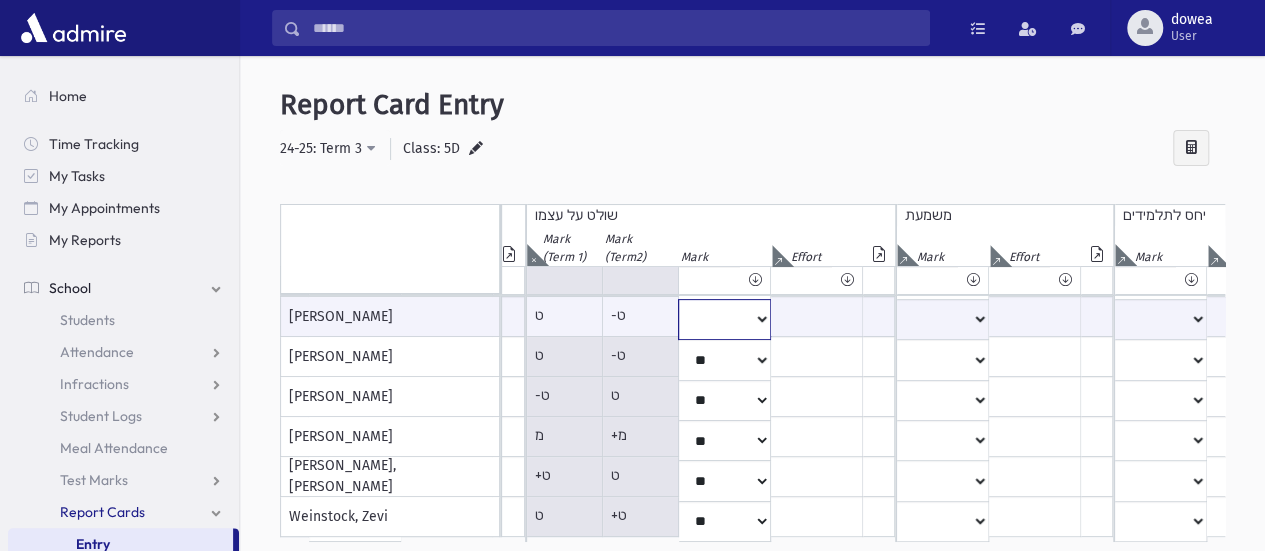 select on "*" 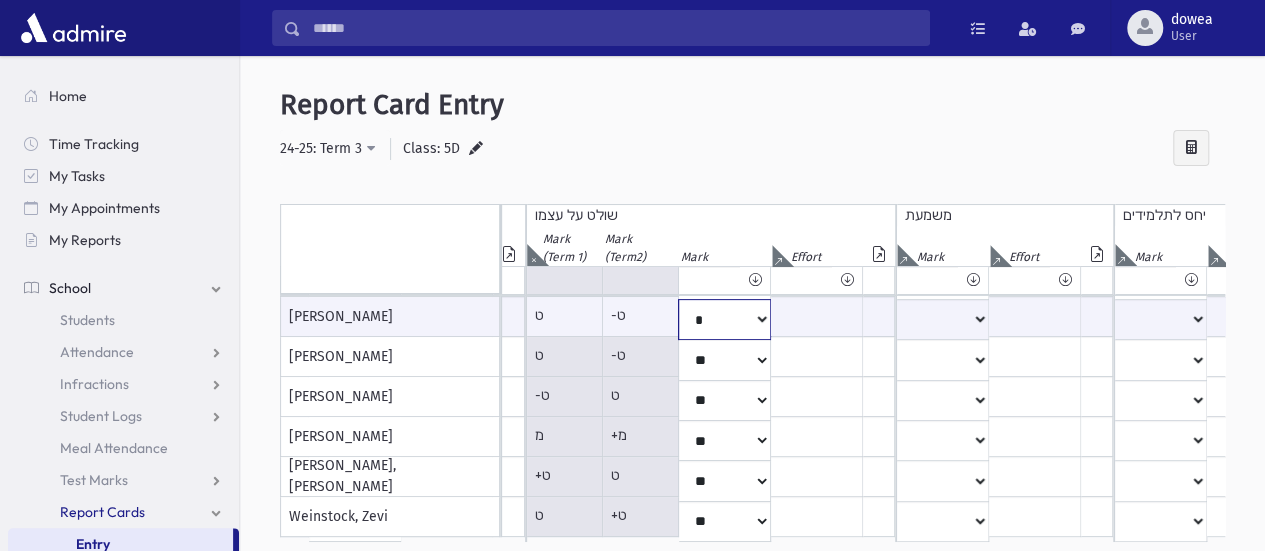 click on "*
**
**
*
**
**
**
***
***
**
***
***
**
***
***" at bounding box center [355, 319] 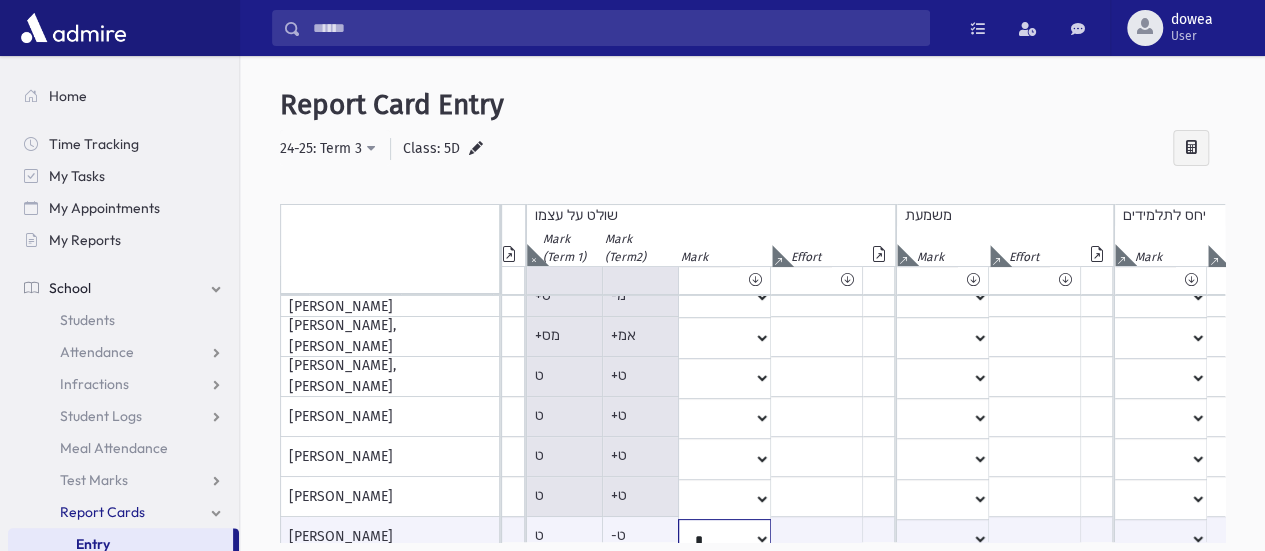 scroll, scrollTop: 176, scrollLeft: 345, axis: both 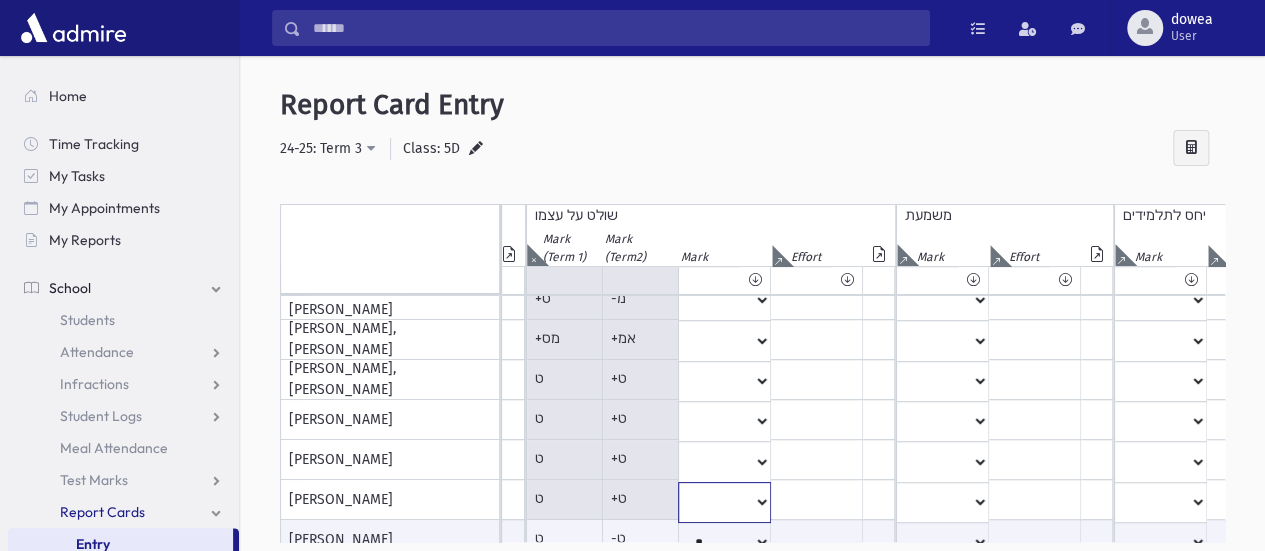 click on "*
**
**
*
**
**
**
***
***
**
***
***
**
***
***" at bounding box center [355, 140] 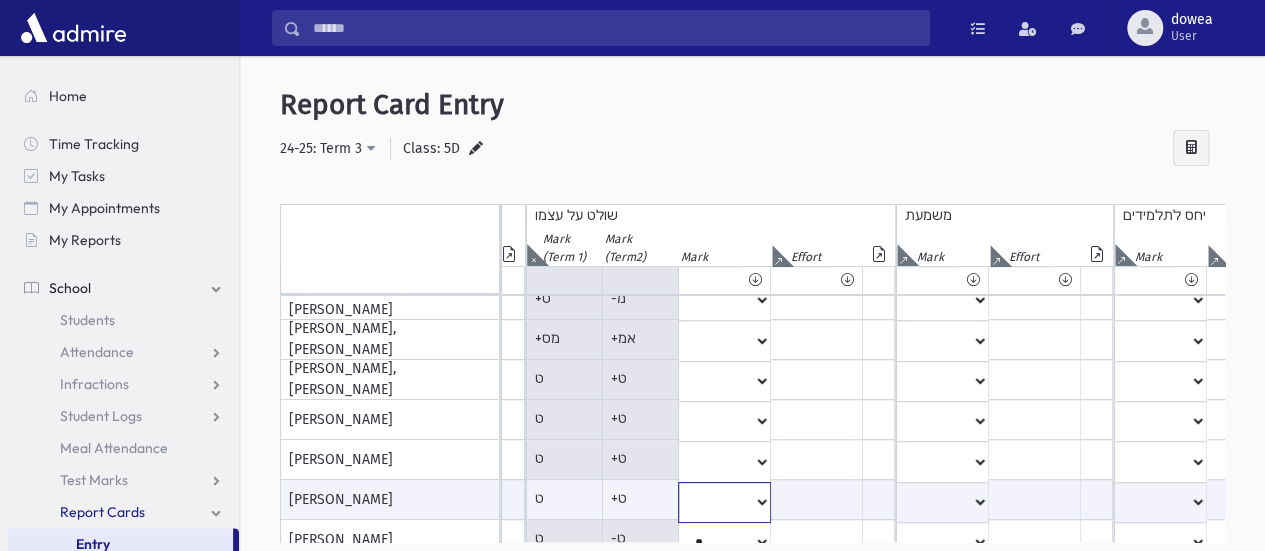 select on "*" 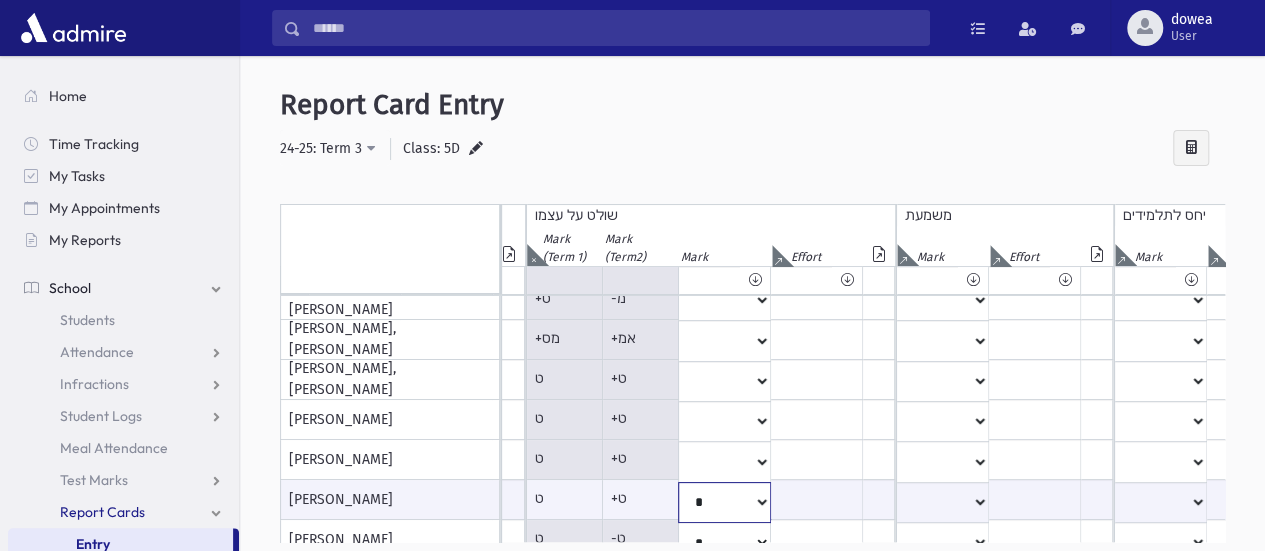 click on "*
**
**
*
**
**
**
***
***
**
***
***
**
***
***" at bounding box center [355, 502] 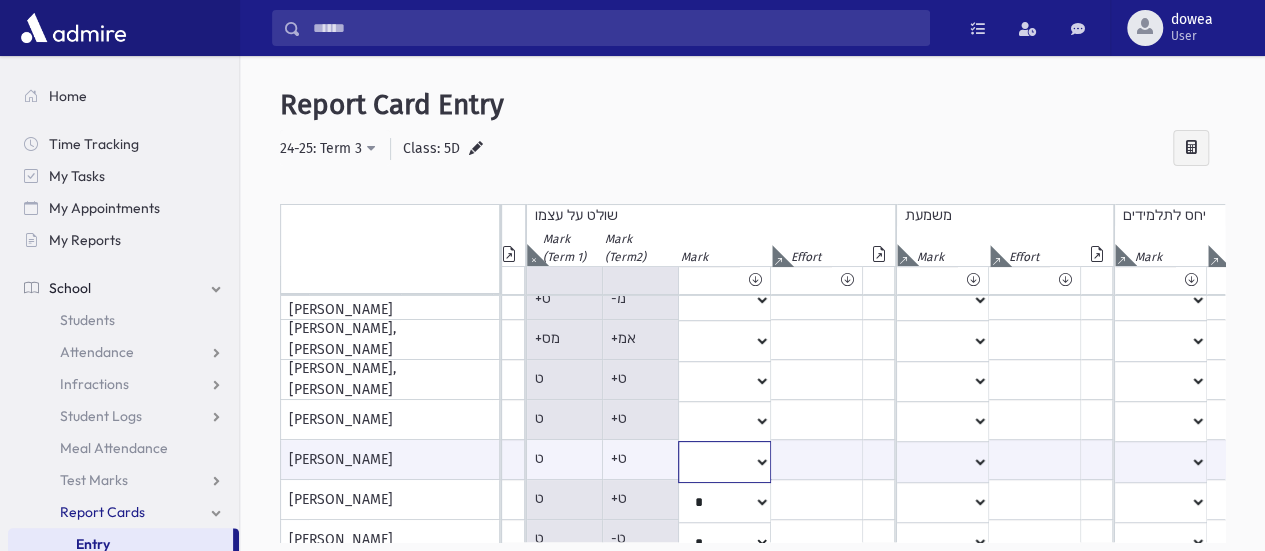 click on "*
**
**
*
**
**
**
***
***
**
***
***
**
***
***" at bounding box center (355, 461) 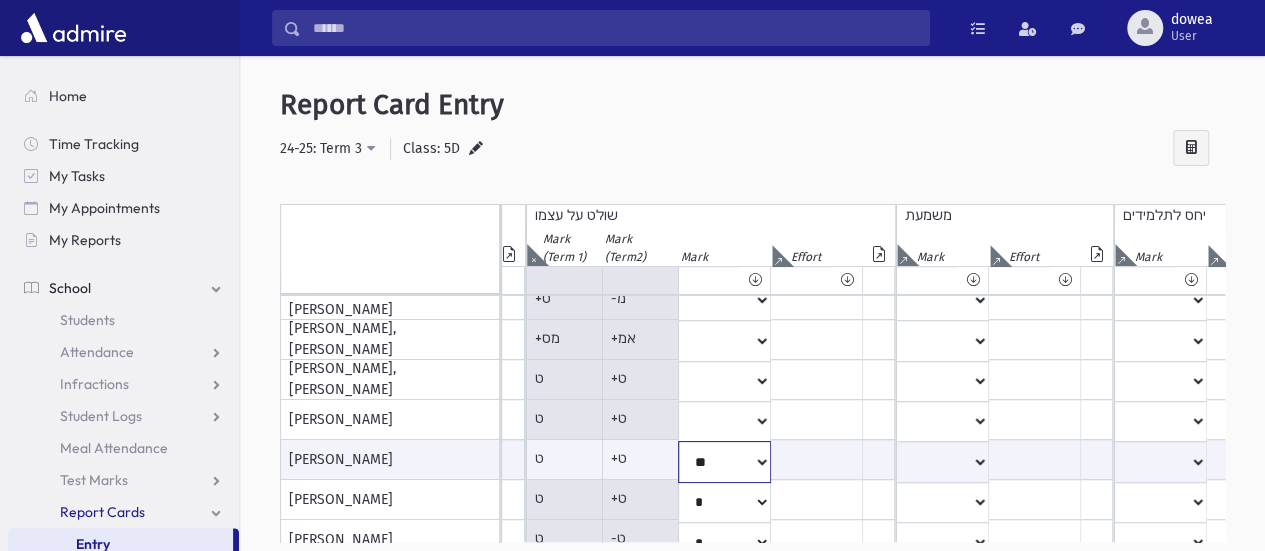 click on "*
**
**
*
**
**
**
***
***
**
***
***
**
***
***" at bounding box center (355, 461) 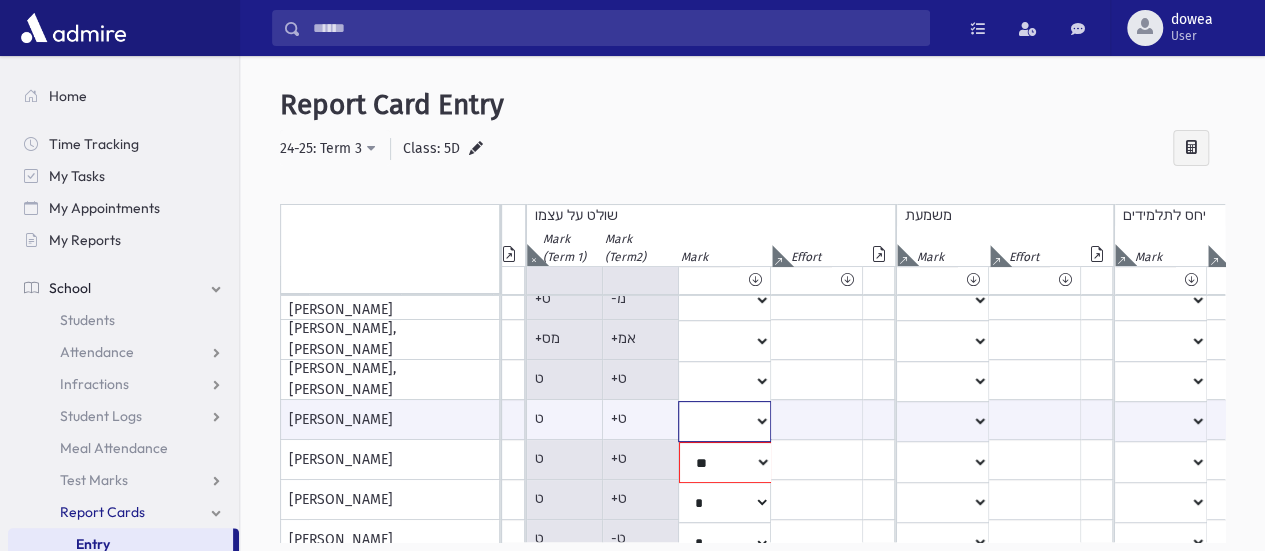 click on "*
**
**
*
**
**
**
***
***
**
***
***
**
***
***" at bounding box center [355, 421] 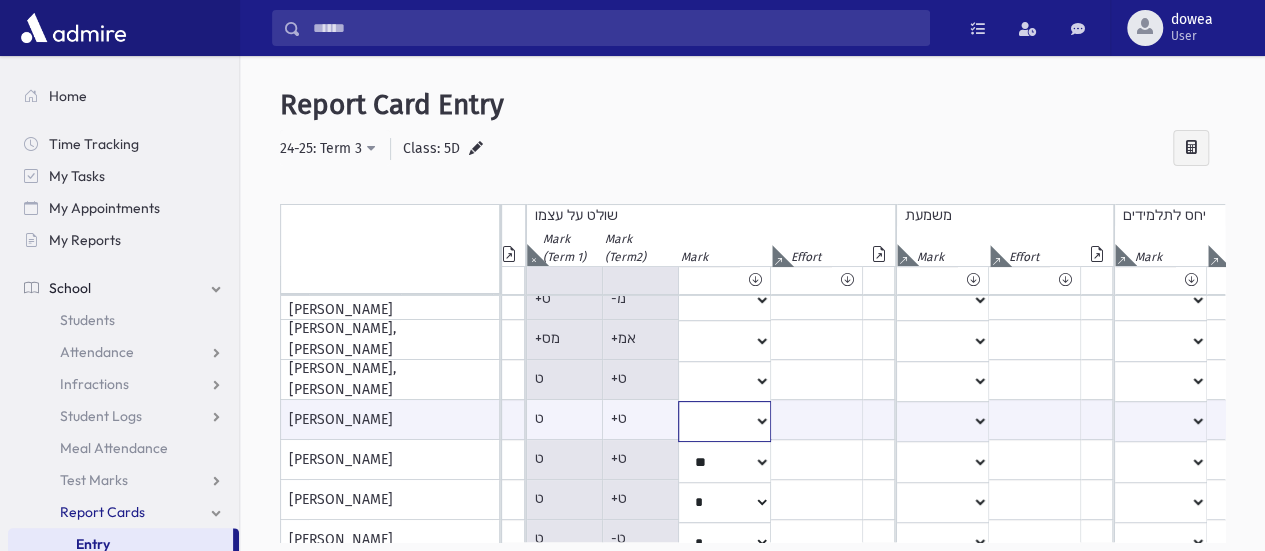 select on "**" 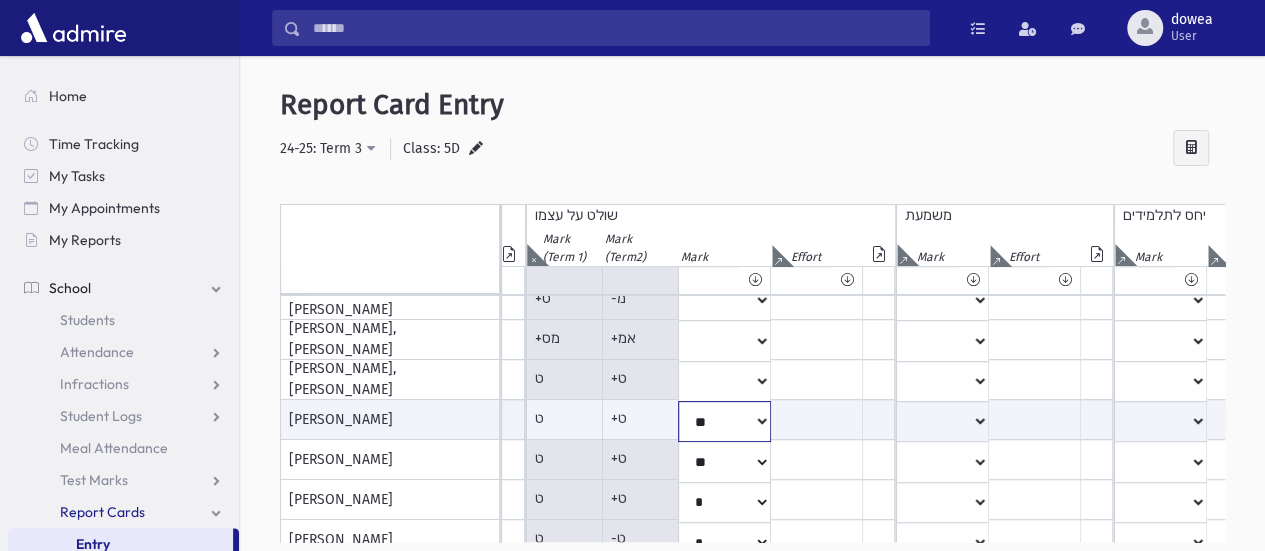click on "*
**
**
*
**
**
**
***
***
**
***
***
**
***
***" at bounding box center [355, 421] 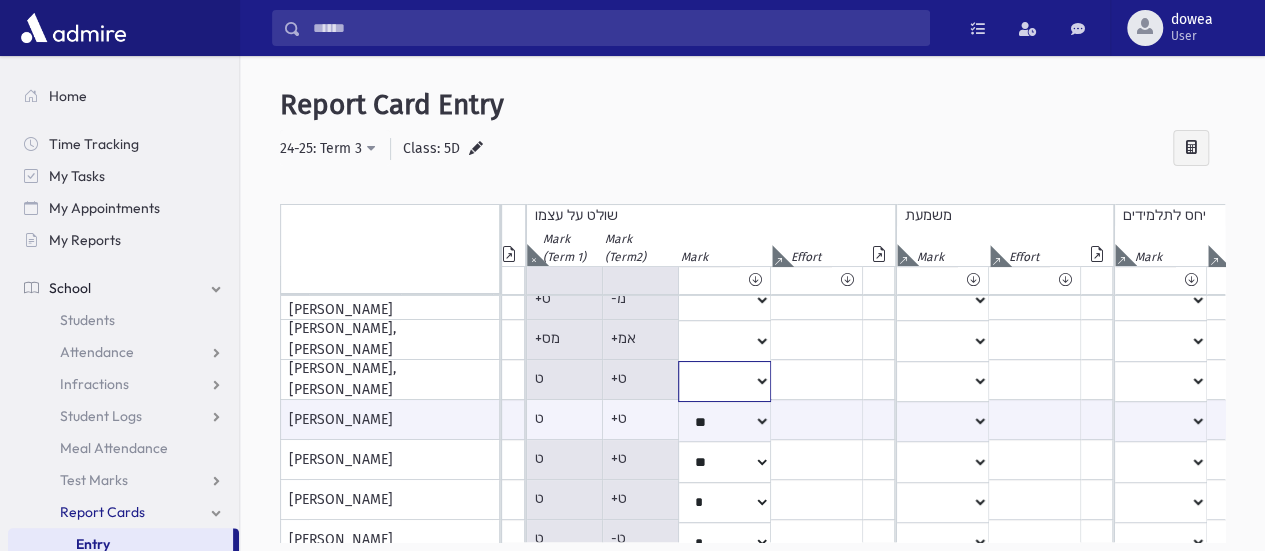 click on "*
**
**
*
**
**
**
***
***
**
***
***
**
***
***" at bounding box center (355, 140) 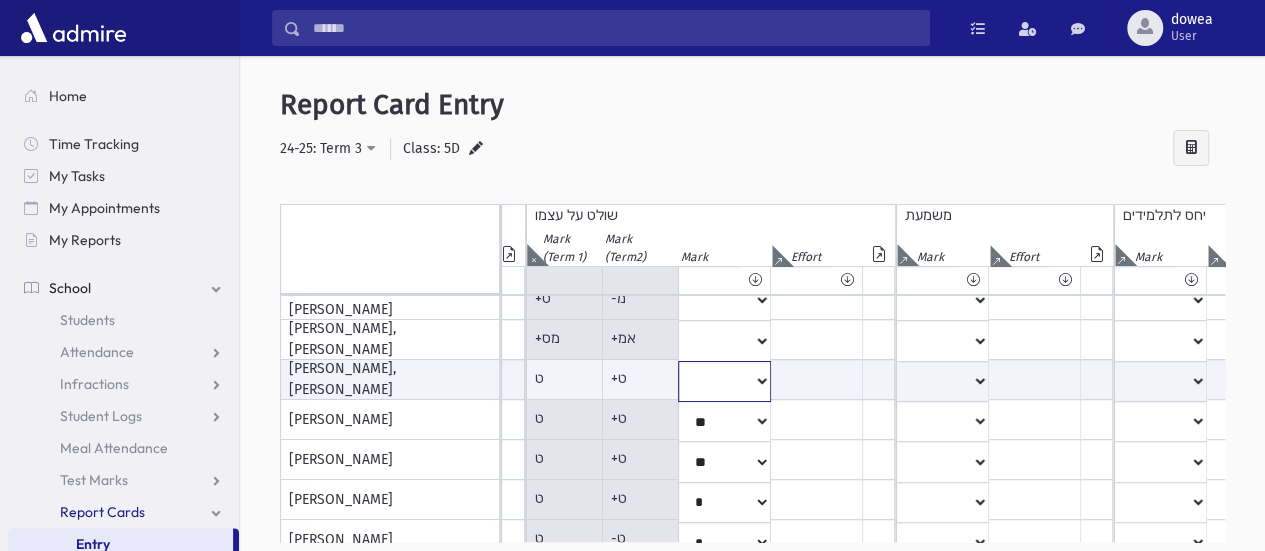 select on "**" 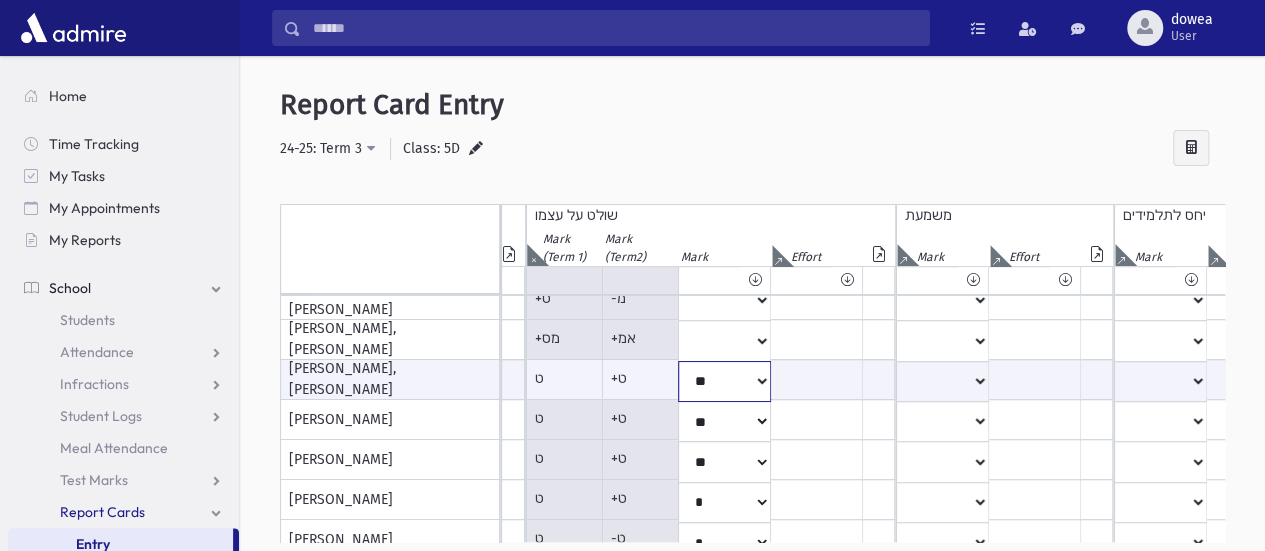 click on "*
**
**
*
**
**
**
***
***
**
***
***
**
***
***" at bounding box center [355, 381] 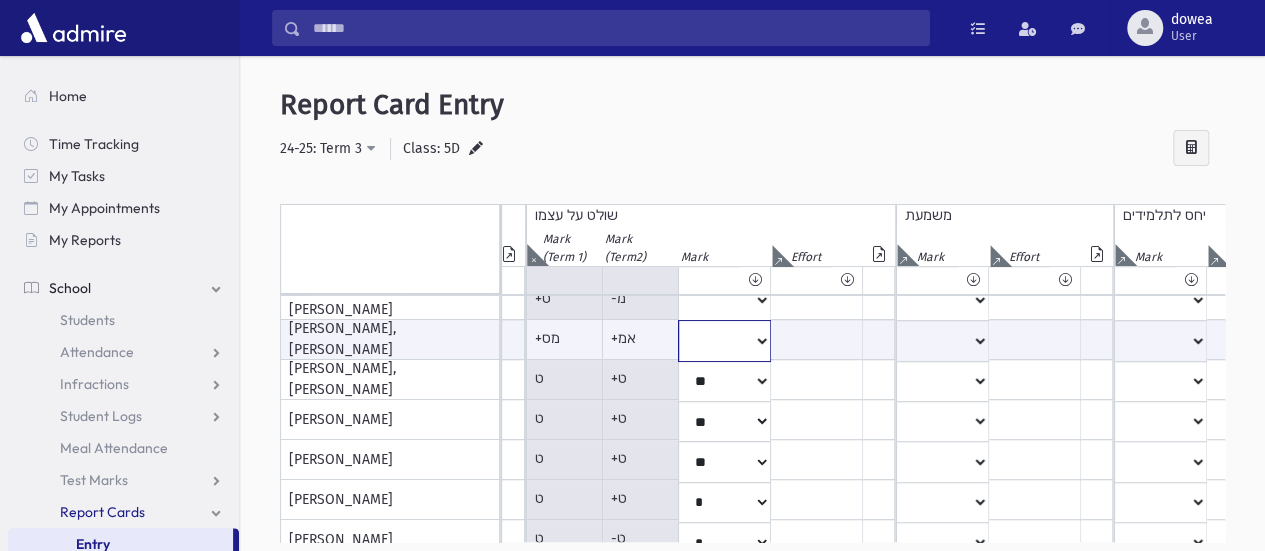 click on "*
**
**
*
**
**
**
***
***
**
***
***
**
***
***" at bounding box center [355, 340] 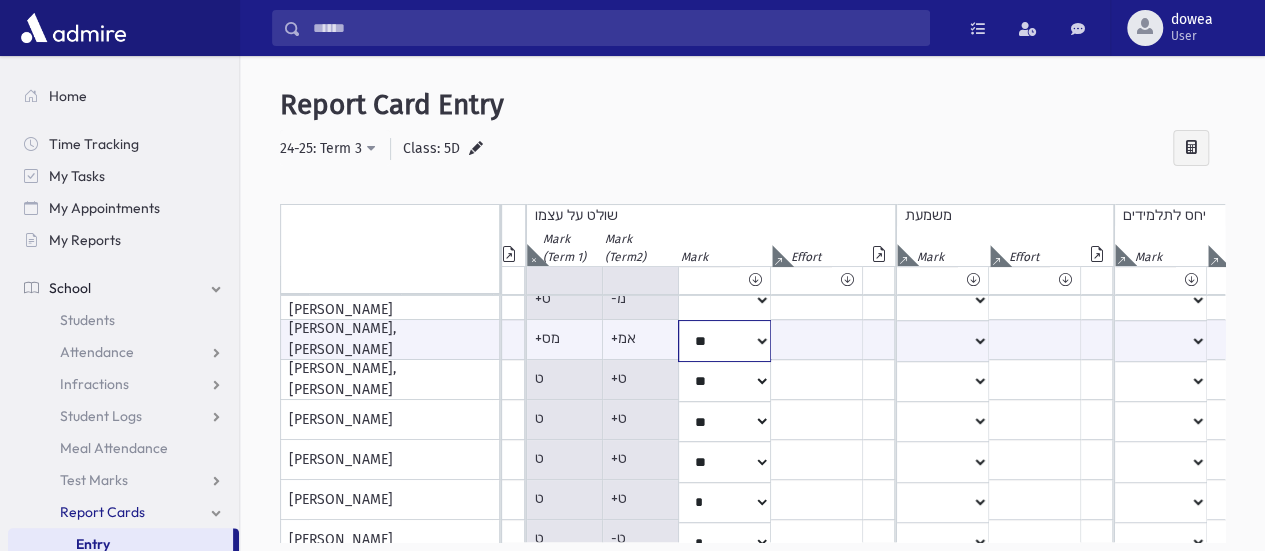click on "*
**
**
*
**
**
**
***
***
**
***
***
**
***
***" at bounding box center (355, 340) 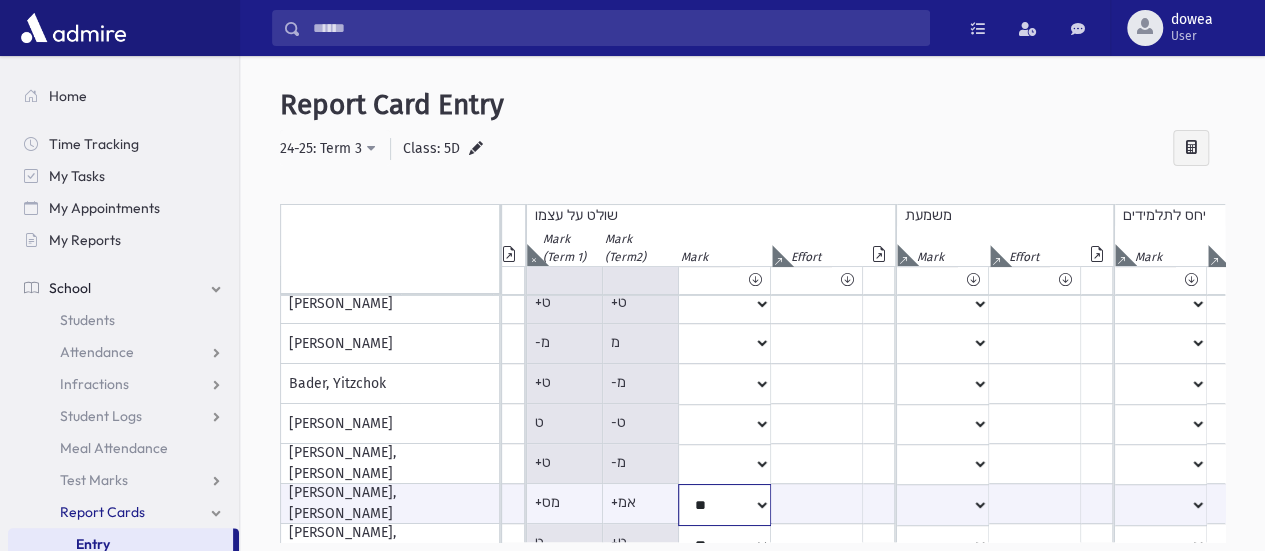 scroll, scrollTop: 0, scrollLeft: 345, axis: horizontal 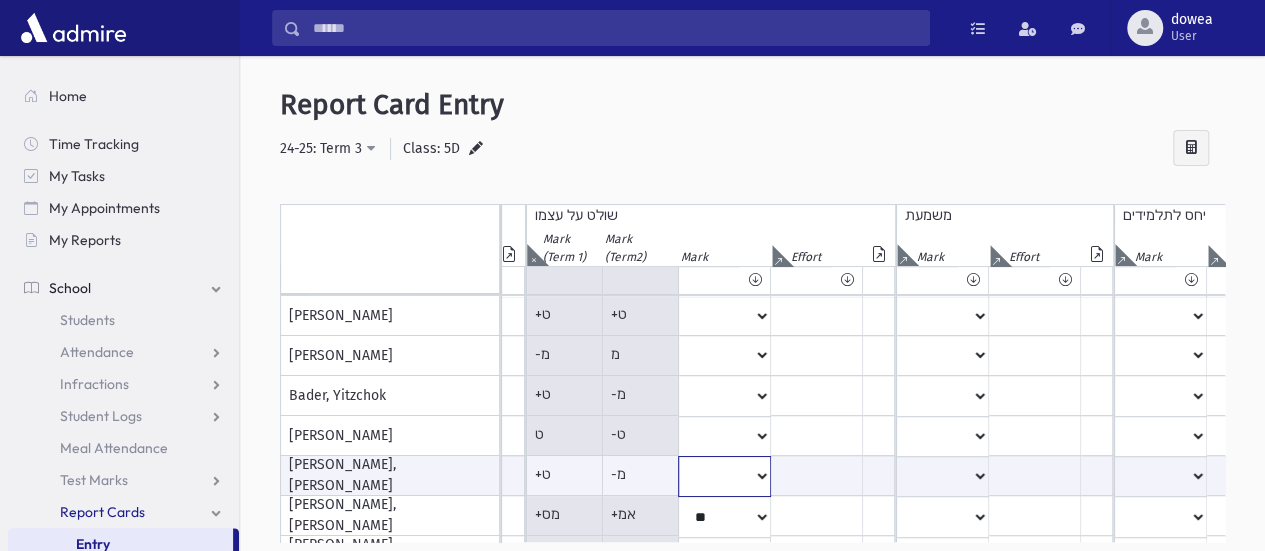 click on "*
**
**
*
**
**
**
***
***
**
***
***
**
***
***" at bounding box center (355, 476) 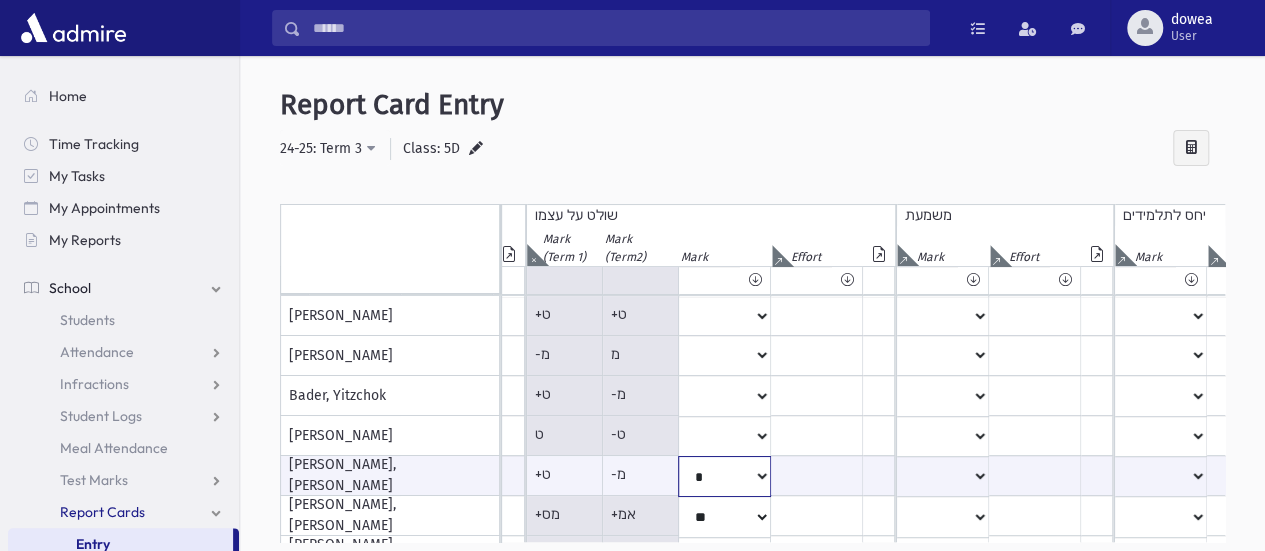 click on "*
**
**
*
**
**
**
***
***
**
***
***
**
***
***" at bounding box center [355, 476] 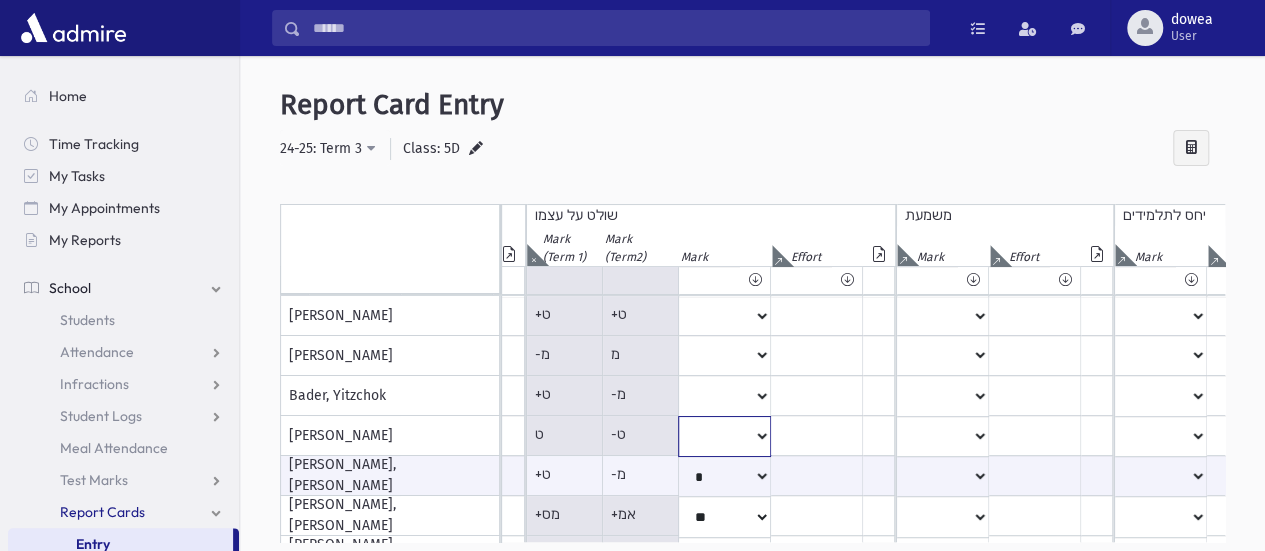 click on "*
**
**
*
**
**
**
***
***
**
***
***
**
***
***" at bounding box center [355, 316] 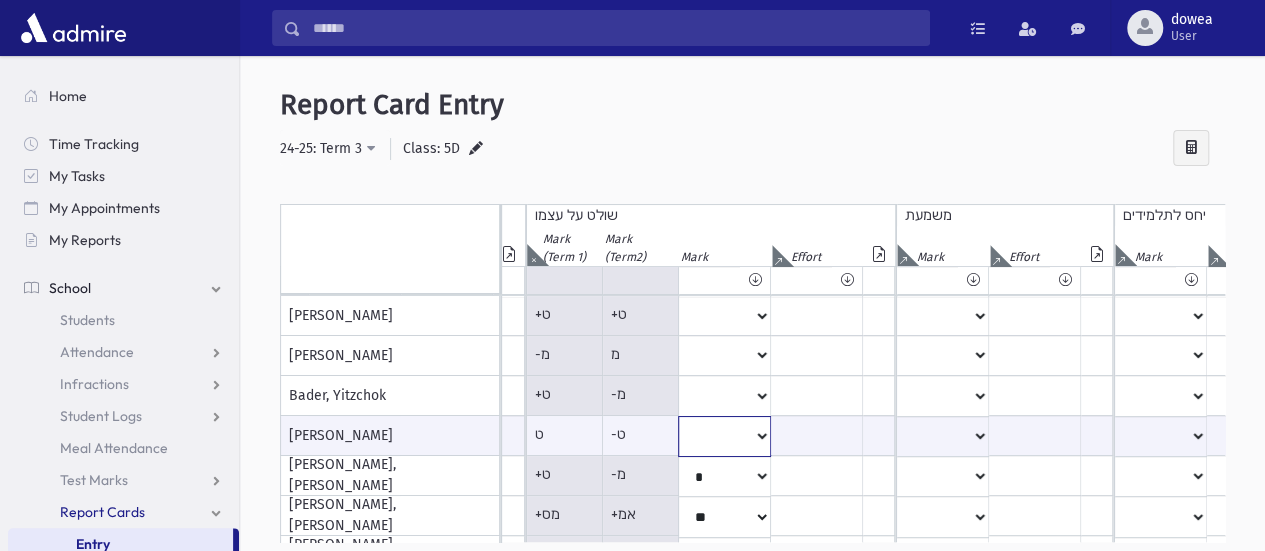 select on "**" 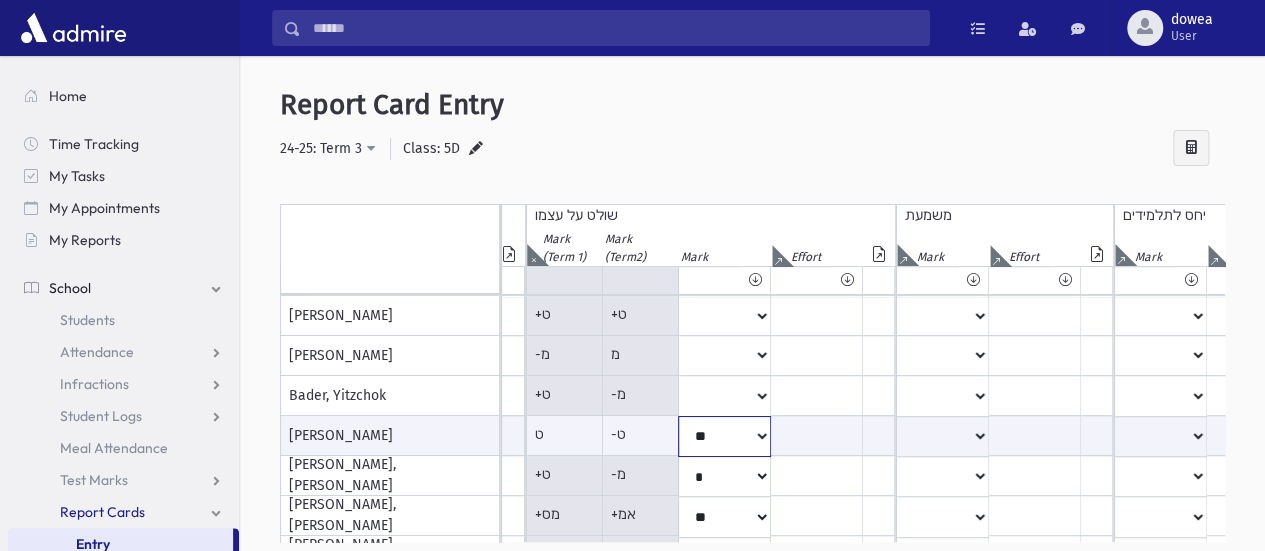 click on "*
**
**
*
**
**
**
***
***
**
***
***
**
***
***" at bounding box center (355, 436) 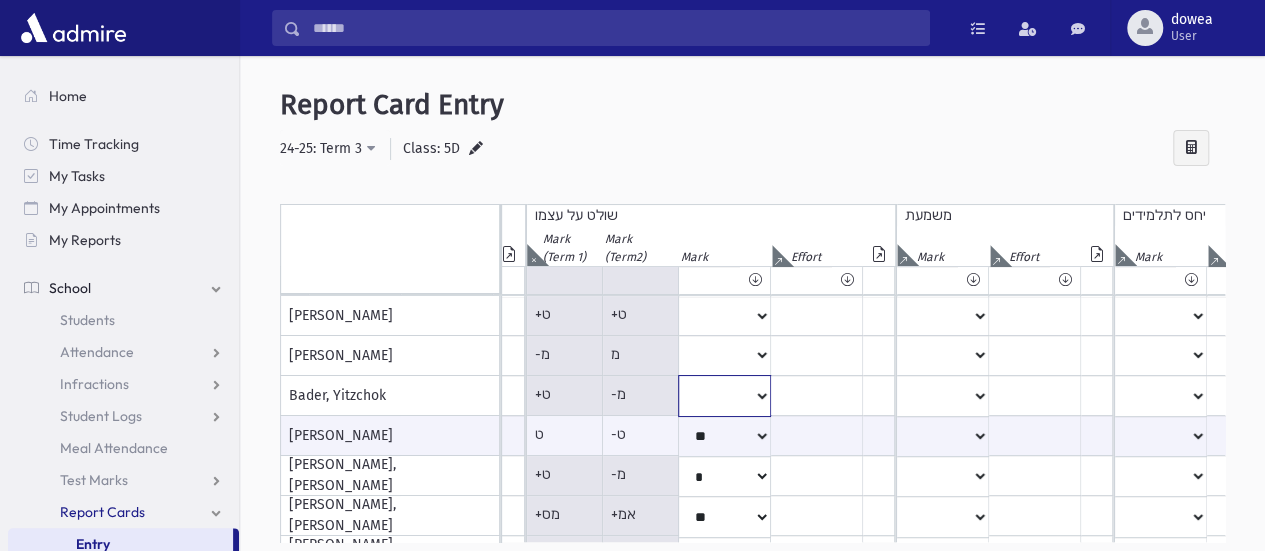 click on "*
**
**
*
**
**
**
***
***
**
***
***
**
***
***" at bounding box center [355, 316] 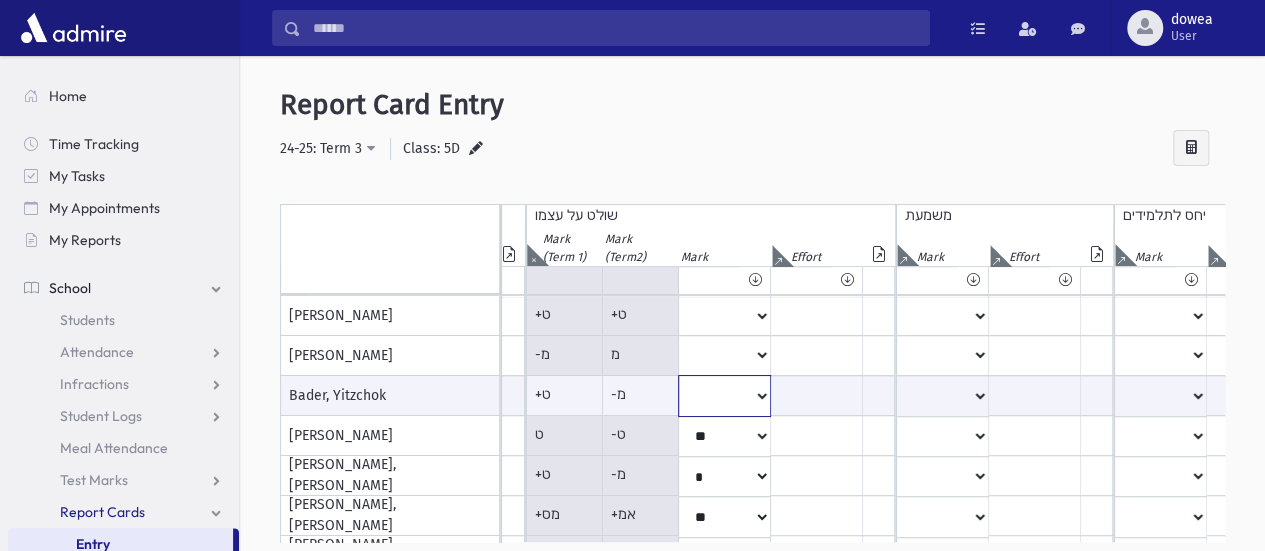 select on "**" 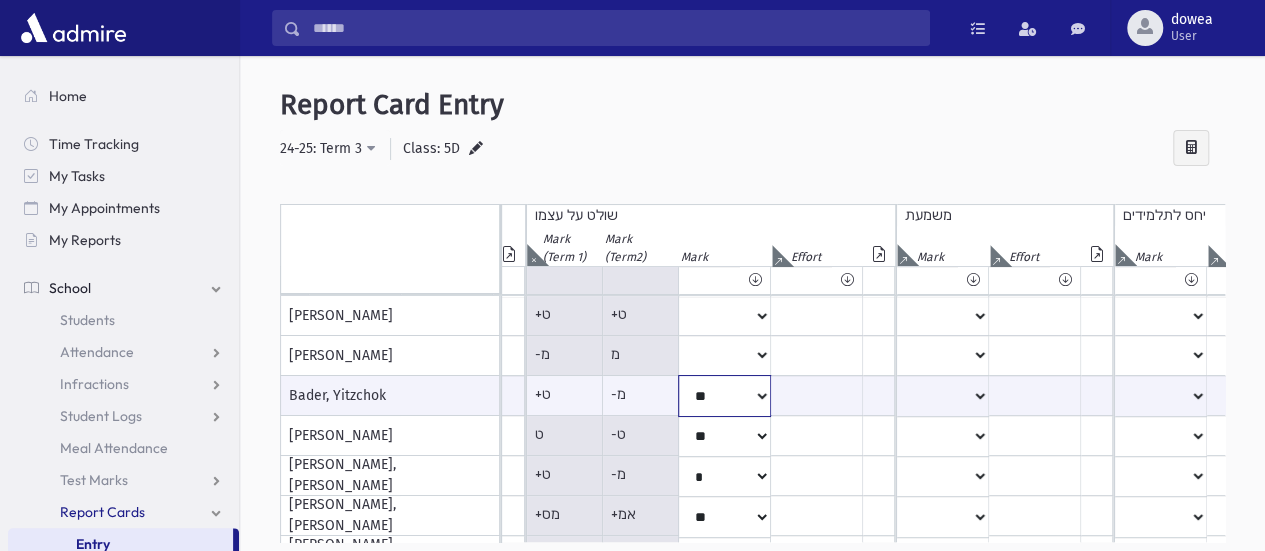 click on "*
**
**
*
**
**
**
***
***
**
***
***
**
***
***" at bounding box center (355, 395) 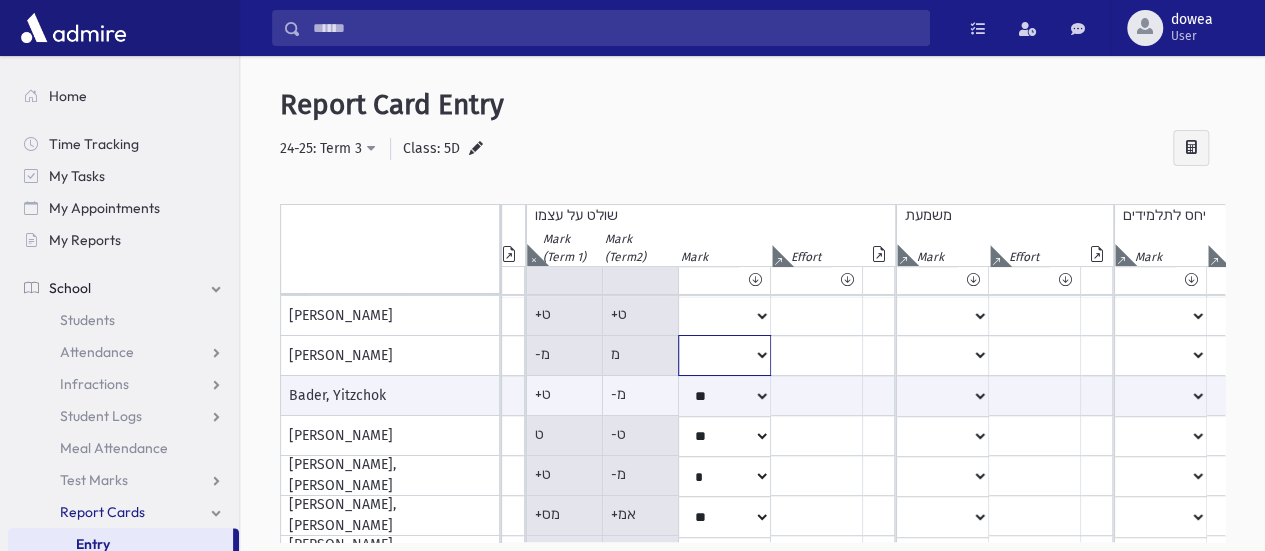 click on "*
**
**
*
**
**
**
***
***
**
***
***
**
***
***" at bounding box center (355, 316) 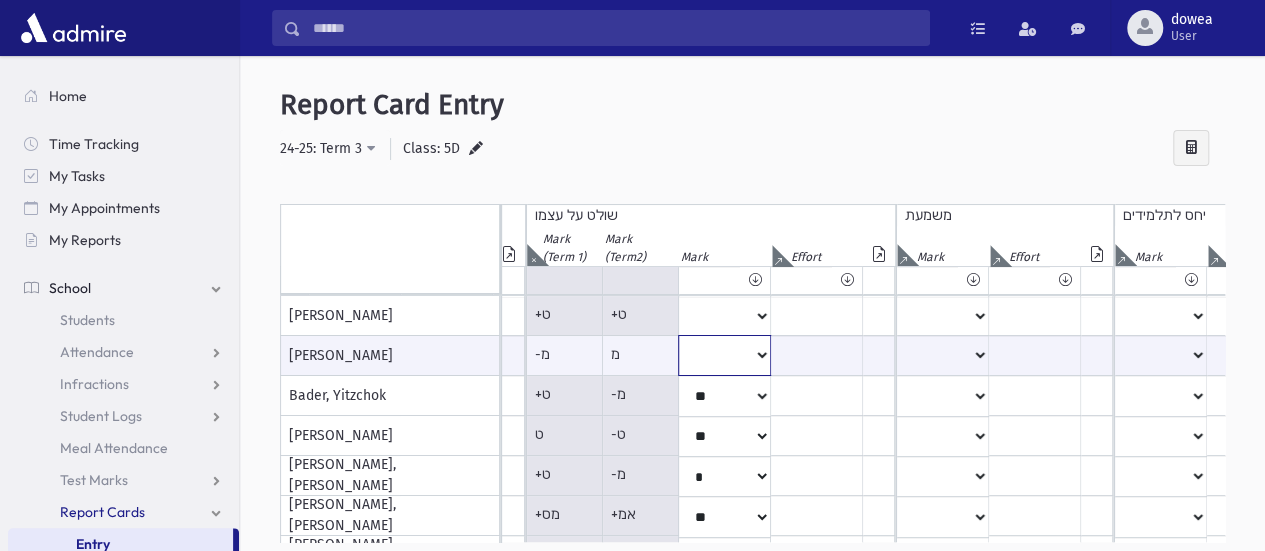 select on "*" 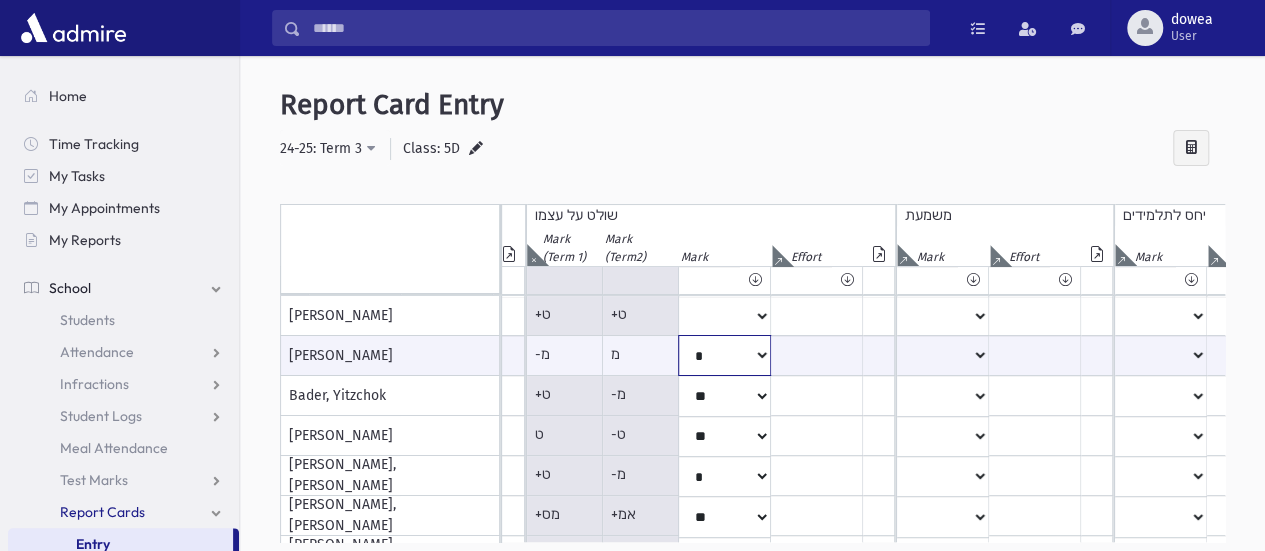 click on "*
**
**
*
**
**
**
***
***
**
***
***
**
***
***" at bounding box center [355, 355] 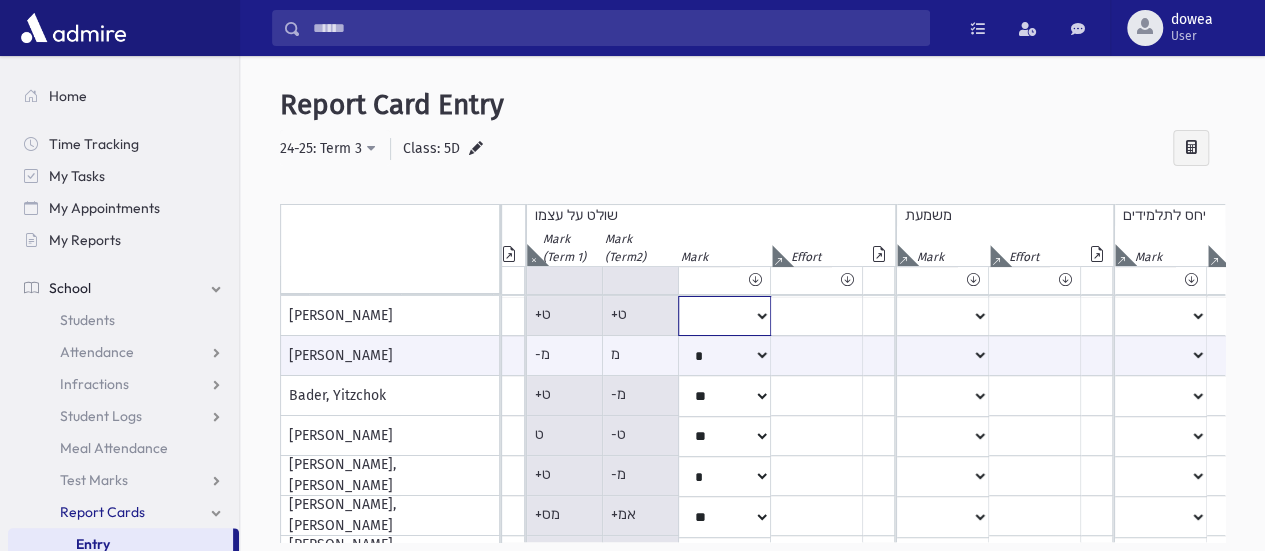 click on "*
**
**
*
**
**
**
***
***
**
***
***
**
***
***" at bounding box center [355, 316] 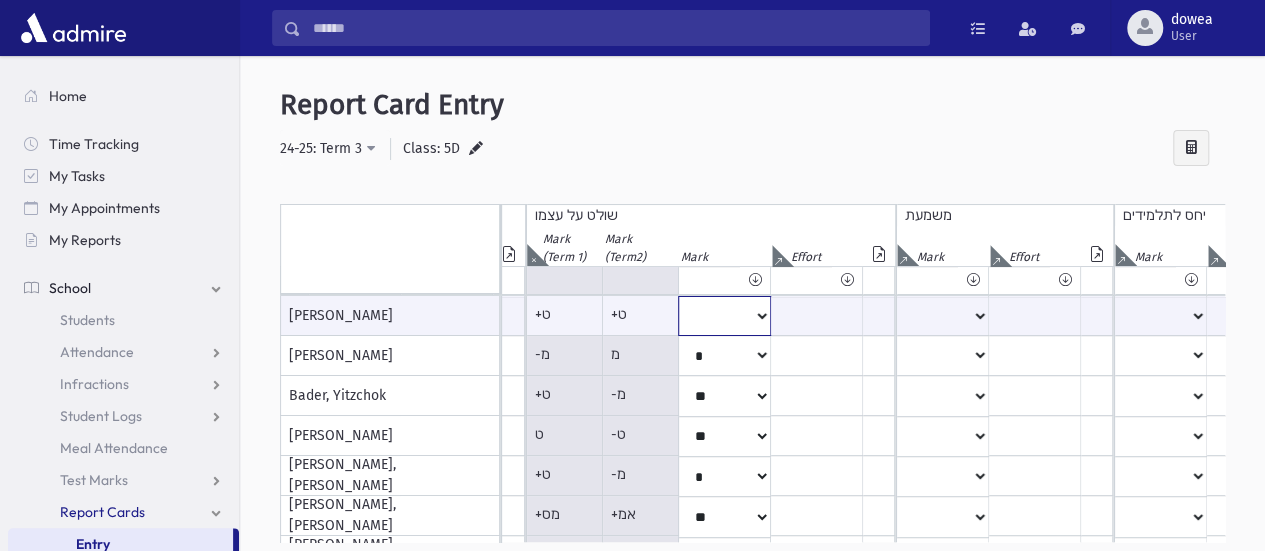 select on "*" 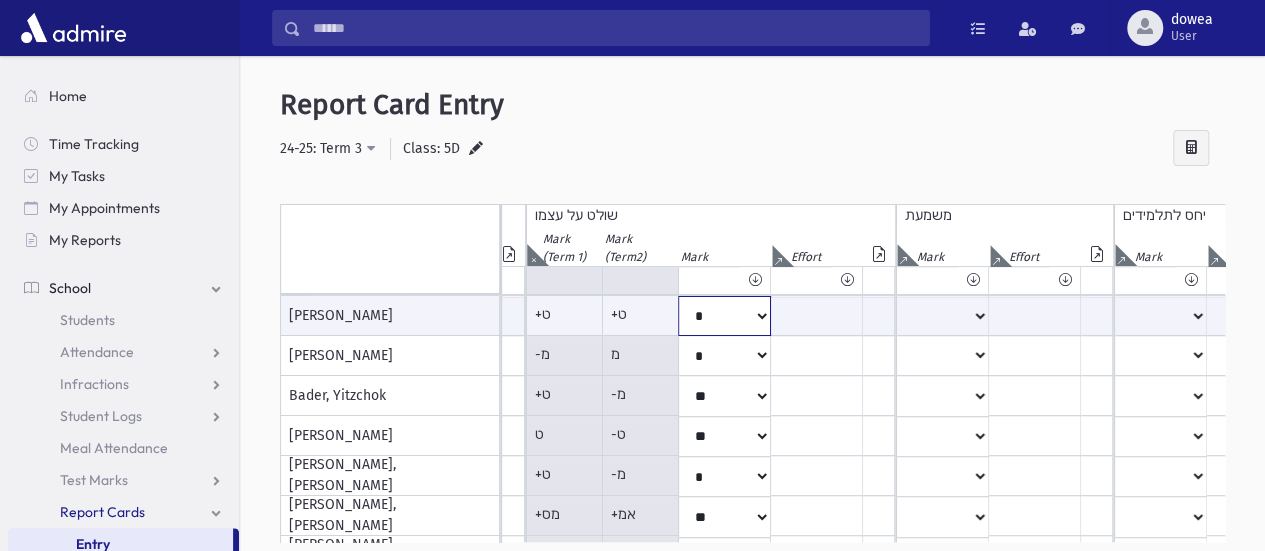 click on "*
**
**
*
**
**
**
***
***
**
***
***
**
***
***" at bounding box center (355, 316) 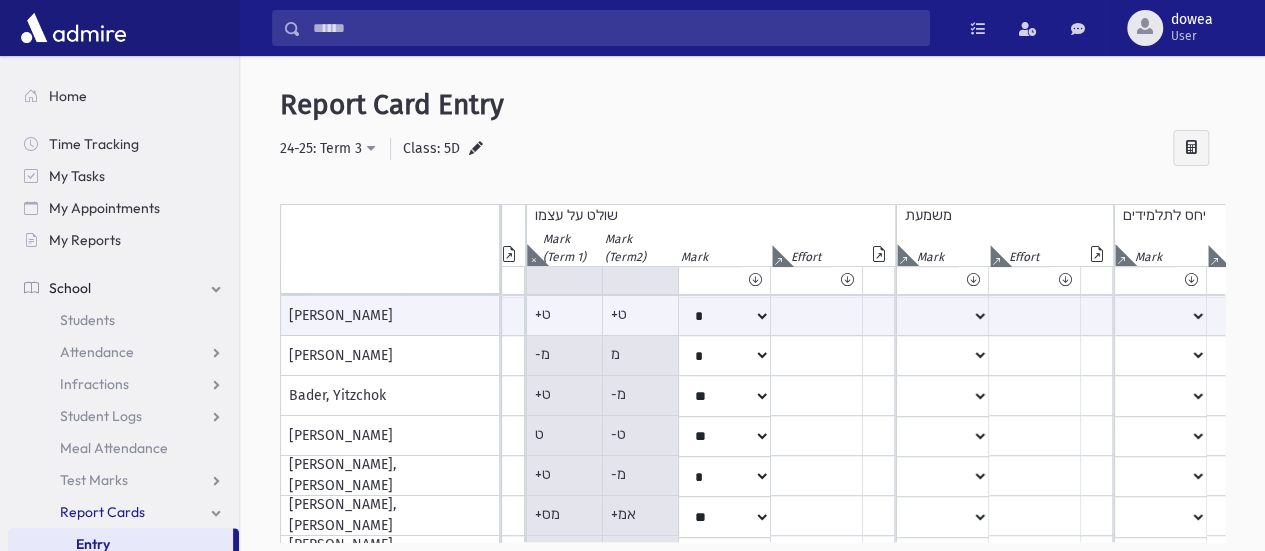 click at bounding box center [163, 255] 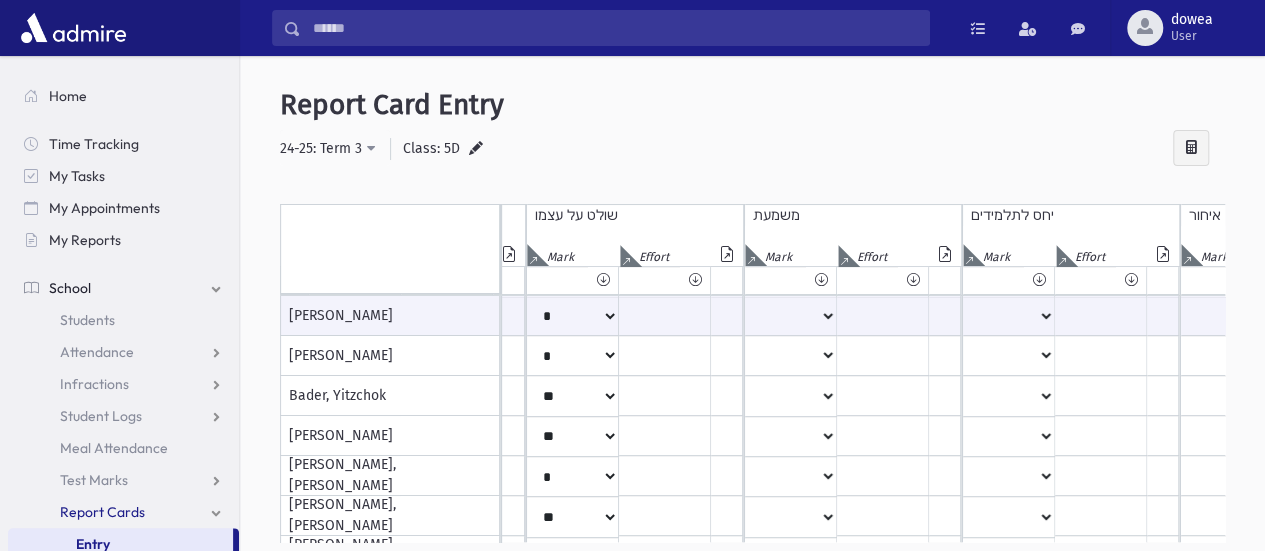 scroll, scrollTop: 0, scrollLeft: 402, axis: horizontal 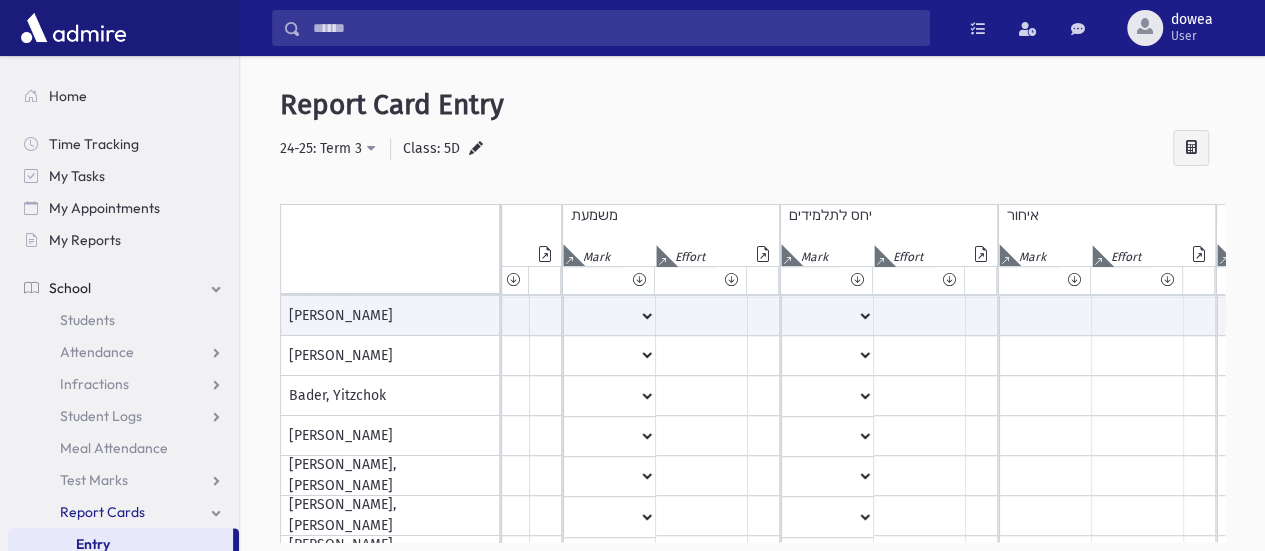 click at bounding box center (351, 255) 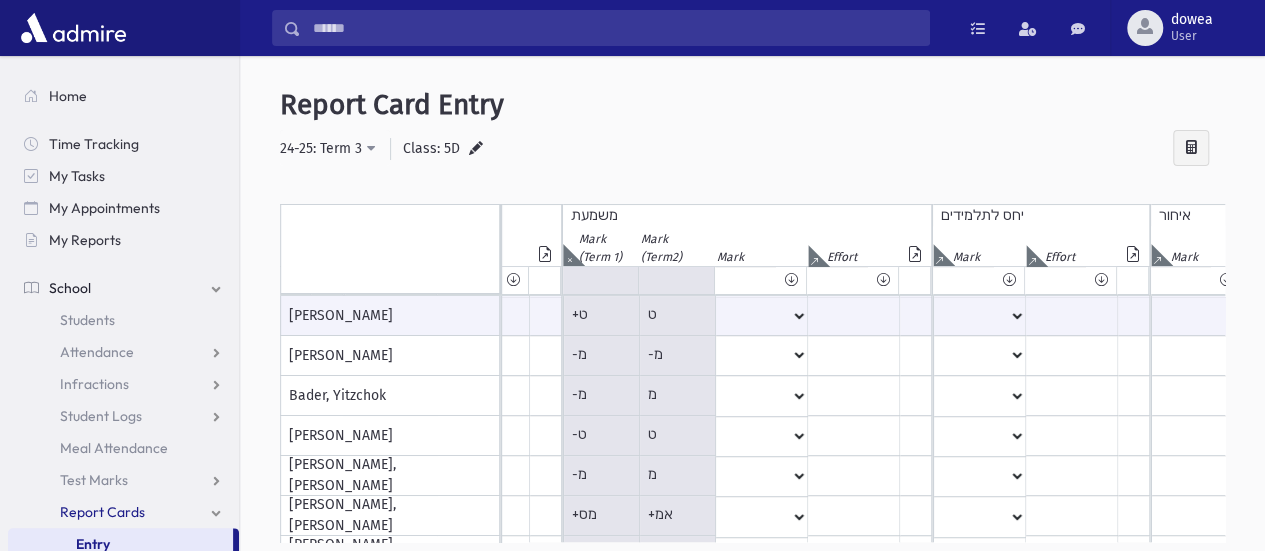 scroll, scrollTop: 0, scrollLeft: 534, axis: horizontal 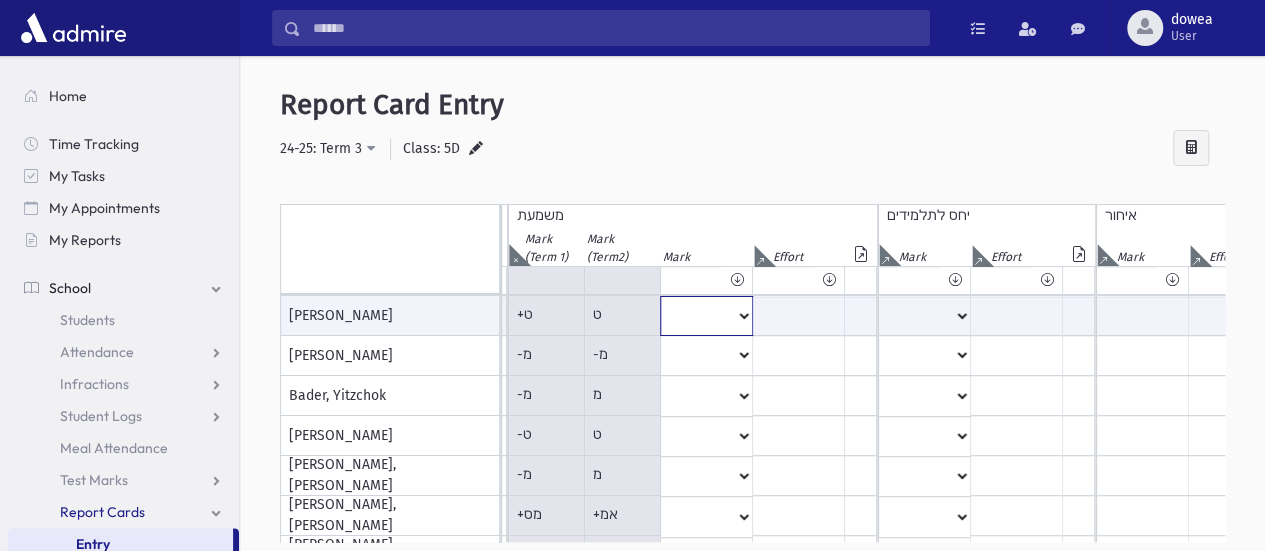 click on "*
**
**
*
**
**
**
***
***
**
***
***
**
***
***" at bounding box center [119, 316] 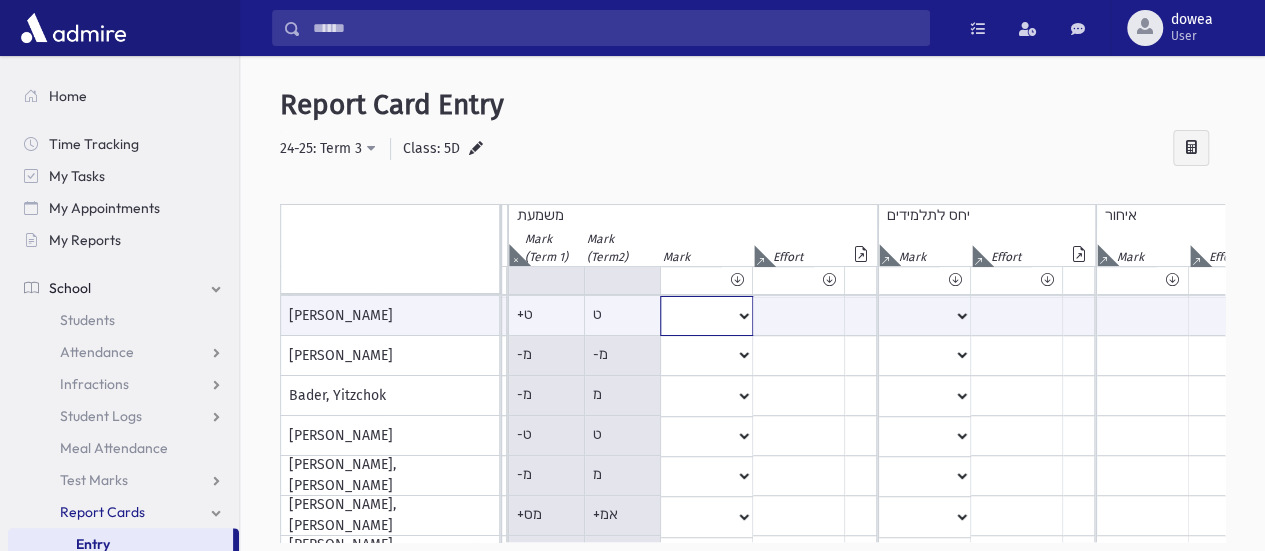 select on "**" 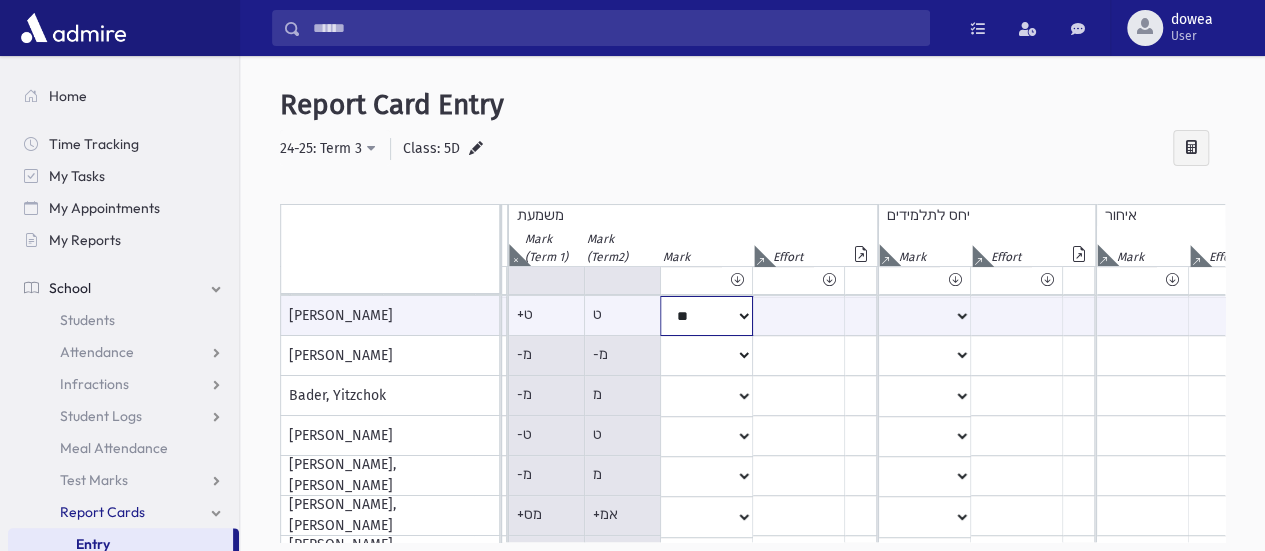 click on "*
**
**
*
**
**
**
***
***
**
***
***
**
***
***" at bounding box center (119, 316) 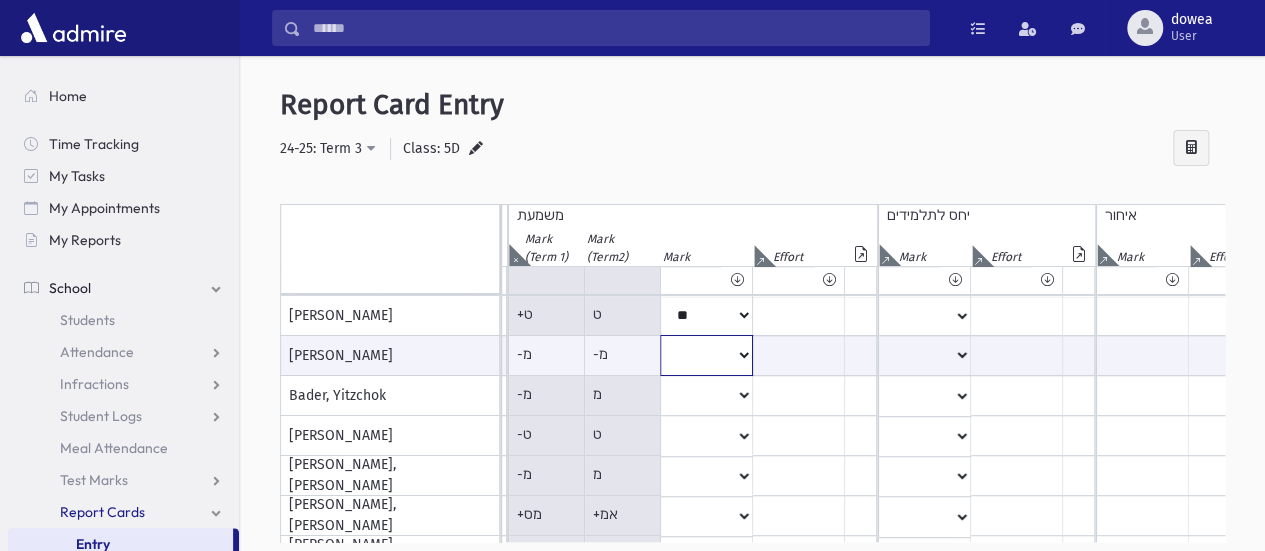 click on "*
**
**
*
**
**
**
***
***
**
***
***
**
***
***" at bounding box center (119, 355) 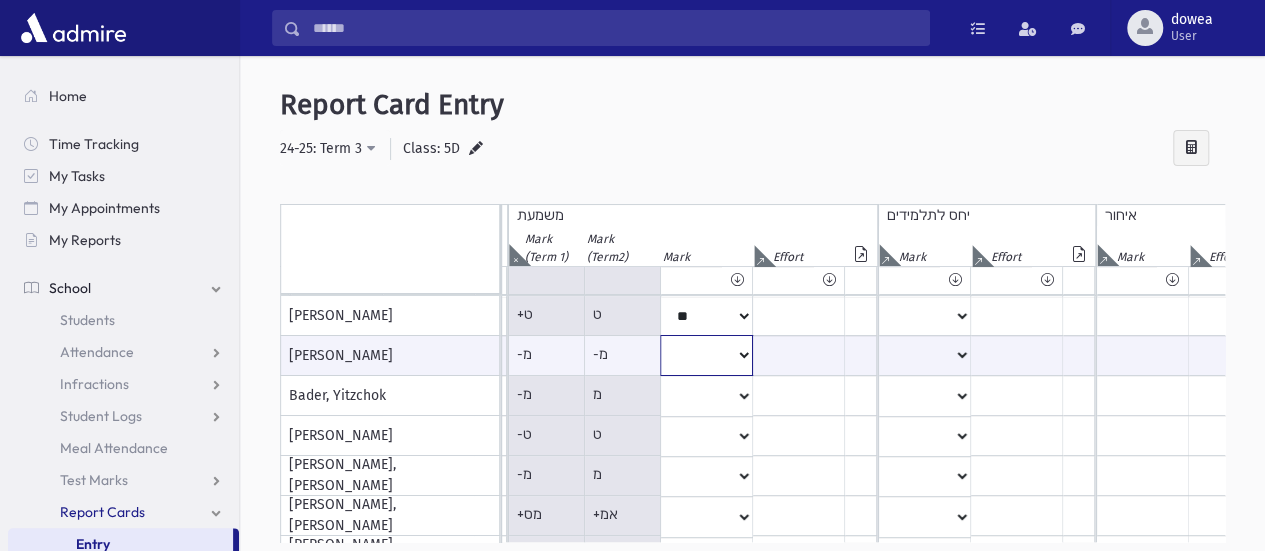 select on "*" 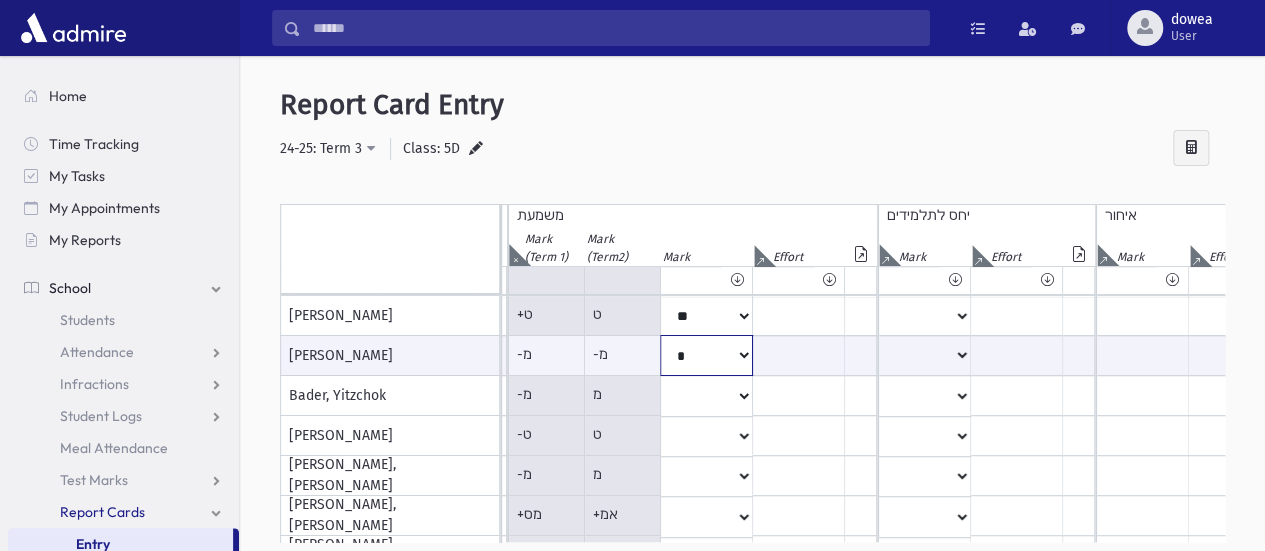 click on "*
**
**
*
**
**
**
***
***
**
***
***
**
***
***" at bounding box center [119, 355] 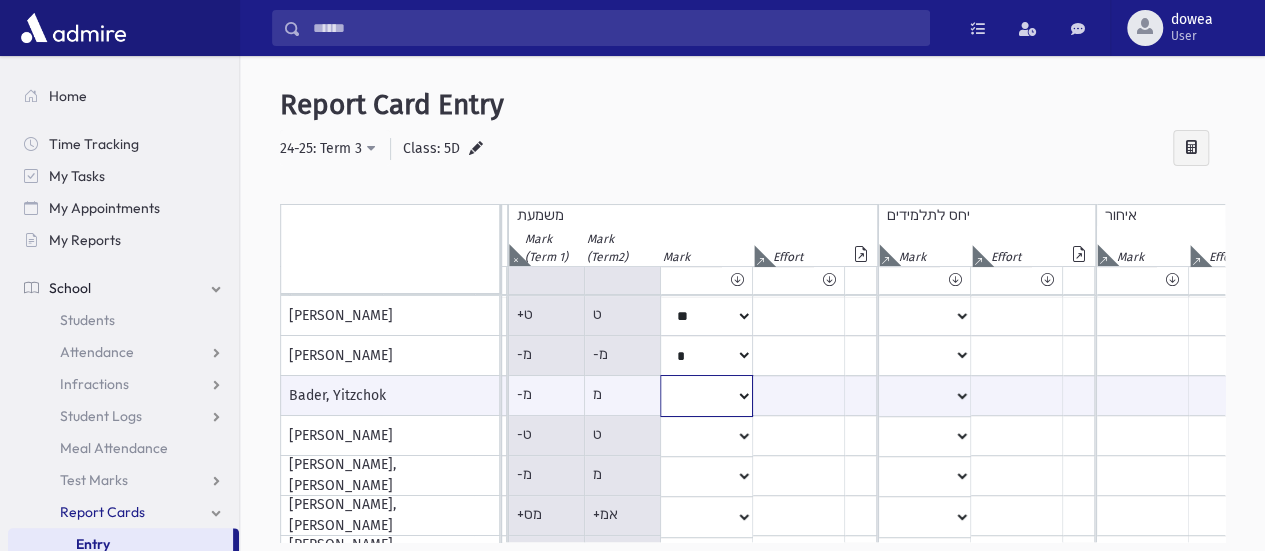 click on "*
**
**
*
**
**
**
***
***
**
***
***
**
***
***" at bounding box center [119, 395] 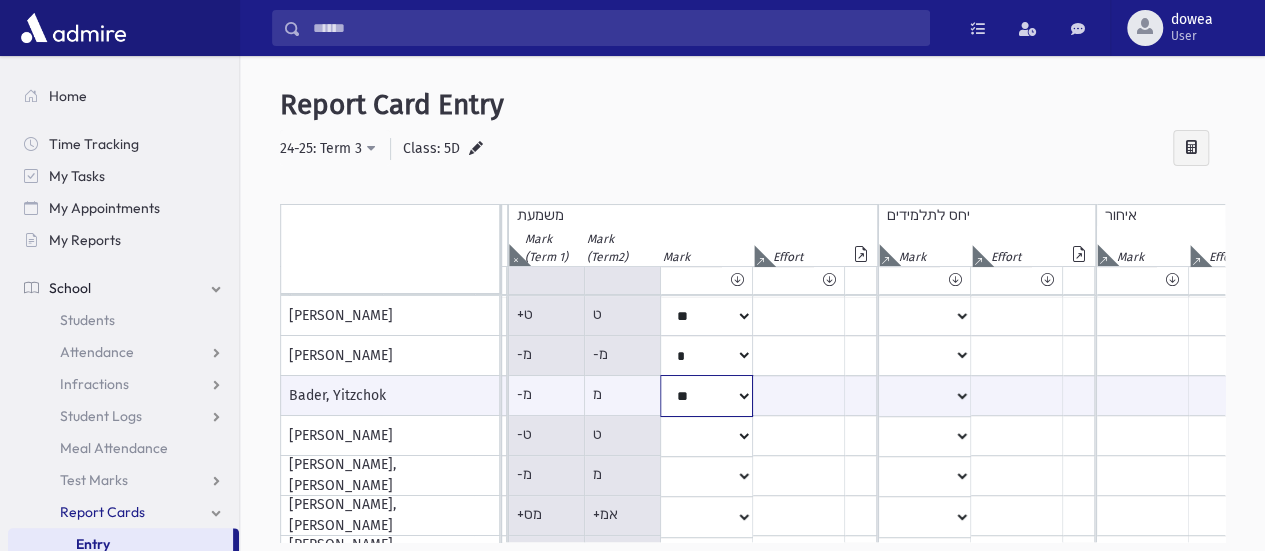 click on "*
**
**
*
**
**
**
***
***
**
***
***
**
***
***" at bounding box center [119, 395] 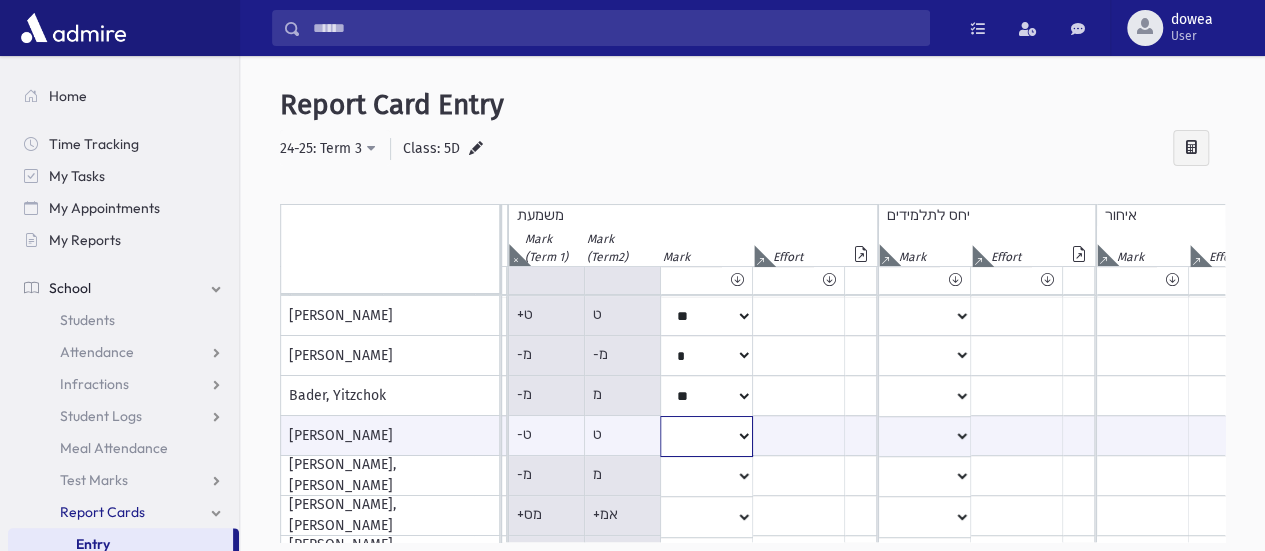 click on "*
**
**
*
**
**
**
***
***
**
***
***
**
***
***" at bounding box center [119, 436] 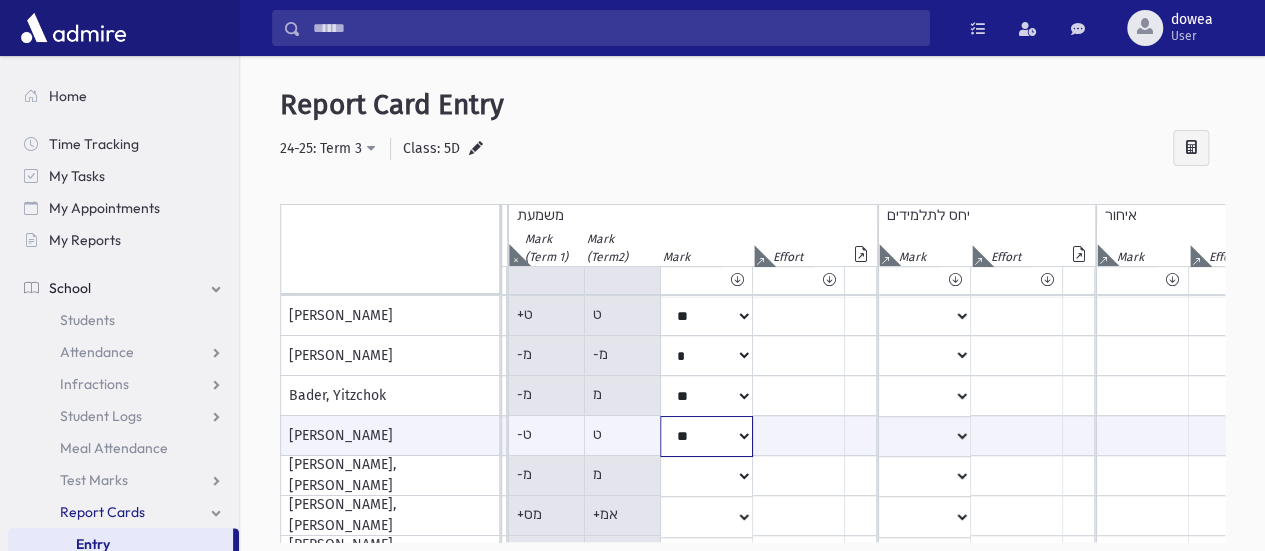 click on "*
**
**
*
**
**
**
***
***
**
***
***
**
***
***" at bounding box center (119, 436) 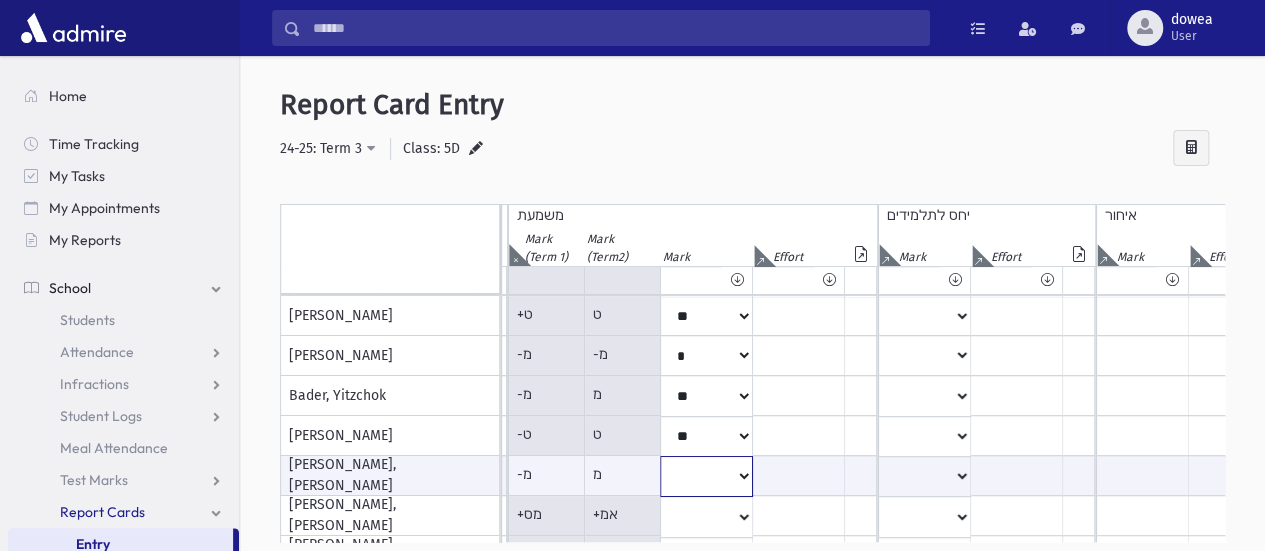 click on "*
**
**
*
**
**
**
***
***
**
***
***
**
***
***" at bounding box center [119, 476] 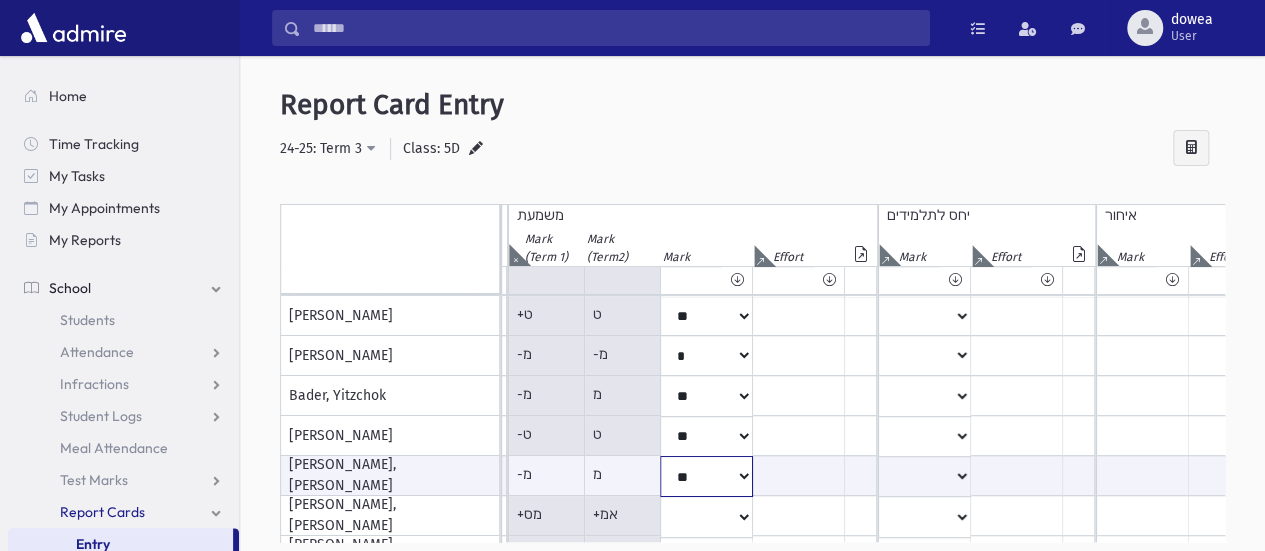 click on "*
**
**
*
**
**
**
***
***
**
***
***
**
***
***" at bounding box center [119, 476] 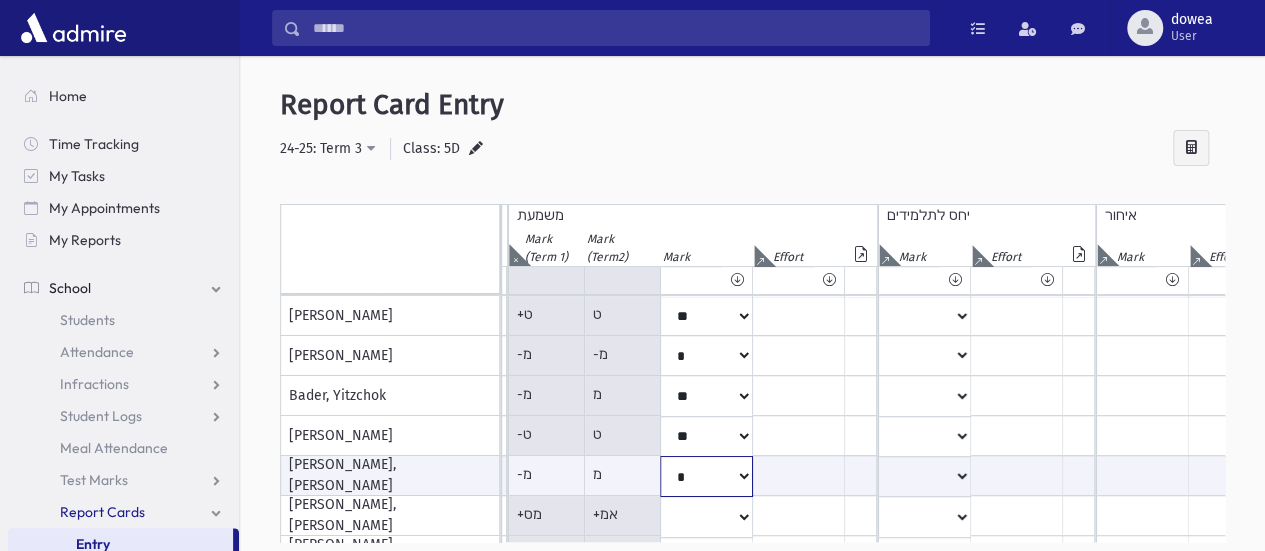 click on "*
**
**
*
**
**
**
***
***
**
***
***
**
***
***" at bounding box center (119, 476) 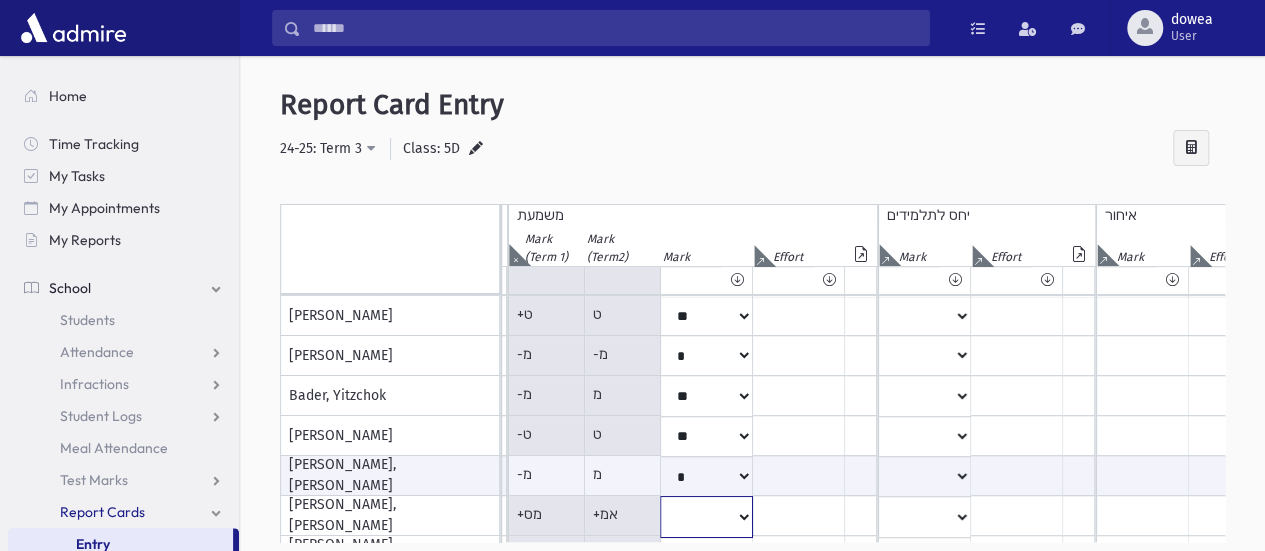 click on "*
**
**
*
**
**
**
***
***
**
***
***
**
***
***" at bounding box center (119, 316) 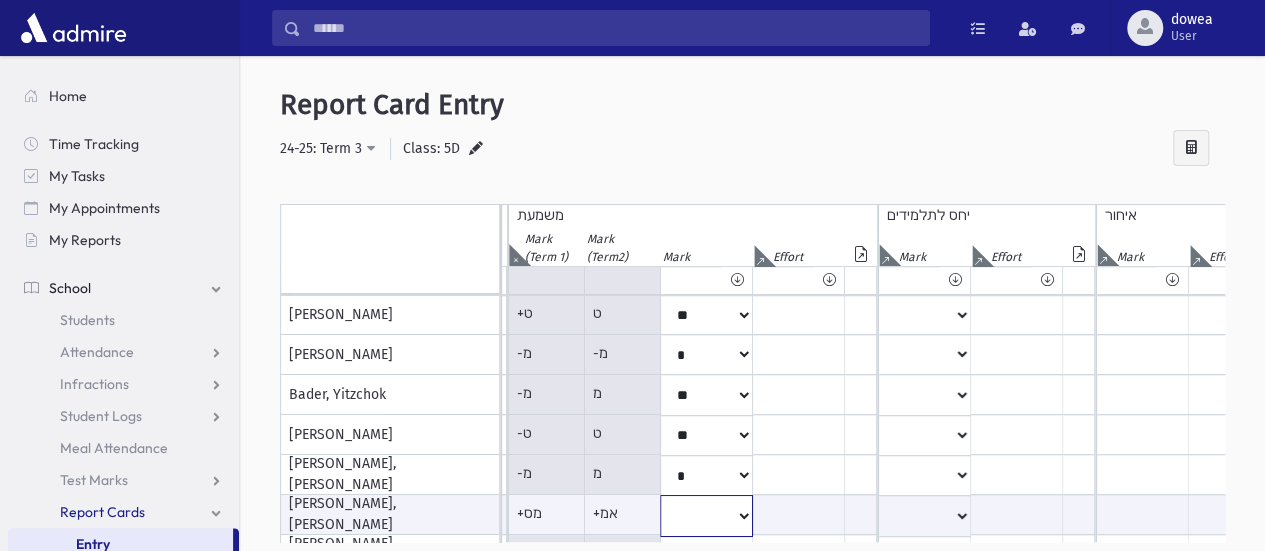 select on "***" 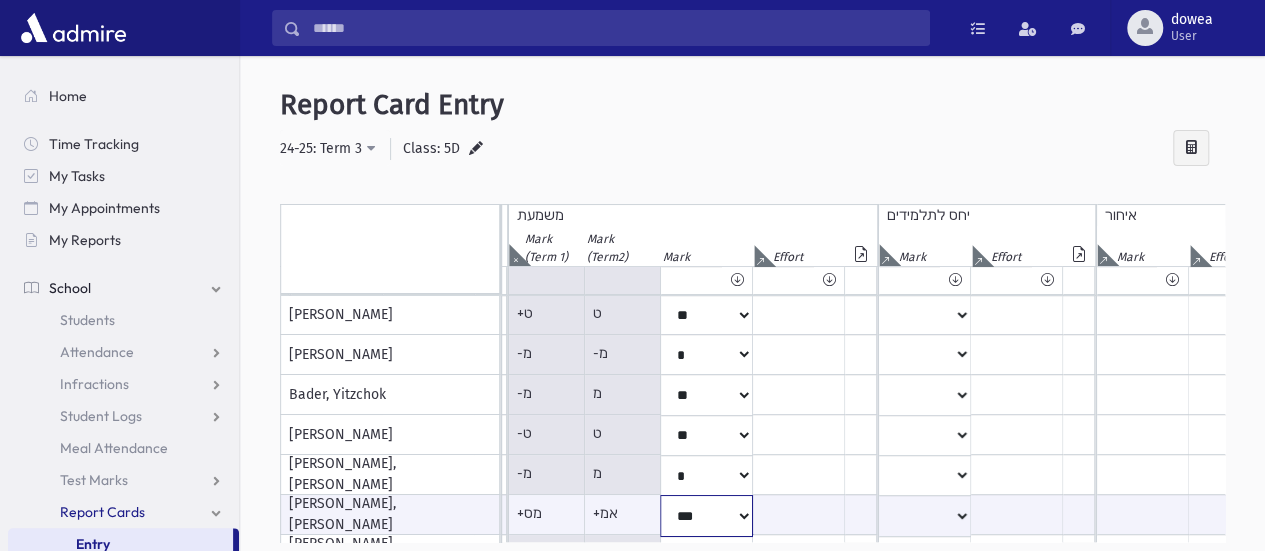 click on "*
**
**
*
**
**
**
***
***
**
***
***
**
***
***" at bounding box center [119, 515] 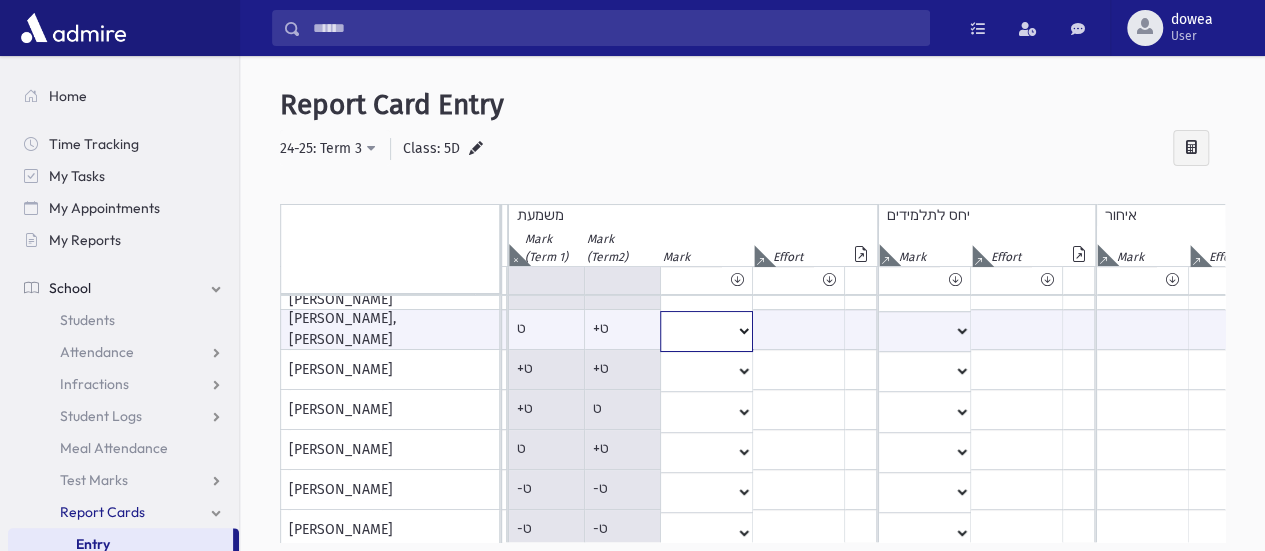 click on "*
**
**
*
**
**
**
***
***
**
***
***
**
***
***" at bounding box center (119, 331) 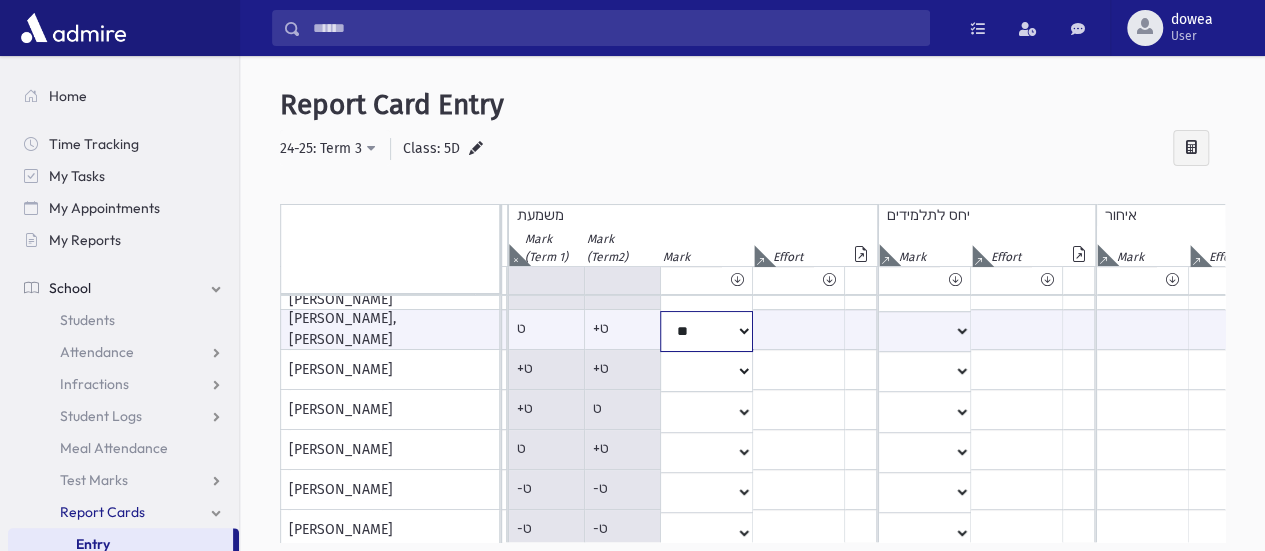 click on "*
**
**
*
**
**
**
***
***
**
***
***
**
***
***" at bounding box center (119, 331) 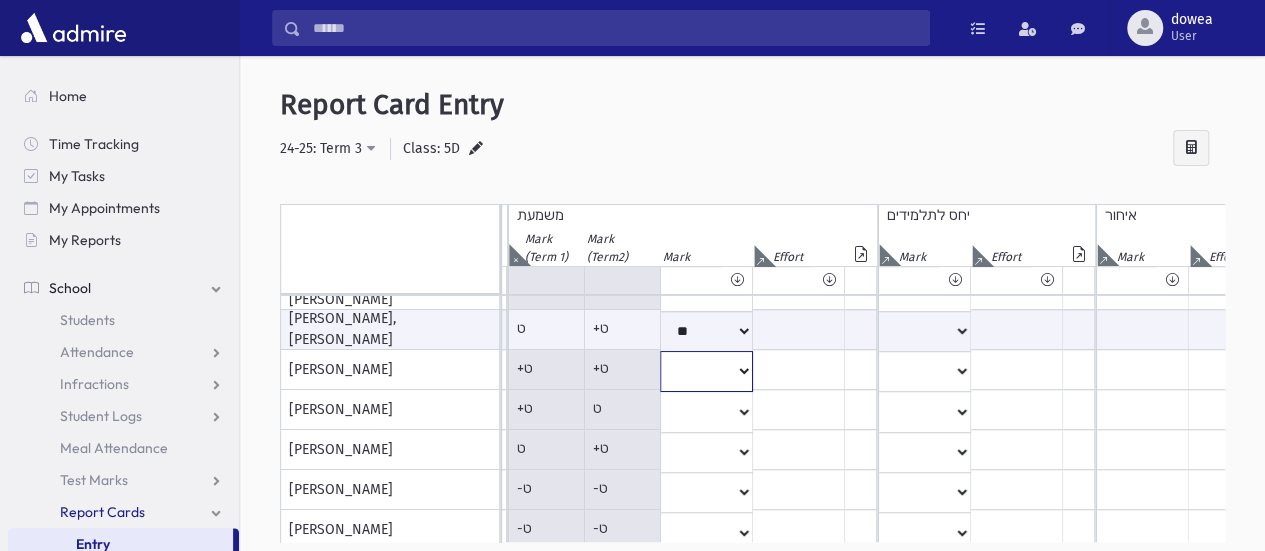 click on "*
**
**
*
**
**
**
***
***
**
***
***
**
***
***" at bounding box center [119, 90] 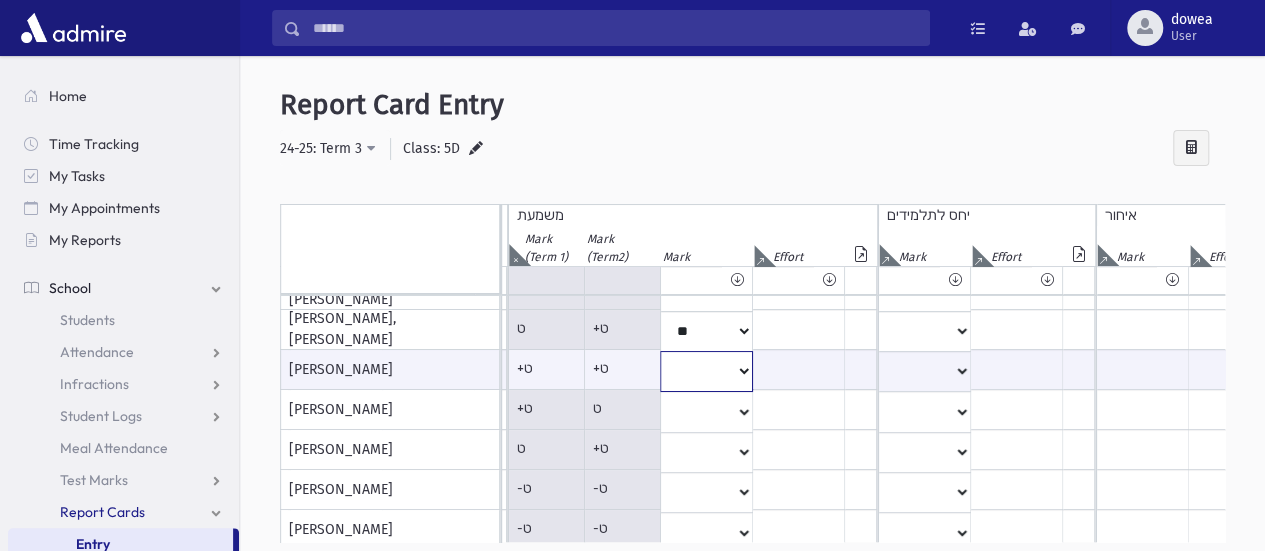 select on "**" 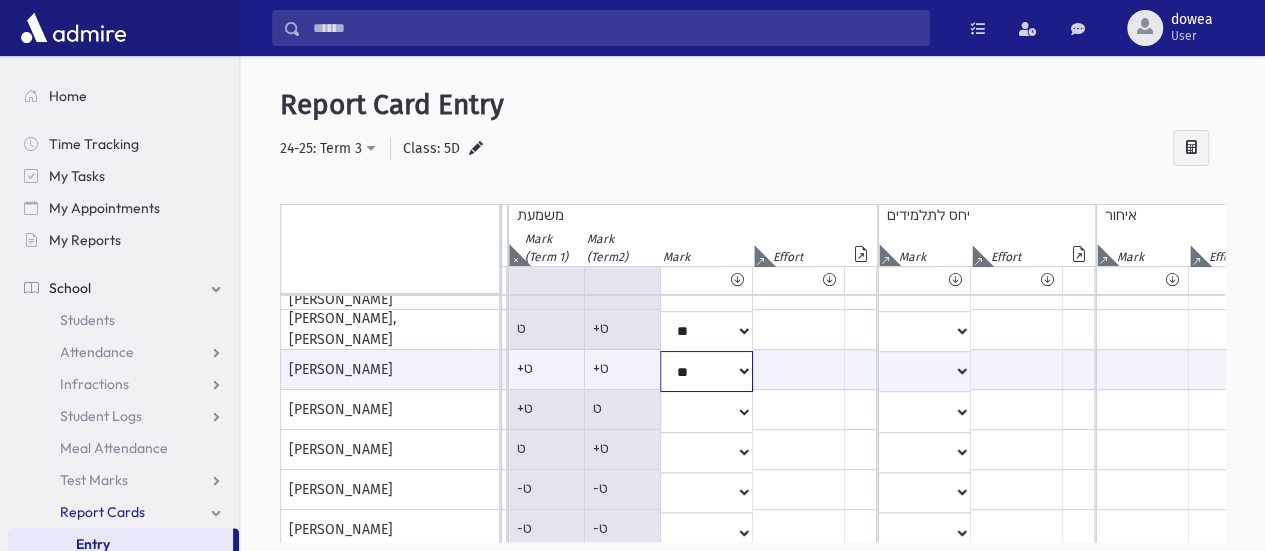 click on "*
**
**
*
**
**
**
***
***
**
***
***
**
***
***" at bounding box center (119, 371) 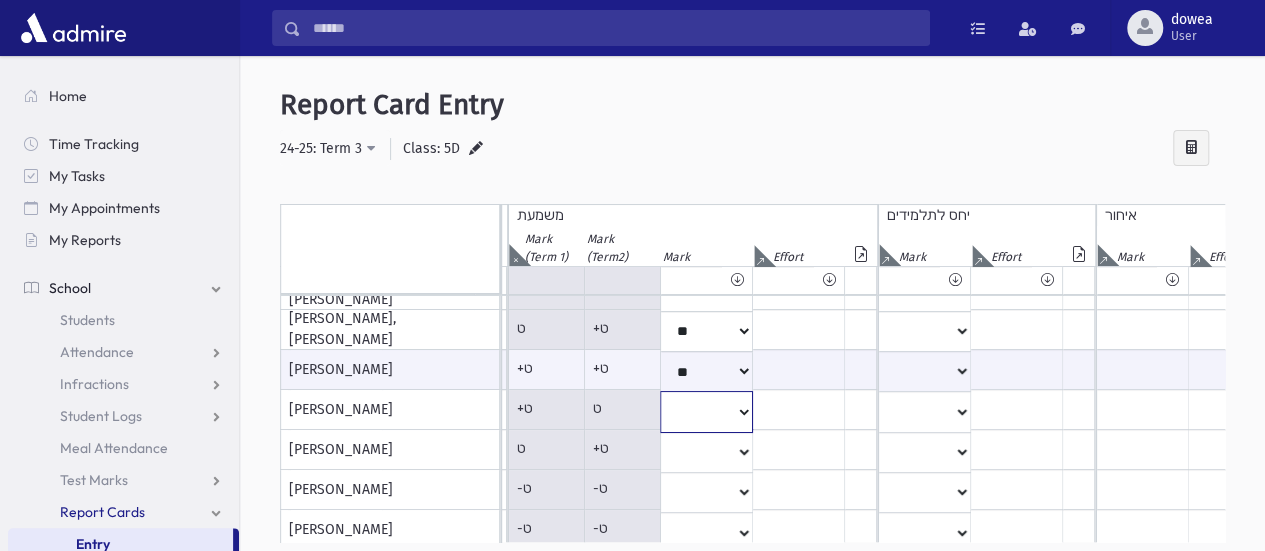 click on "*
**
**
*
**
**
**
***
***
**
***
***
**
***
***" at bounding box center [119, 90] 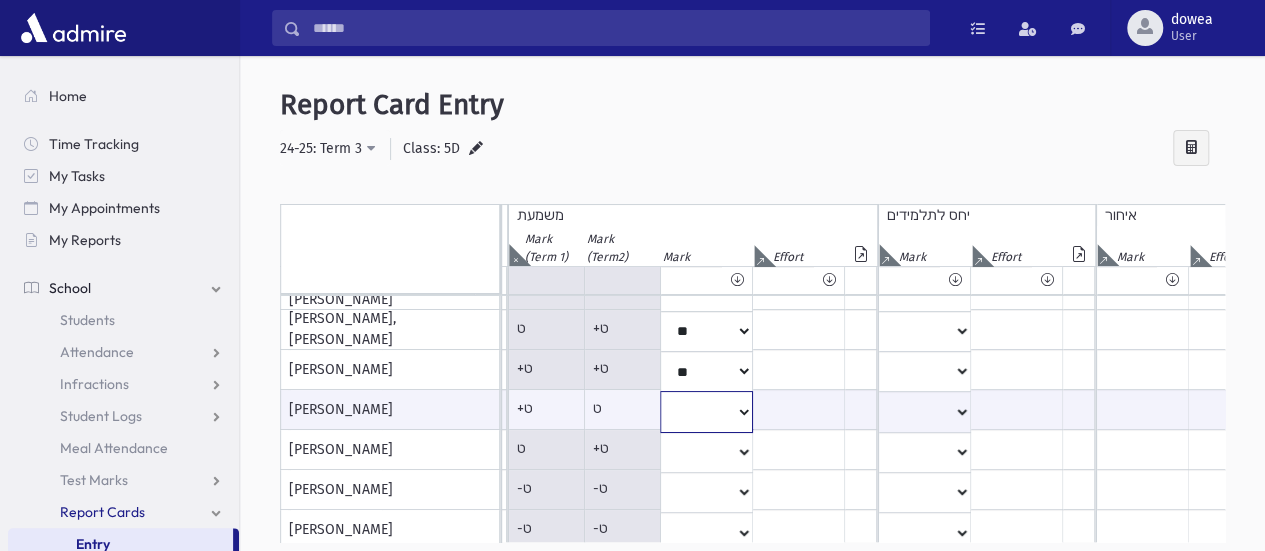 select on "**" 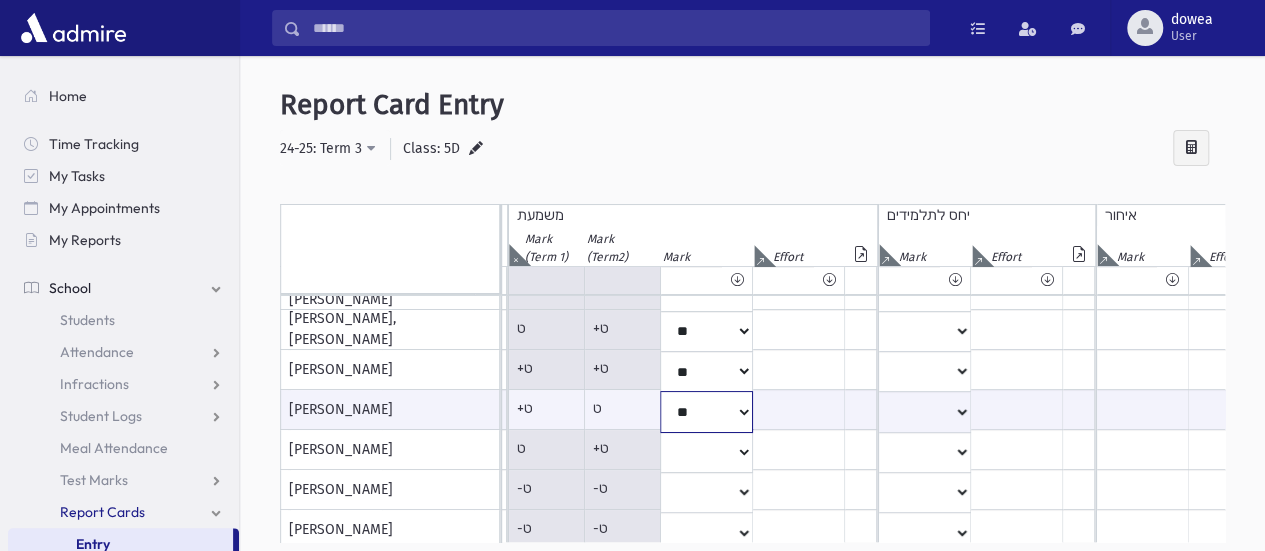 click on "*
**
**
*
**
**
**
***
***
**
***
***
**
***
***" at bounding box center (119, 411) 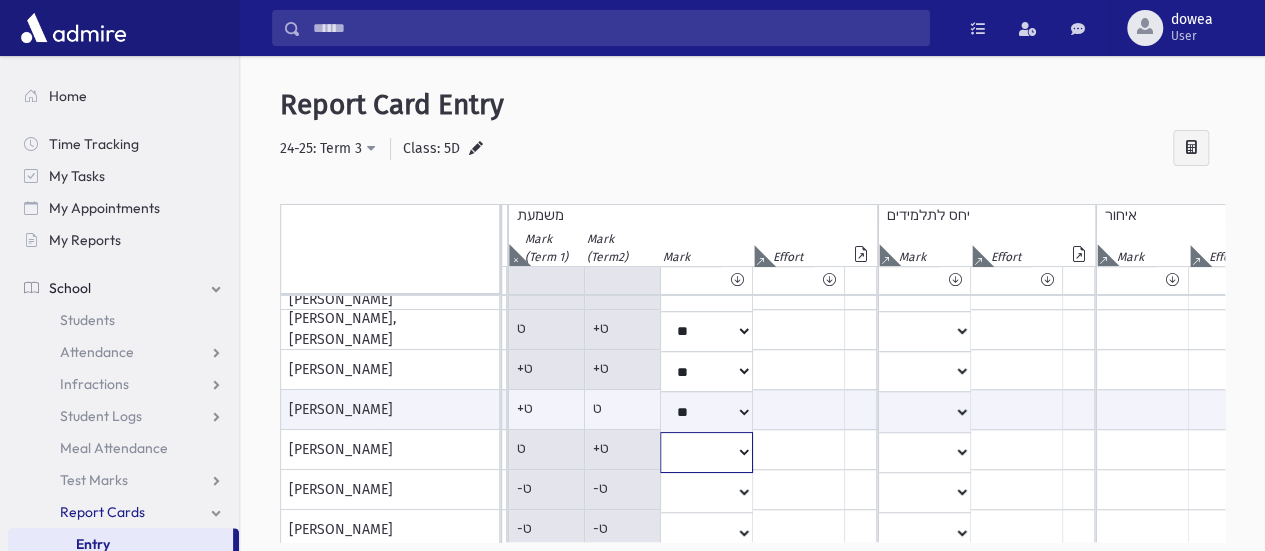 click on "*
**
**
*
**
**
**
***
***
**
***
***
**
***
***" at bounding box center (119, 90) 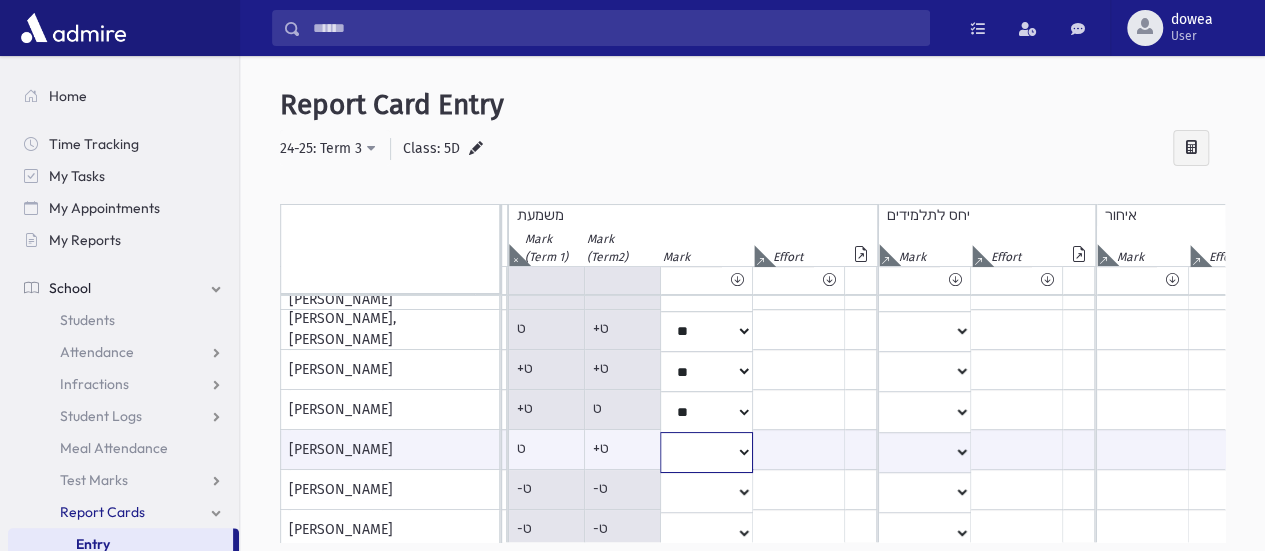 select on "*" 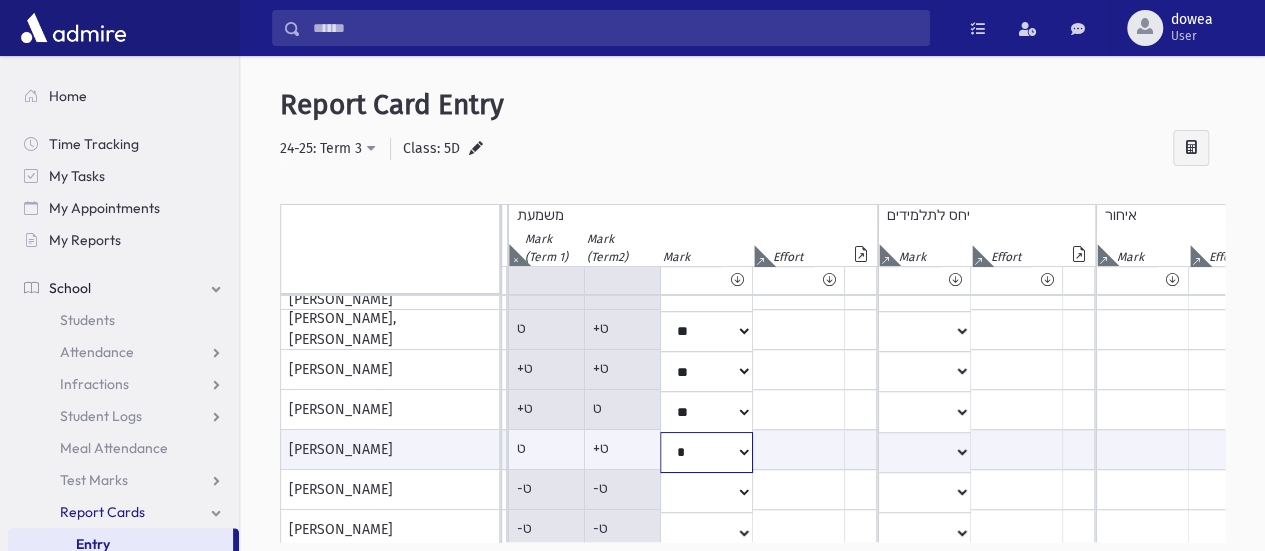 click on "*
**
**
*
**
**
**
***
***
**
***
***
**
***
***" at bounding box center (119, 452) 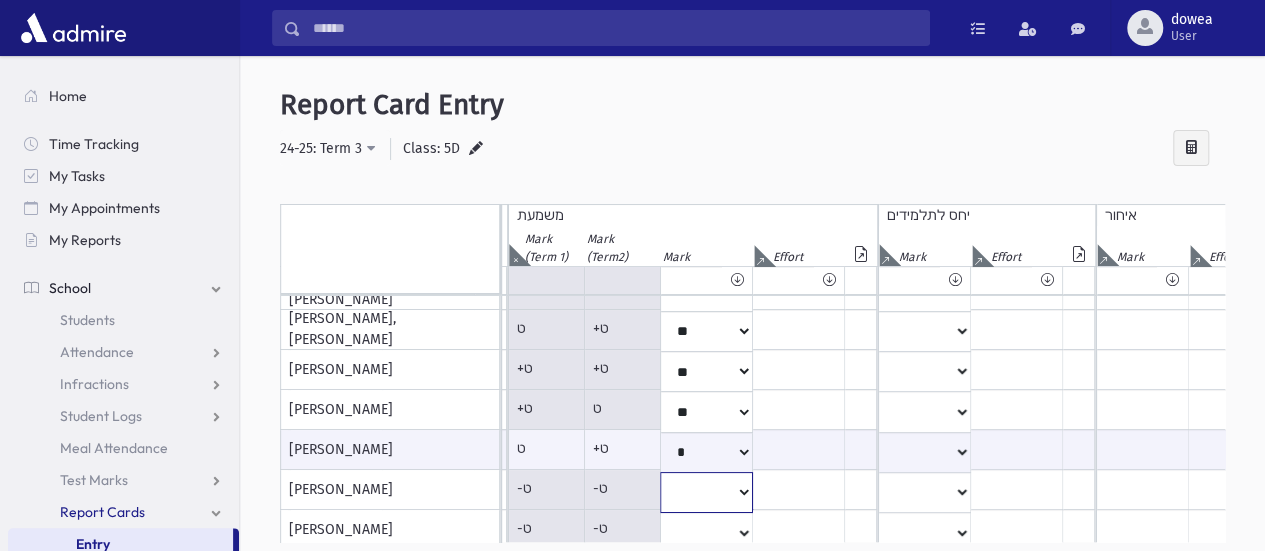 click on "*
**
**
*
**
**
**
***
***
**
***
***
**
***
***" at bounding box center (119, 90) 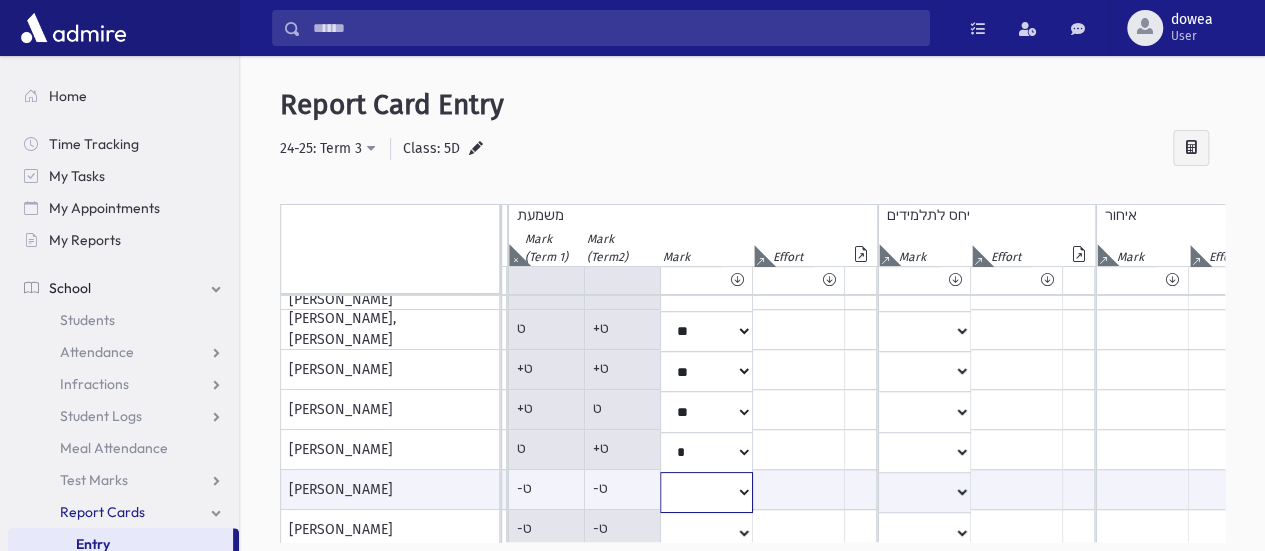 select on "*" 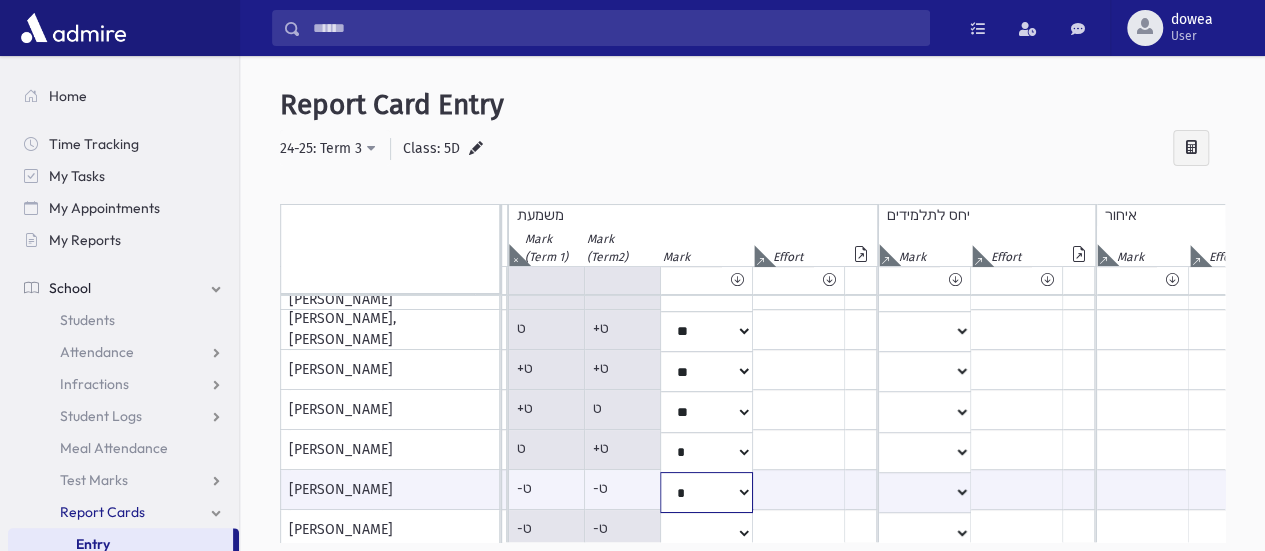 click on "*
**
**
*
**
**
**
***
***
**
***
***
**
***
***" at bounding box center [119, 492] 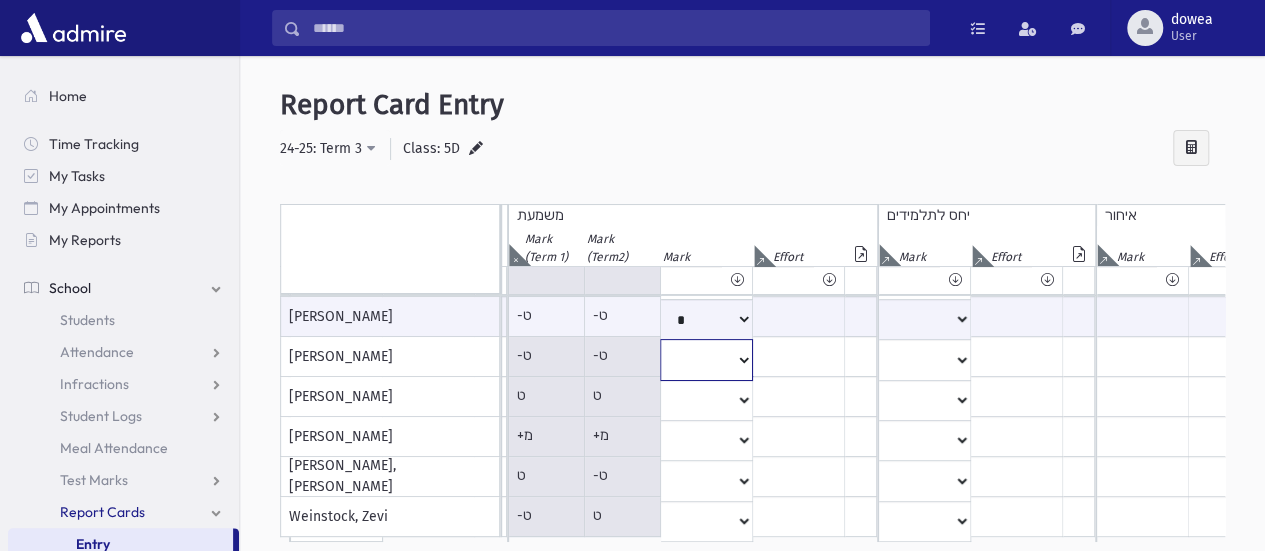 click on "*
**
**
*
**
**
**
***
***
**
***
***
**
***
***" at bounding box center (119, -83) 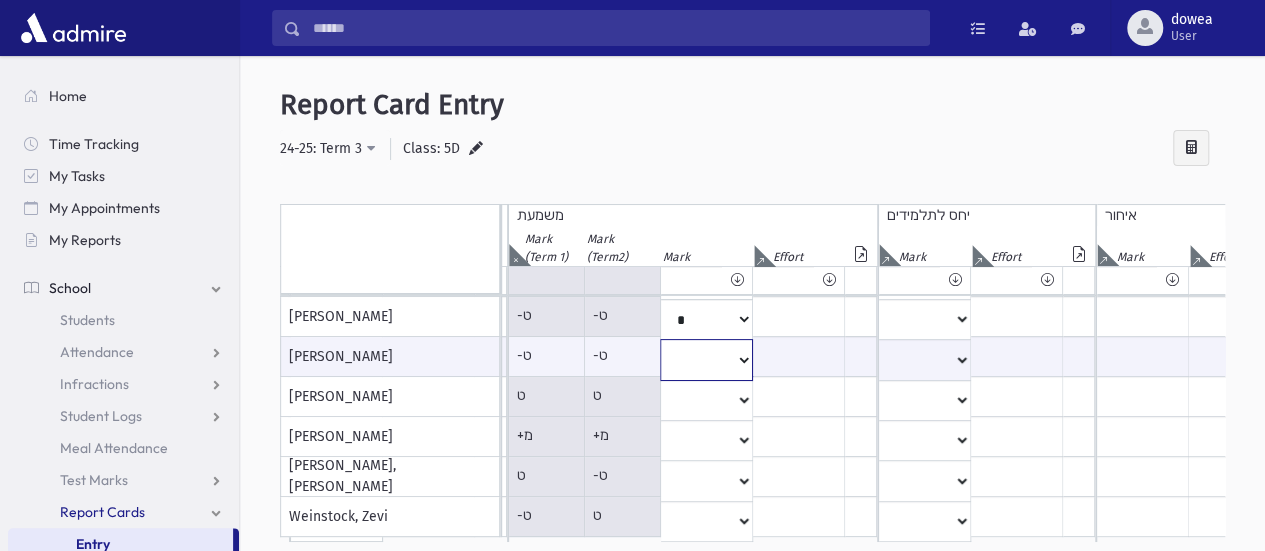 select on "**" 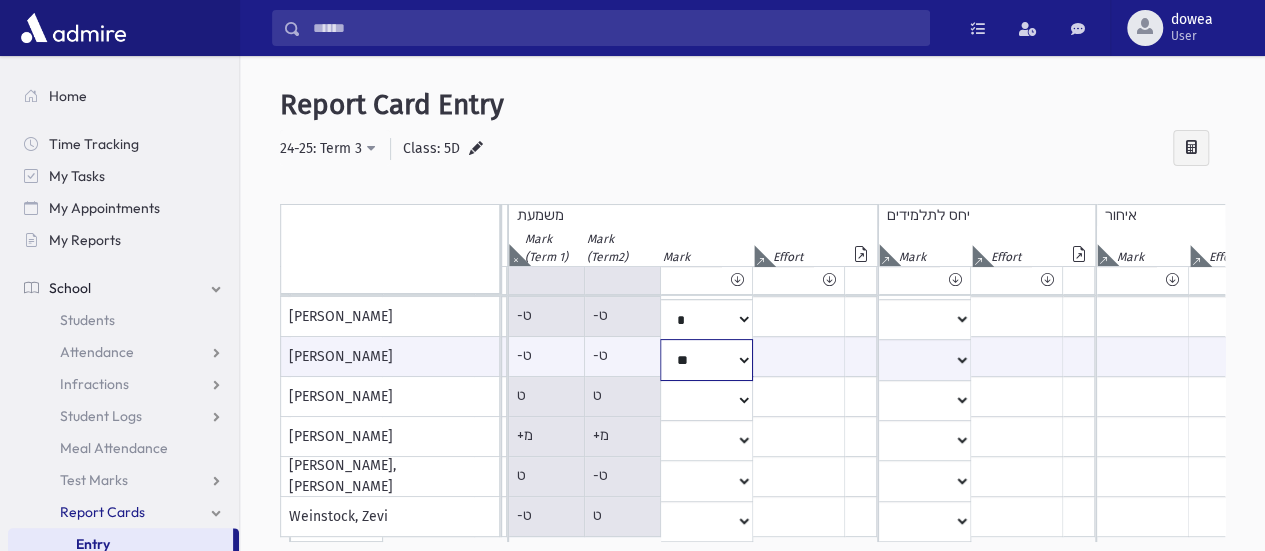 click on "*
**
**
*
**
**
**
***
***
**
***
***
**
***
***" at bounding box center (119, 359) 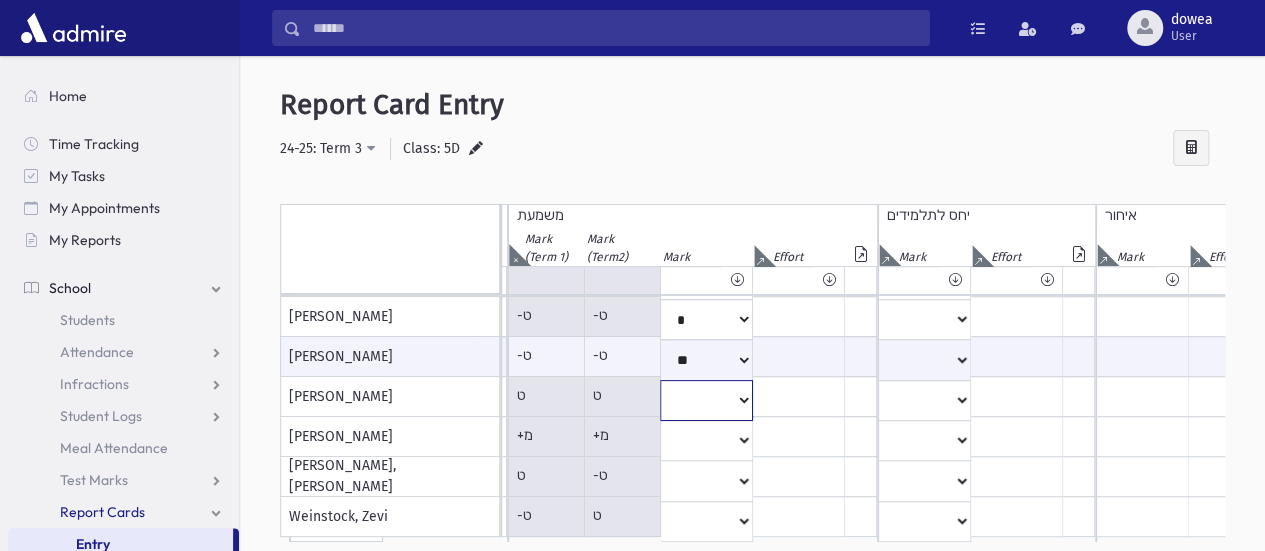 click on "*
**
**
*
**
**
**
***
***
**
***
***
**
***
***" at bounding box center (119, -83) 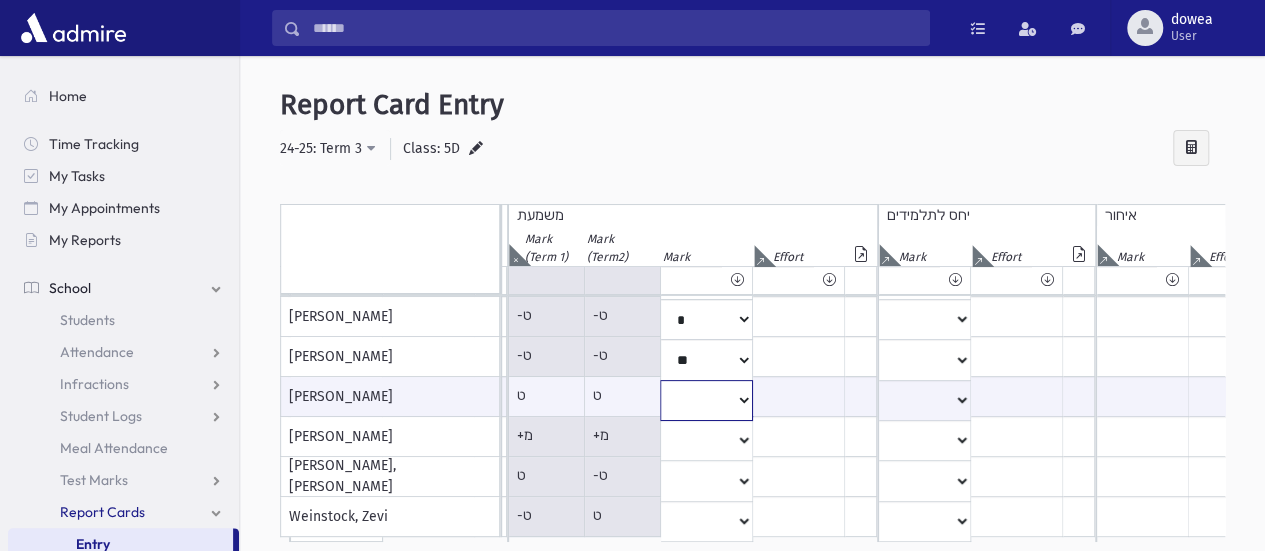 select on "**" 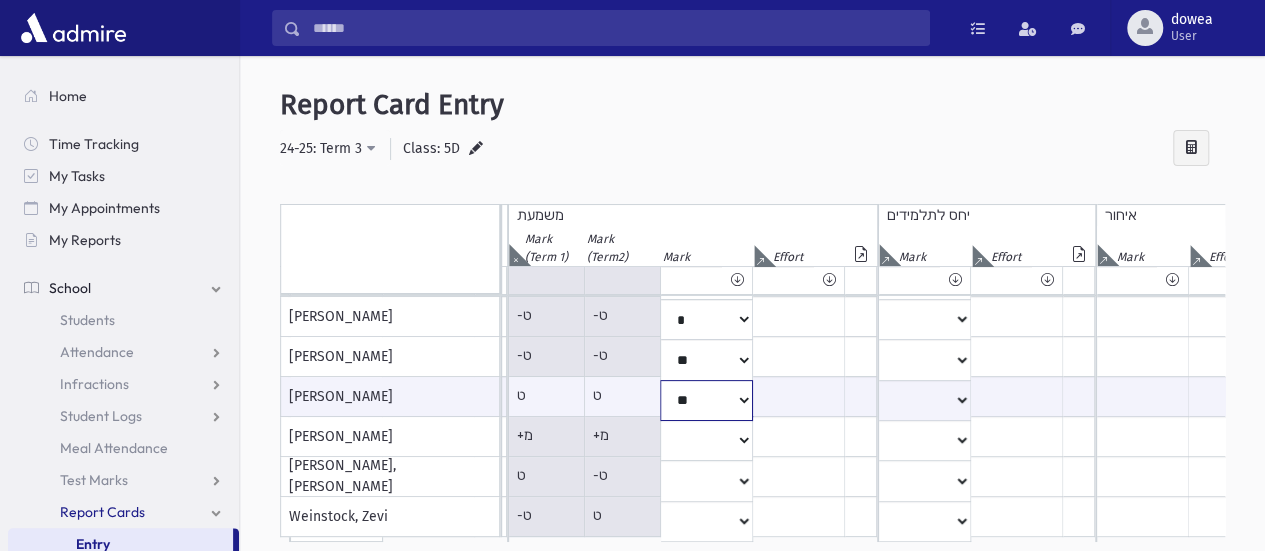 click on "*
**
**
*
**
**
**
***
***
**
***
***
**
***
***" at bounding box center [119, 400] 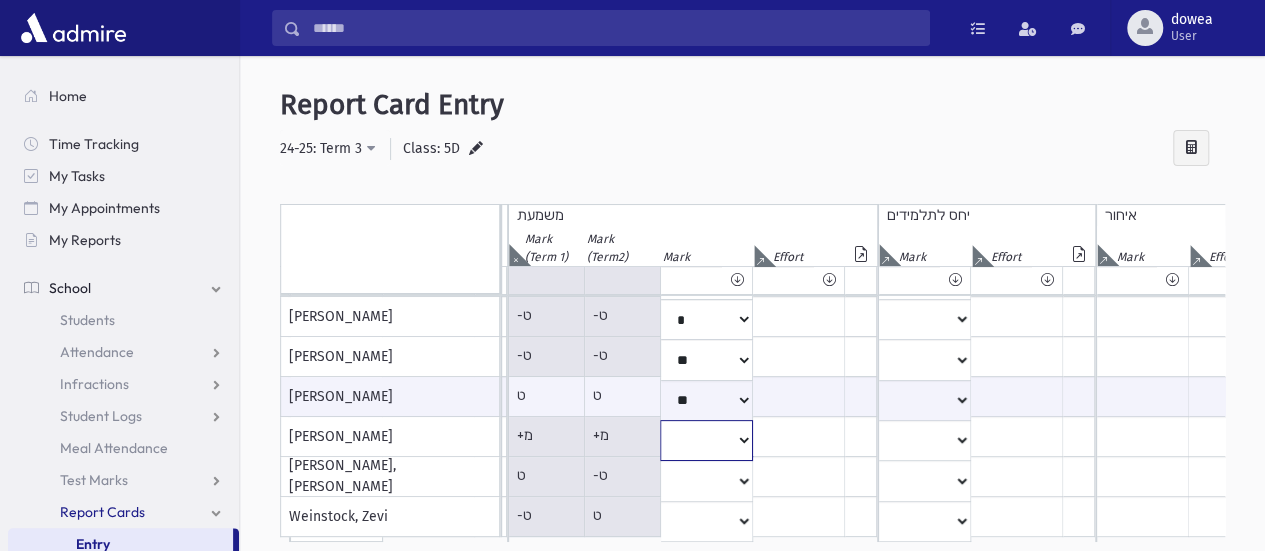 click on "*
**
**
*
**
**
**
***
***
**
***
***
**
***
***" at bounding box center (119, -83) 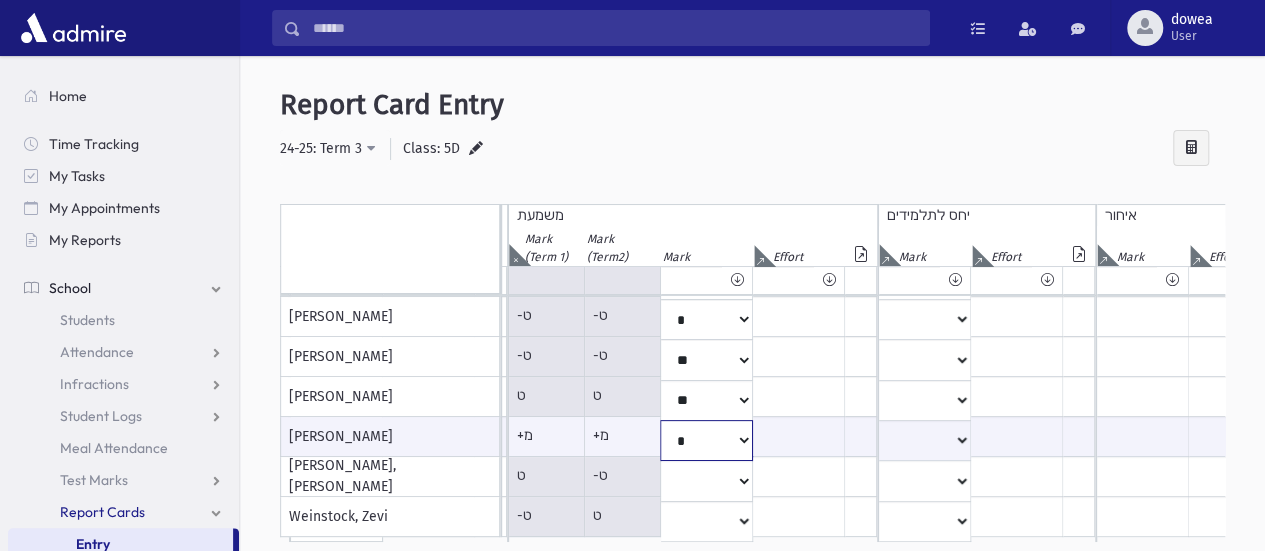 click on "*
**
**
*
**
**
**
***
***
**
***
***
**
***
***" at bounding box center (119, 440) 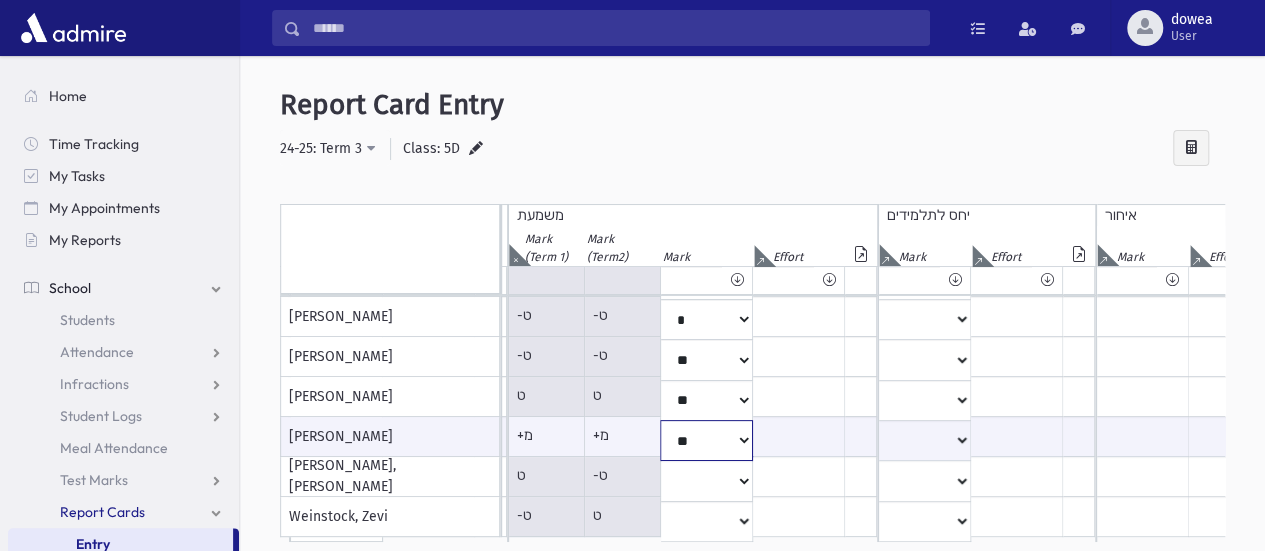 click on "*
**
**
*
**
**
**
***
***
**
***
***
**
***
***" at bounding box center [119, 440] 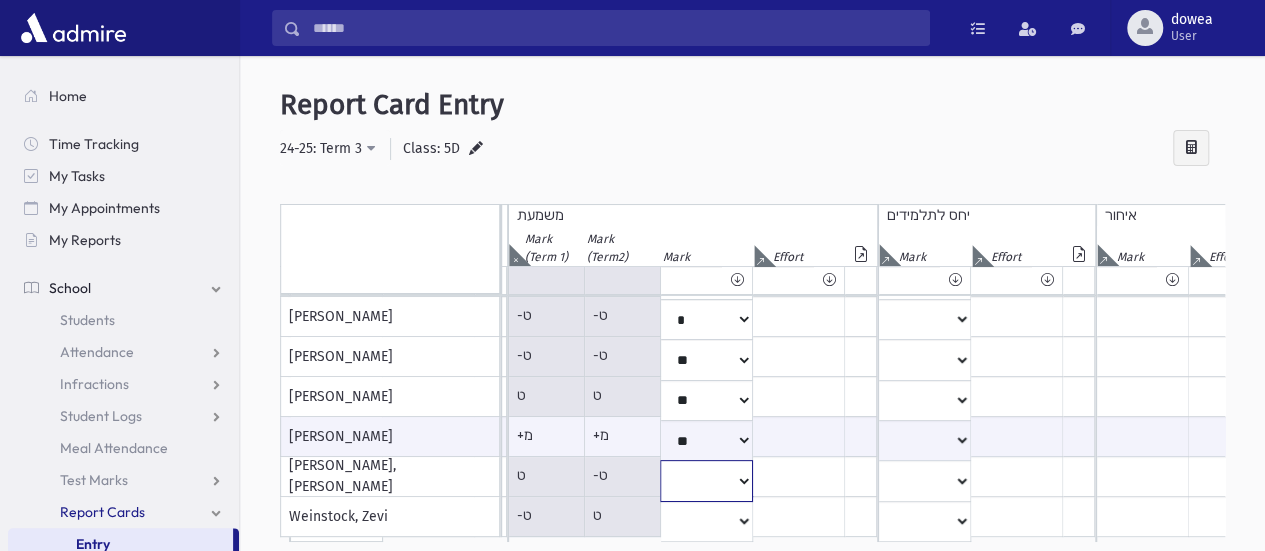 click on "*
**
**
*
**
**
**
***
***
**
***
***
**
***
***" at bounding box center [119, -83] 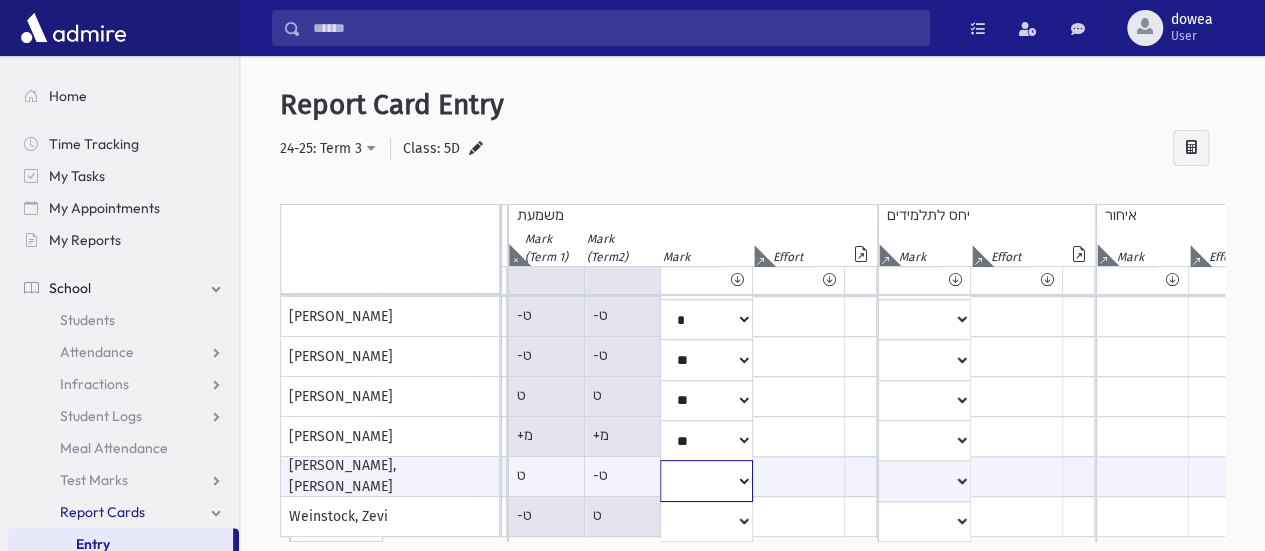 select on "*" 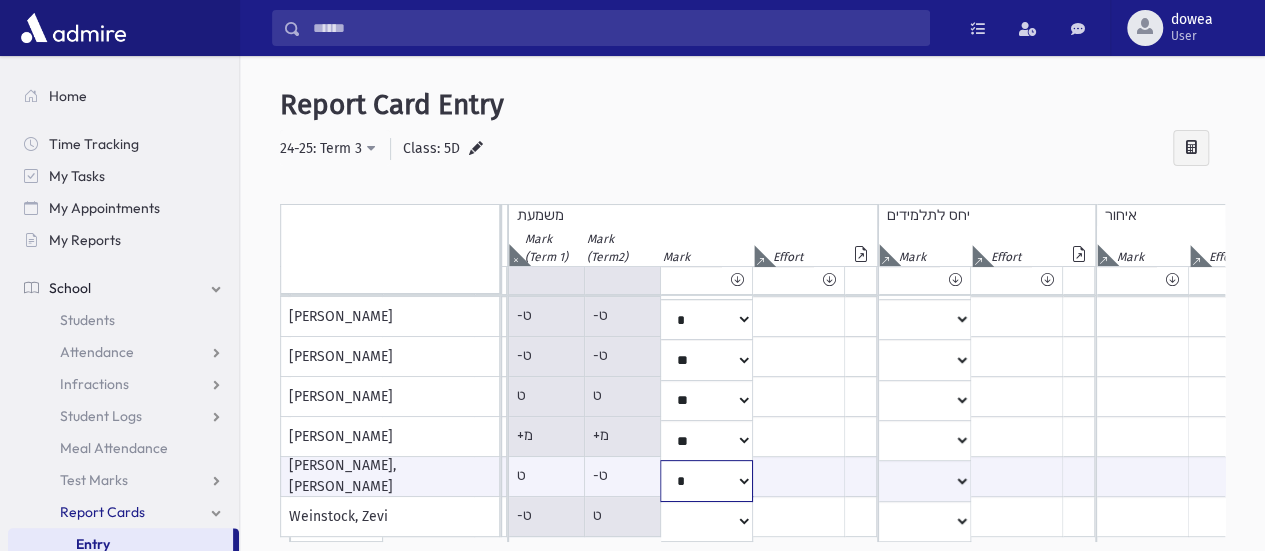 click on "*
**
**
*
**
**
**
***
***
**
***
***
**
***
***" at bounding box center (119, 480) 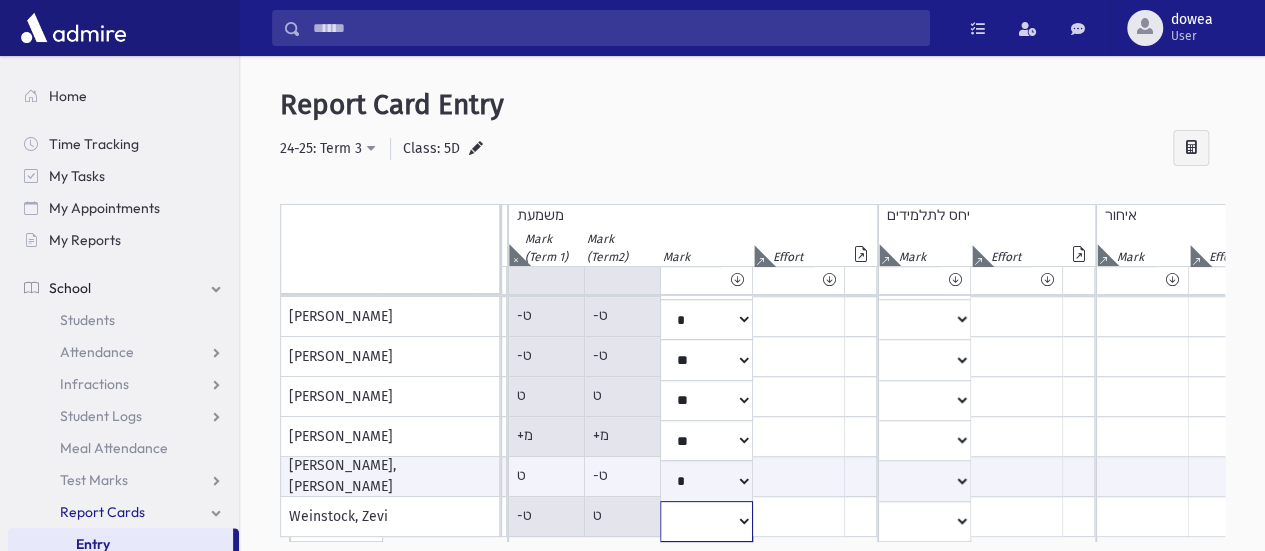 click on "*
**
**
*
**
**
**
***
***
**
***
***
**
***
***" at bounding box center (119, -83) 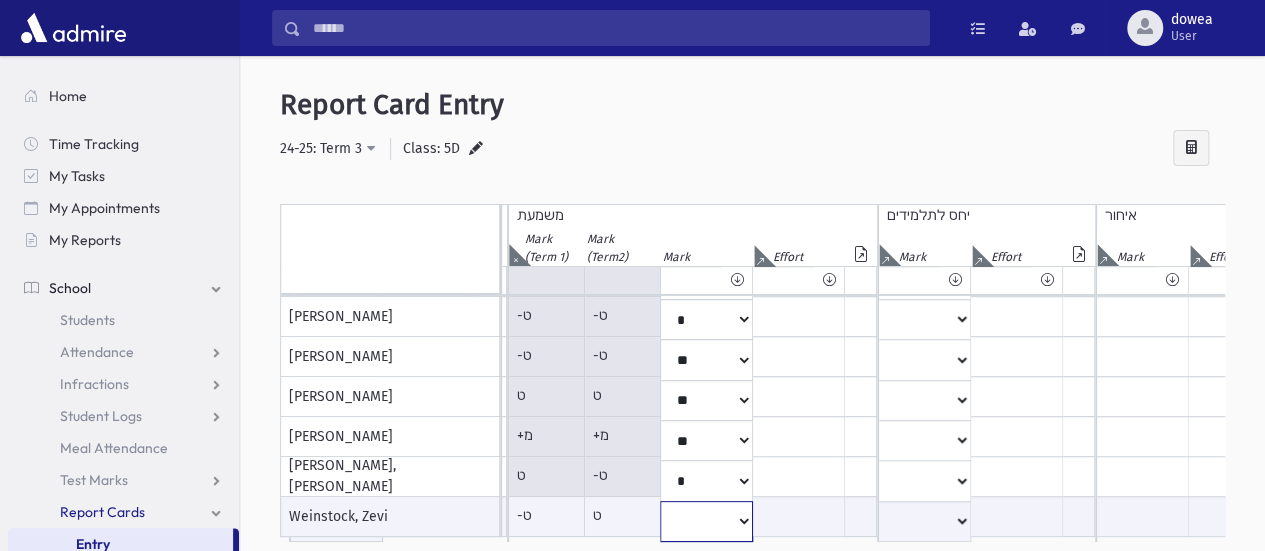 select on "*" 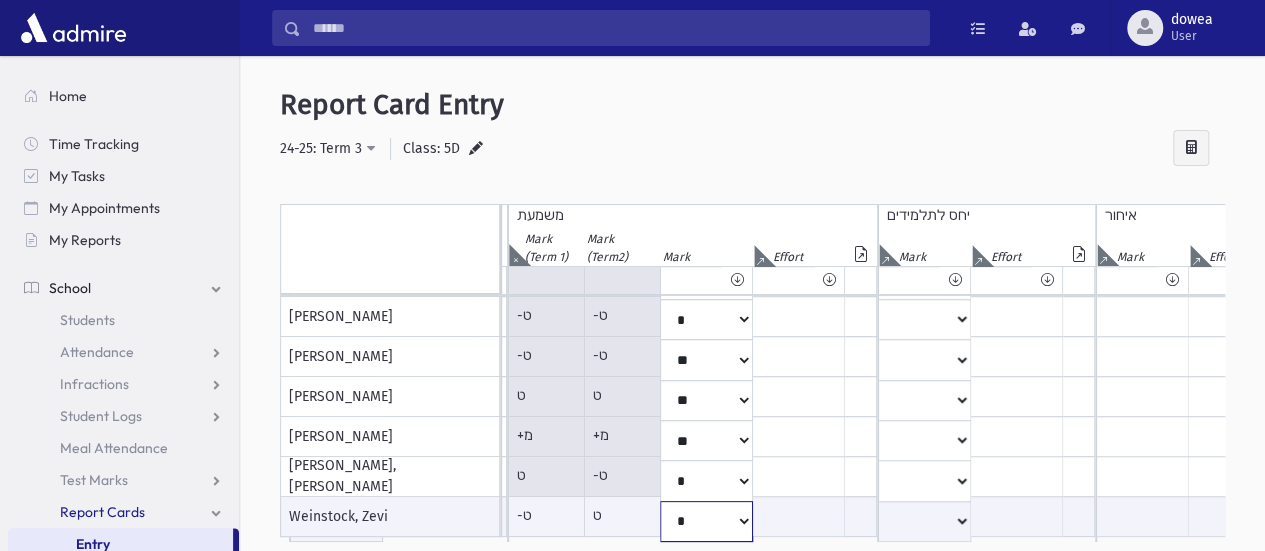 click on "*
**
**
*
**
**
**
***
***
**
***
***
**
***
***" at bounding box center (119, 521) 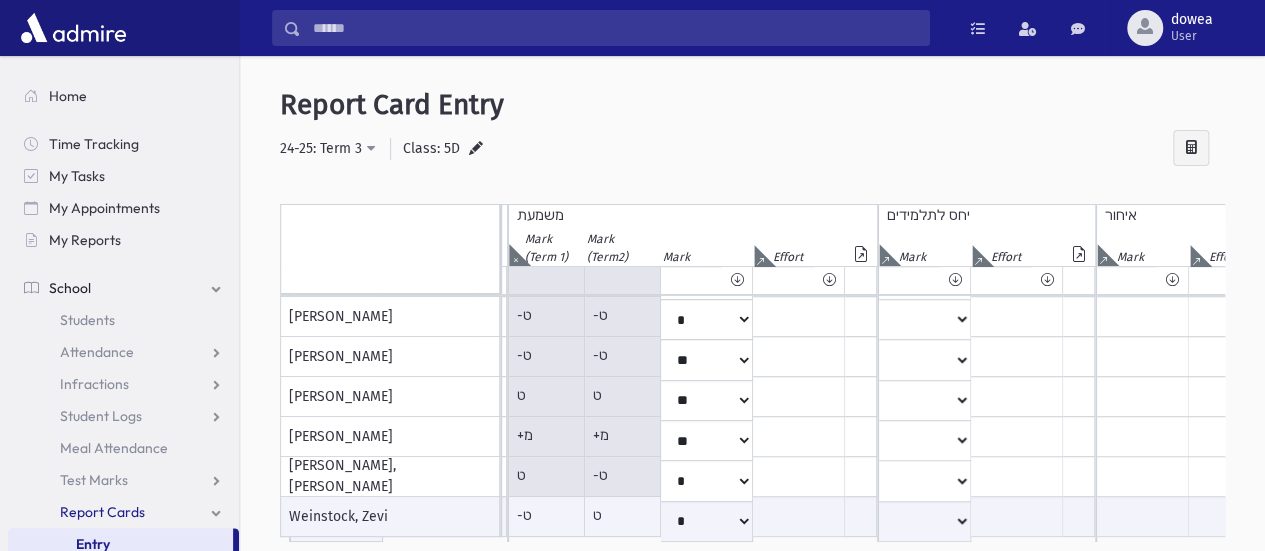 click at bounding box center [-73, 255] 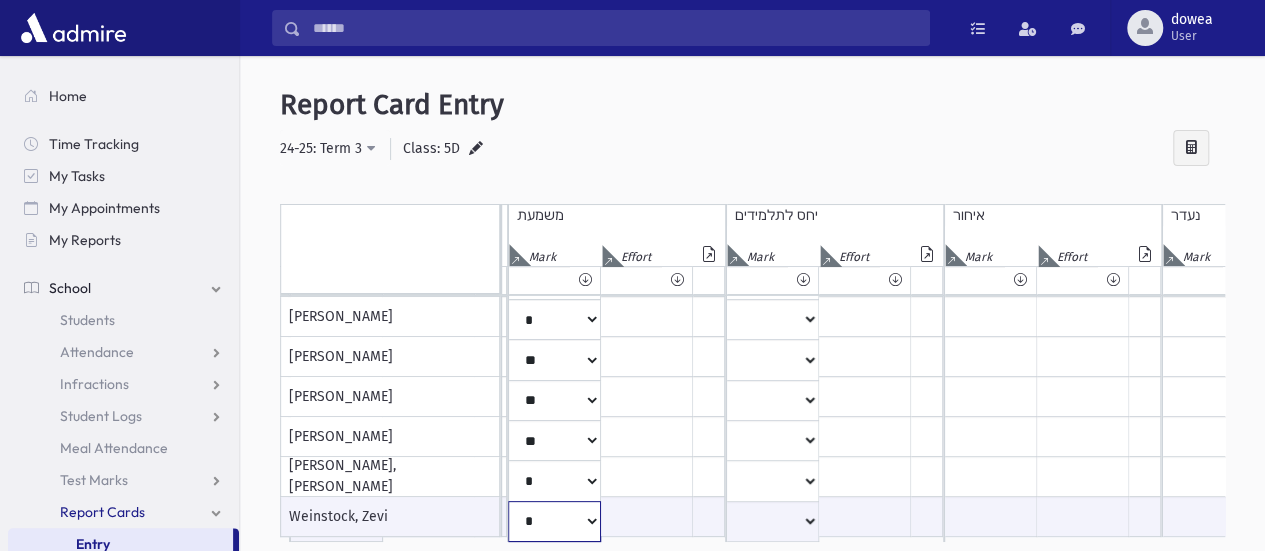 drag, startPoint x: 538, startPoint y: 531, endPoint x: 558, endPoint y: 531, distance: 20 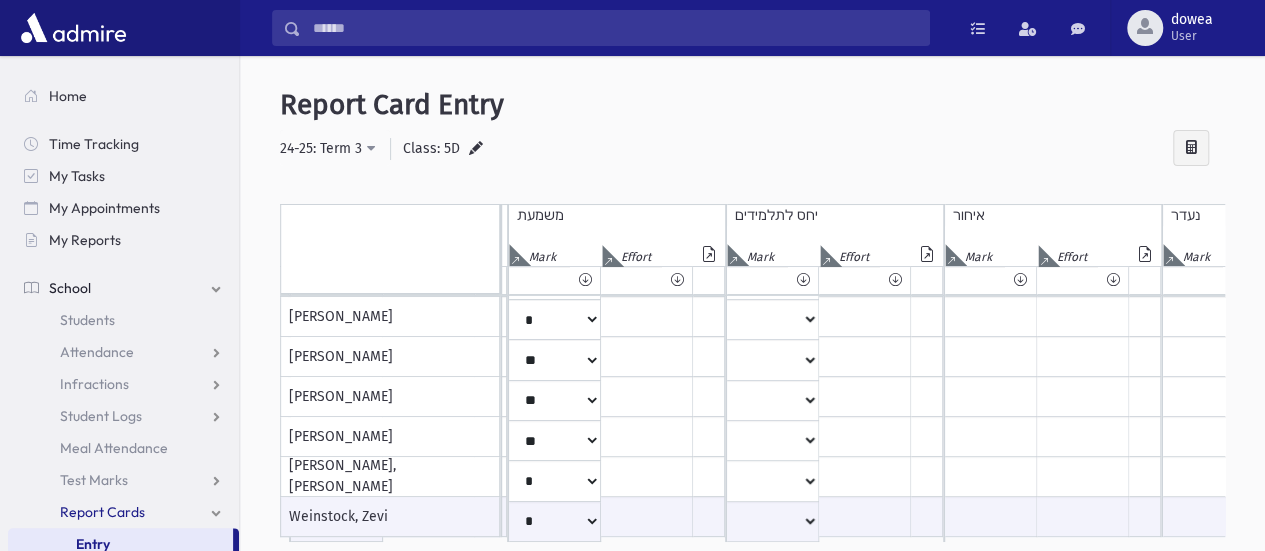 click on "Report Card Entry" at bounding box center [752, 105] 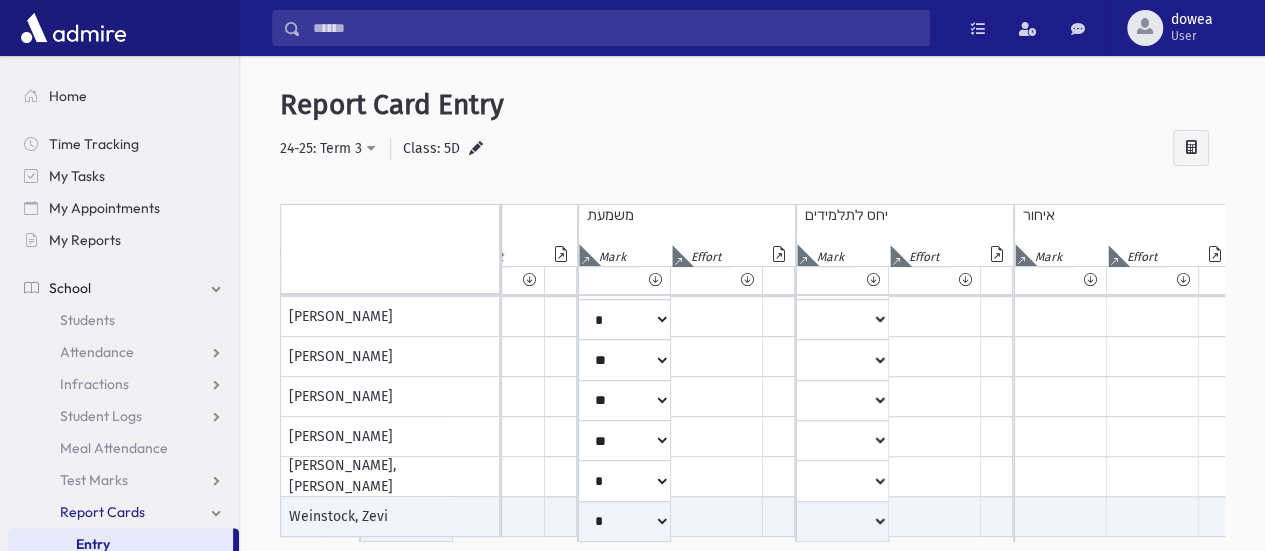 scroll, scrollTop: 402, scrollLeft: 475, axis: both 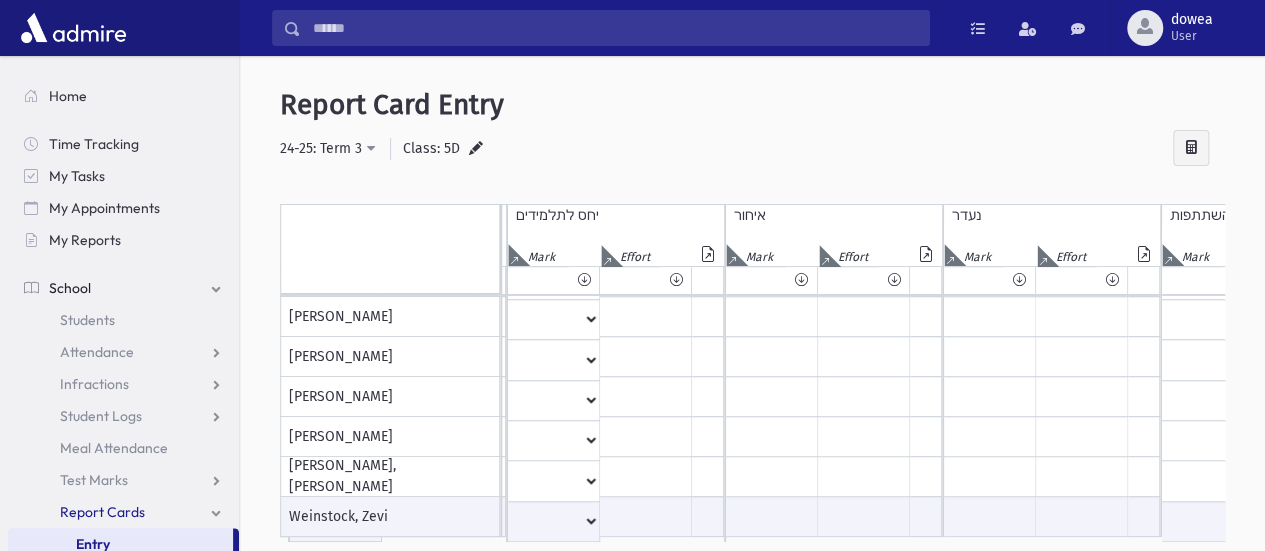 click at bounding box center [78, 255] 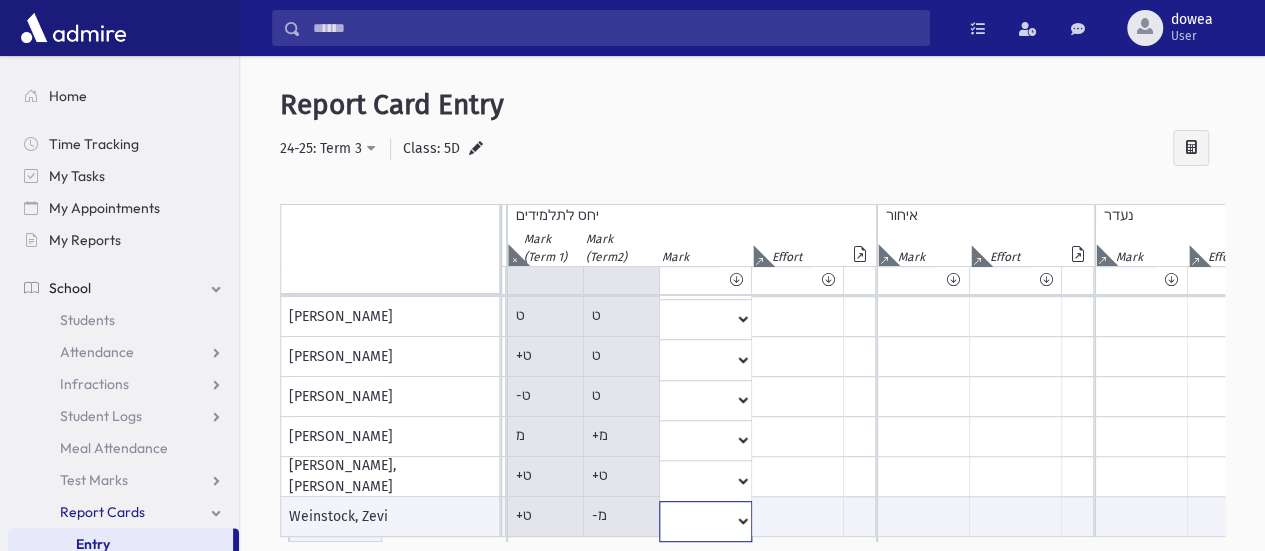 click on "*
**
**
*
**
**
**
***
***
**
***
***
**
***
***" at bounding box center (-100, 521) 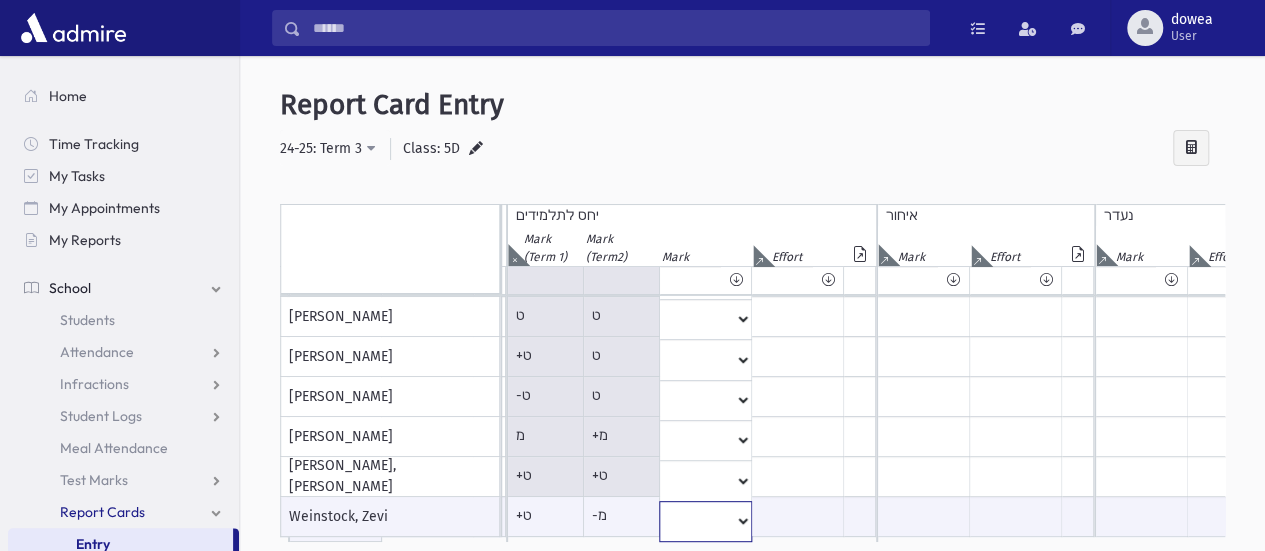 select on "**" 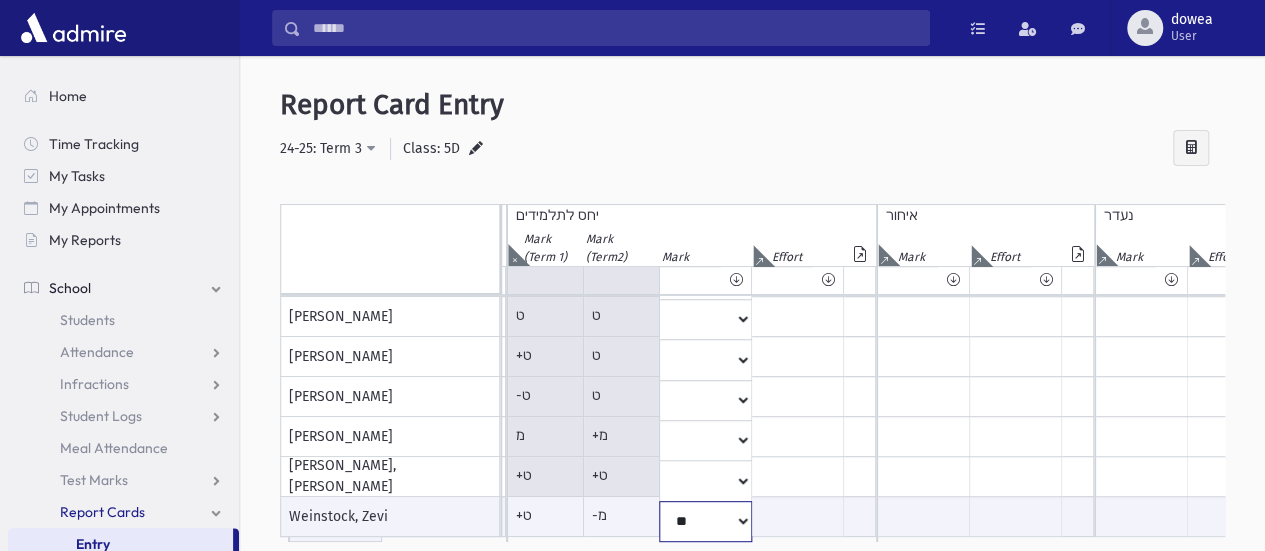 click on "*
**
**
*
**
**
**
***
***
**
***
***
**
***
***" at bounding box center (-100, 521) 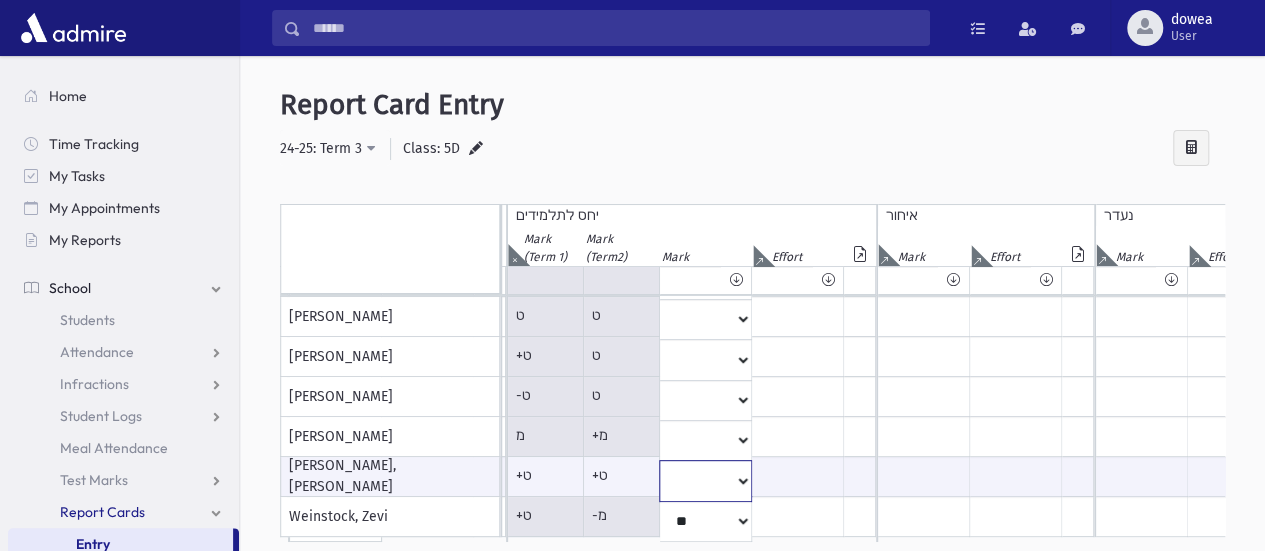 click on "*
**
**
*
**
**
**
***
***
**
***
***
**
***
***" at bounding box center (-100, 480) 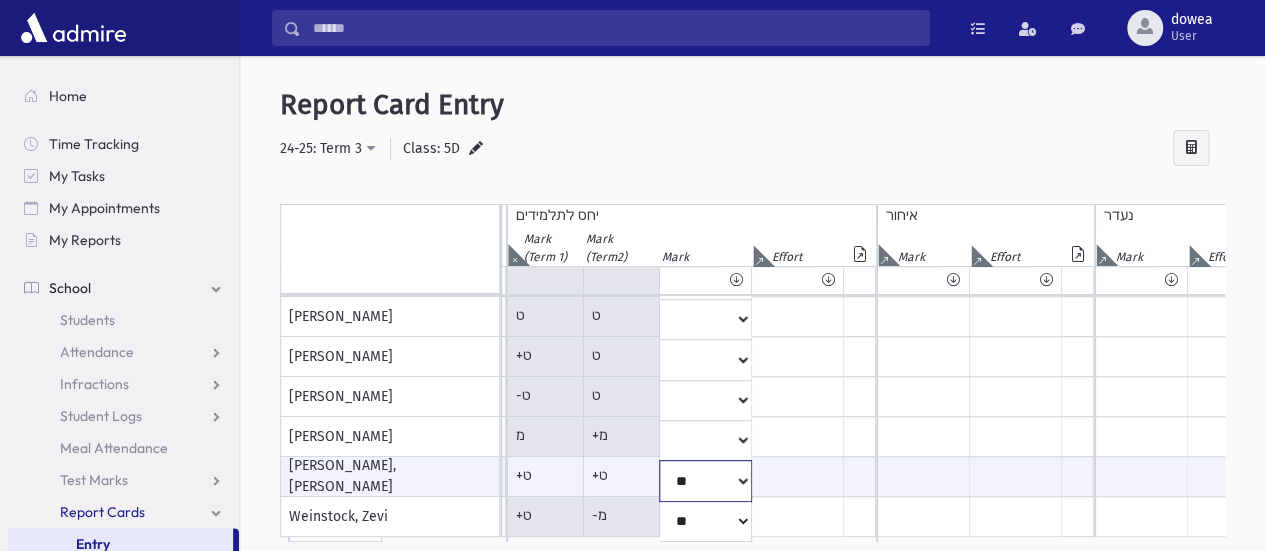 click on "*
**
**
*
**
**
**
***
***
**
***
***
**
***
***" at bounding box center (-100, 480) 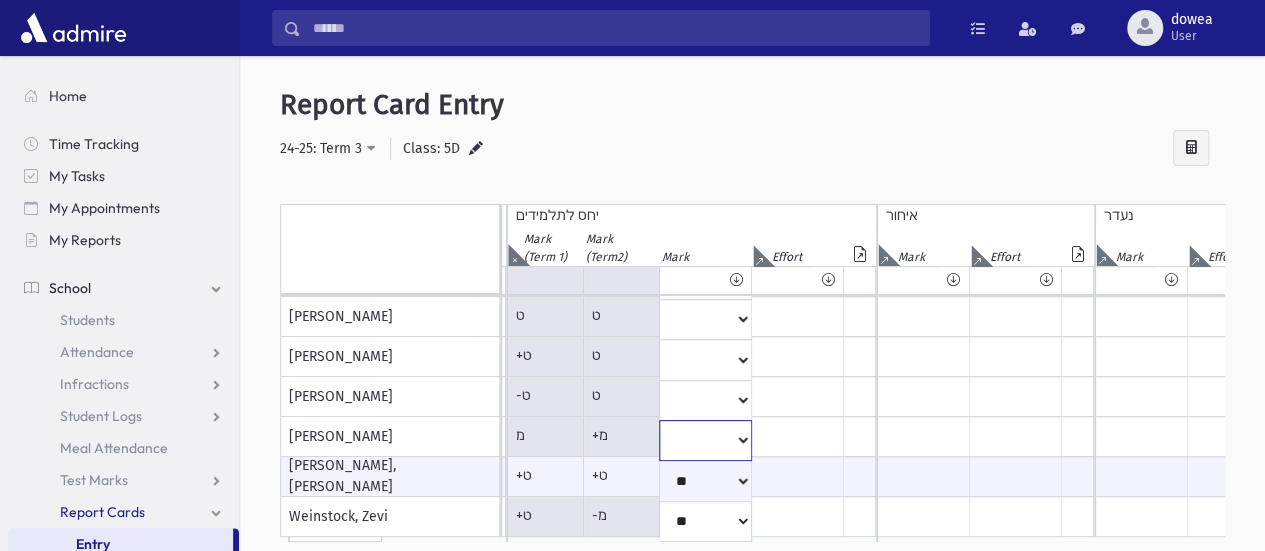 click on "*
**
**
*
**
**
**
***
***
**
***
***
**
***
***" at bounding box center (-100, -83) 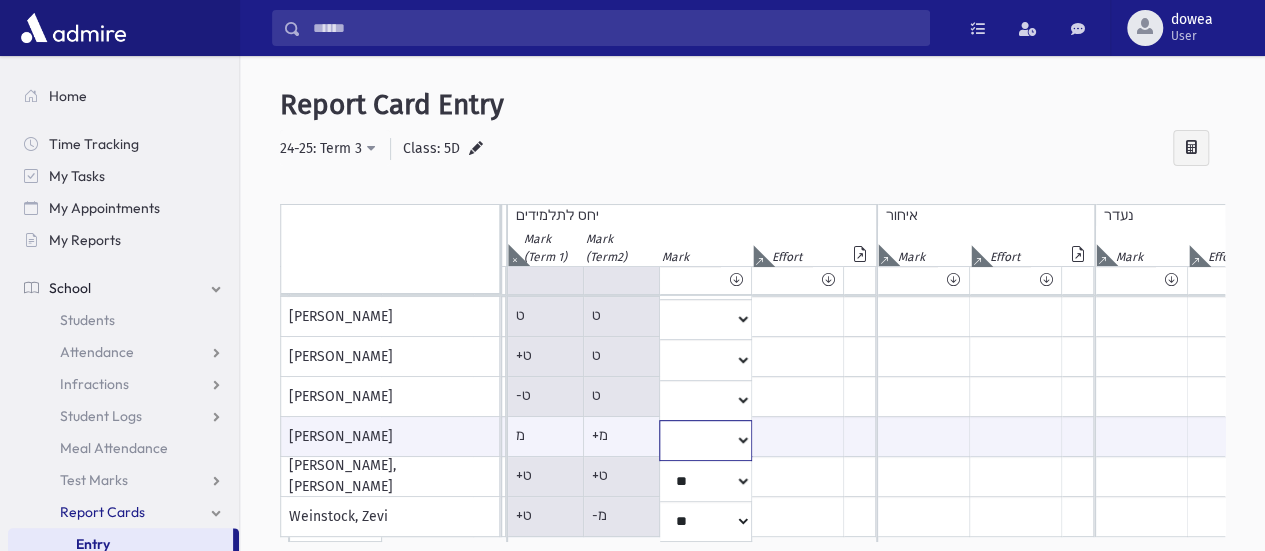 select on "*" 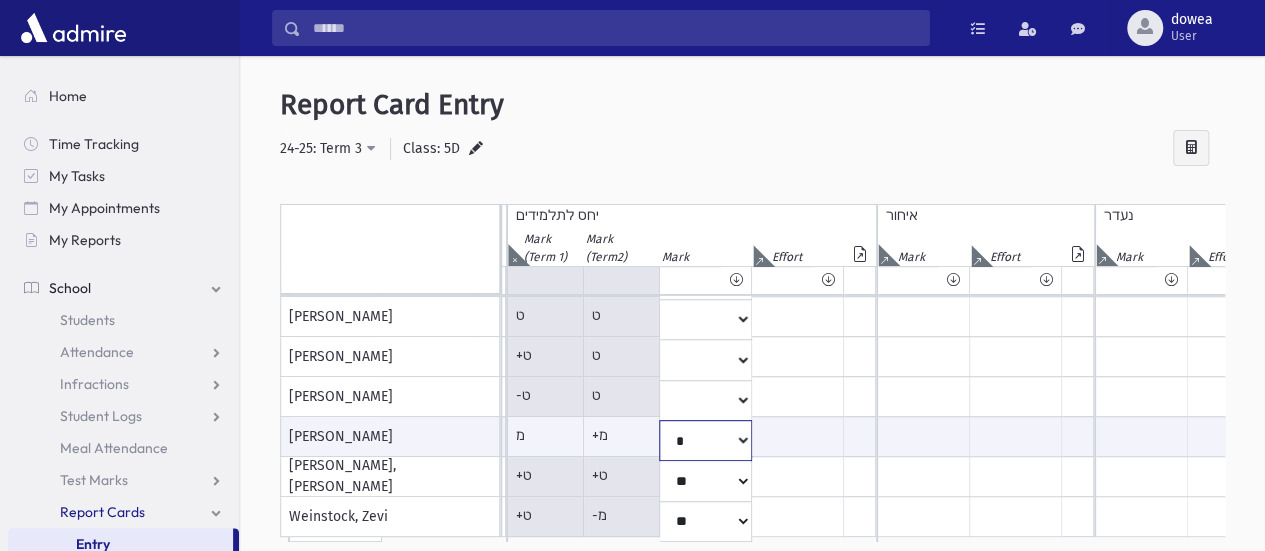click on "*
**
**
*
**
**
**
***
***
**
***
***
**
***
***" at bounding box center [-100, 440] 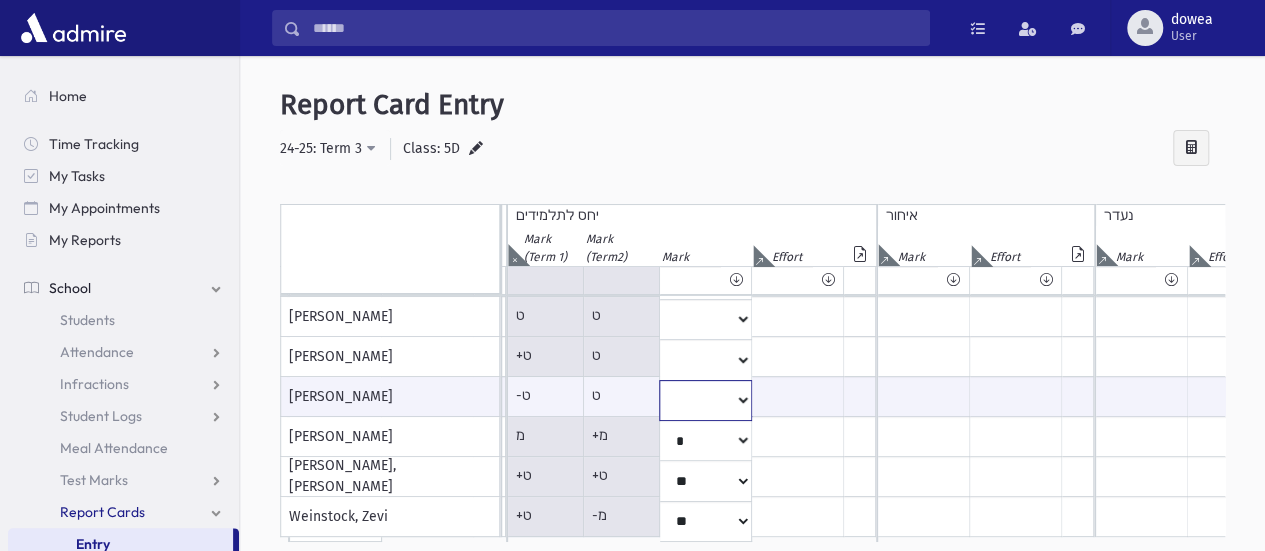 click on "*
**
**
*
**
**
**
***
***
**
***
***
**
***
***" at bounding box center [-100, 400] 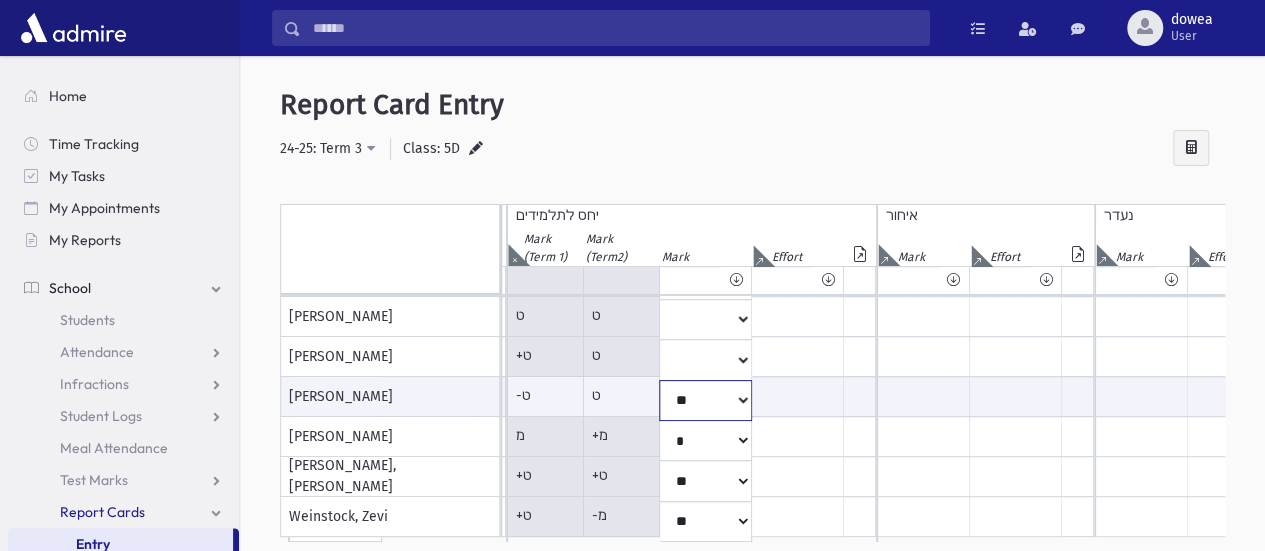 click on "*
**
**
*
**
**
**
***
***
**
***
***
**
***
***" at bounding box center [-100, 400] 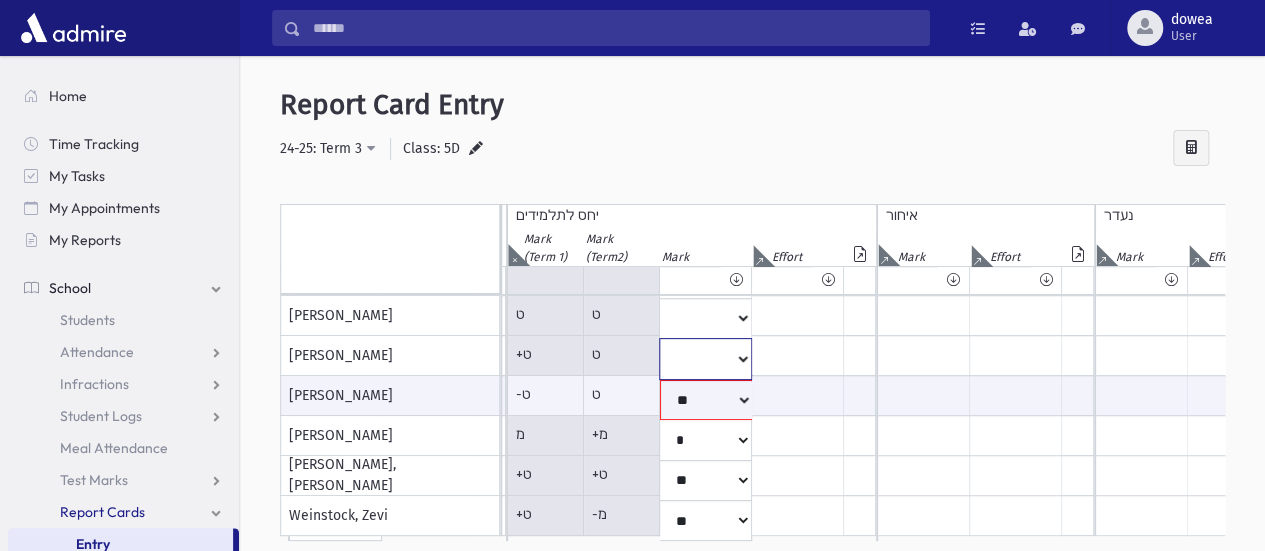click on "*
**
**
*
**
**
**
***
***
**
***
***
**
***
***" at bounding box center (-100, -84) 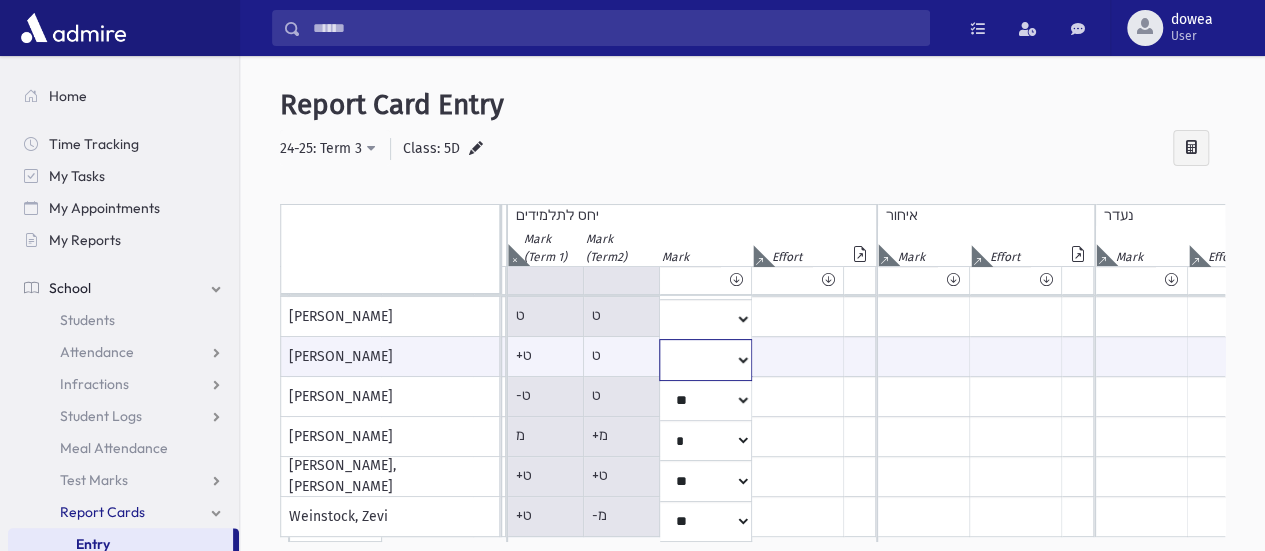 select on "*" 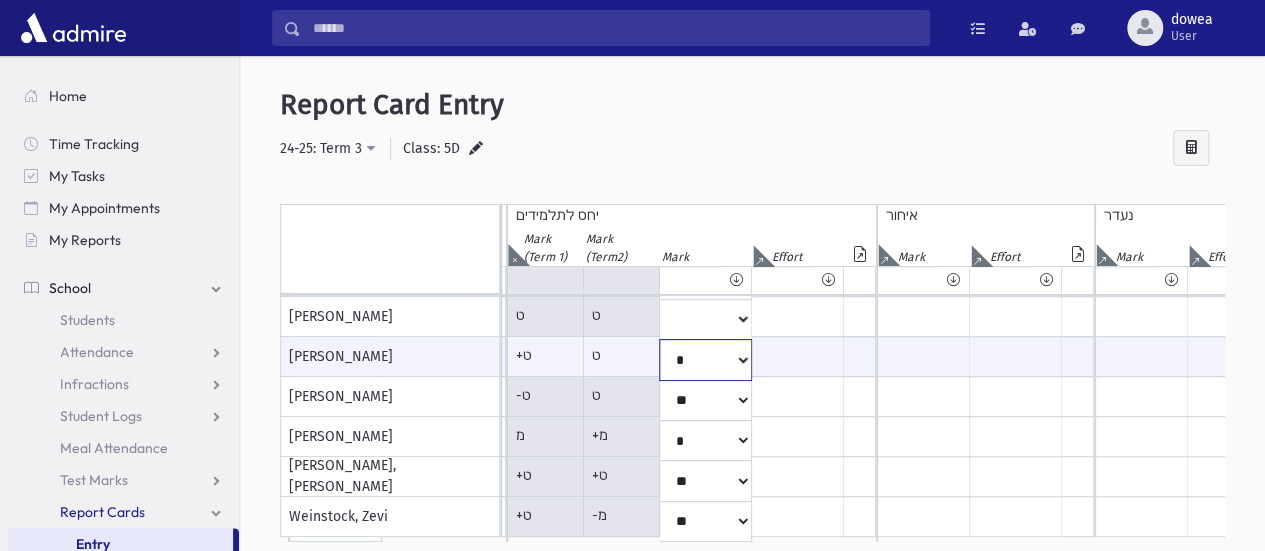click on "*
**
**
*
**
**
**
***
***
**
***
***
**
***
***" at bounding box center [-100, 359] 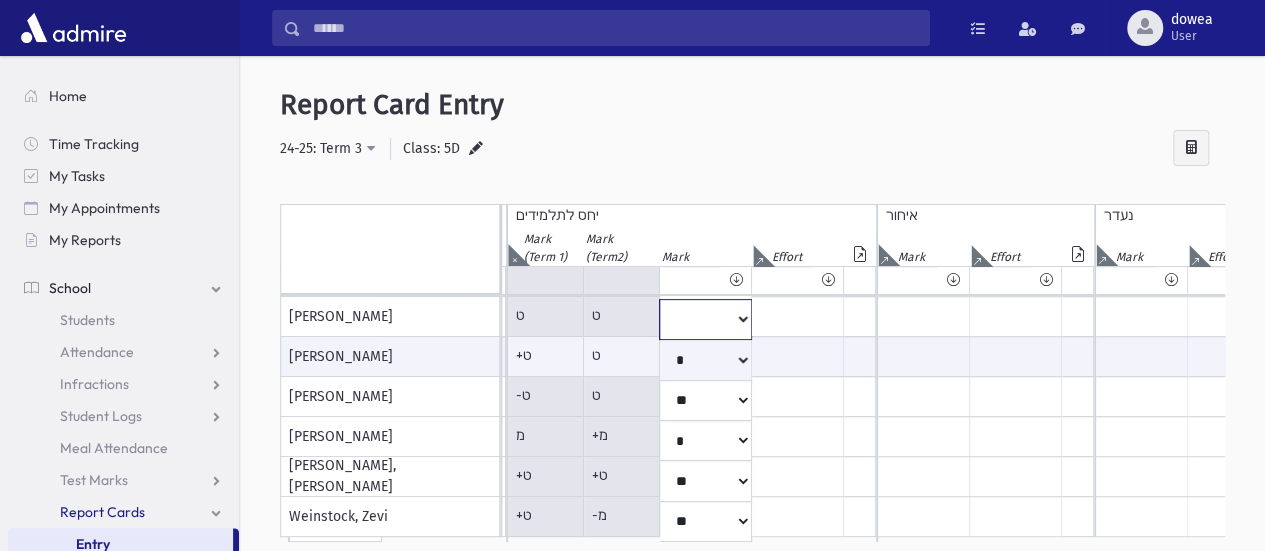 scroll, scrollTop: 400, scrollLeft: 800, axis: both 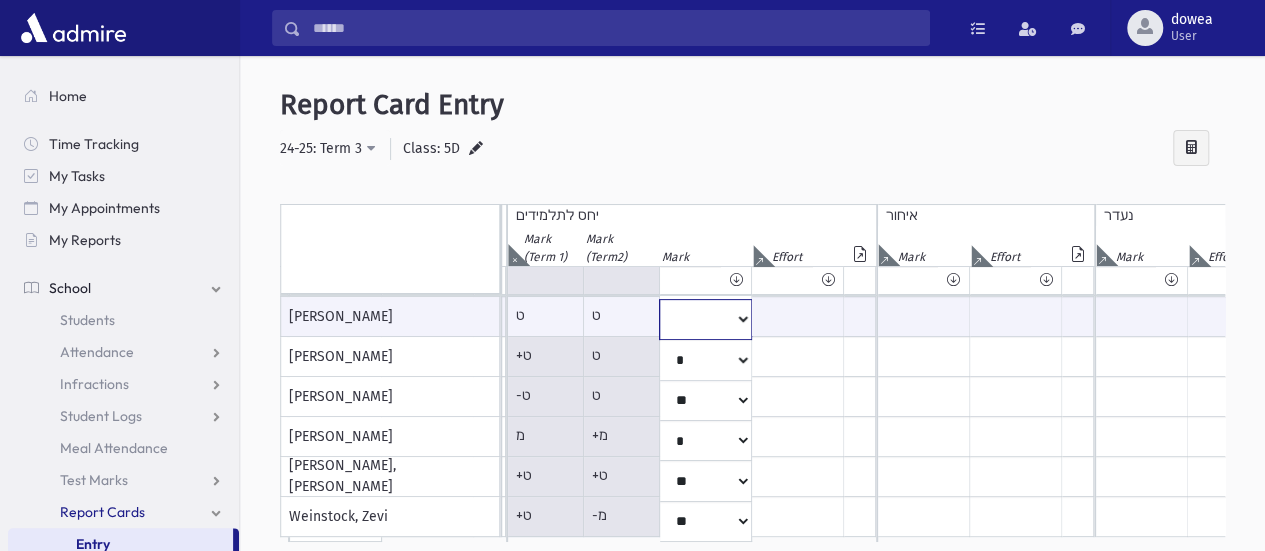 select on "**" 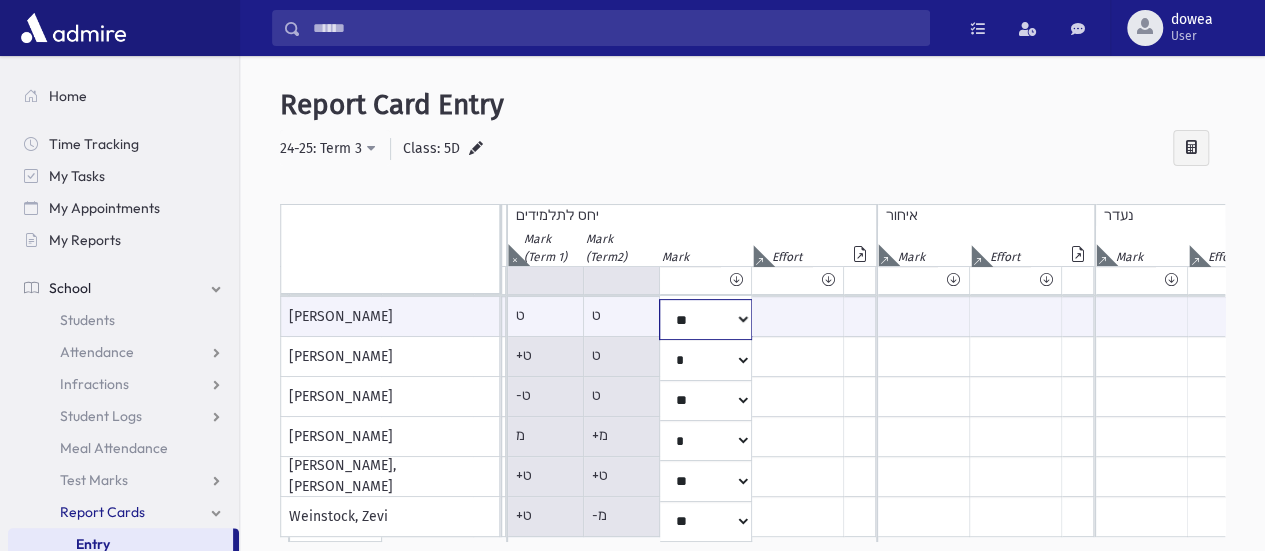 click on "*
**
**
*
**
**
**
***
***
**
***
***
**
***
***" at bounding box center [-100, 319] 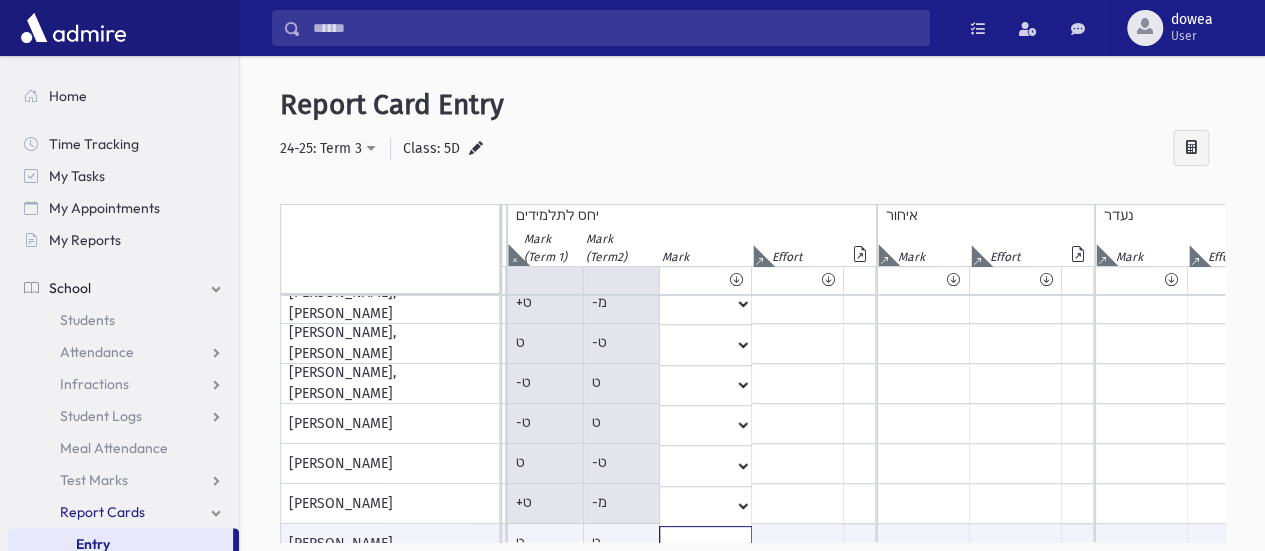 scroll, scrollTop: 163, scrollLeft: 800, axis: both 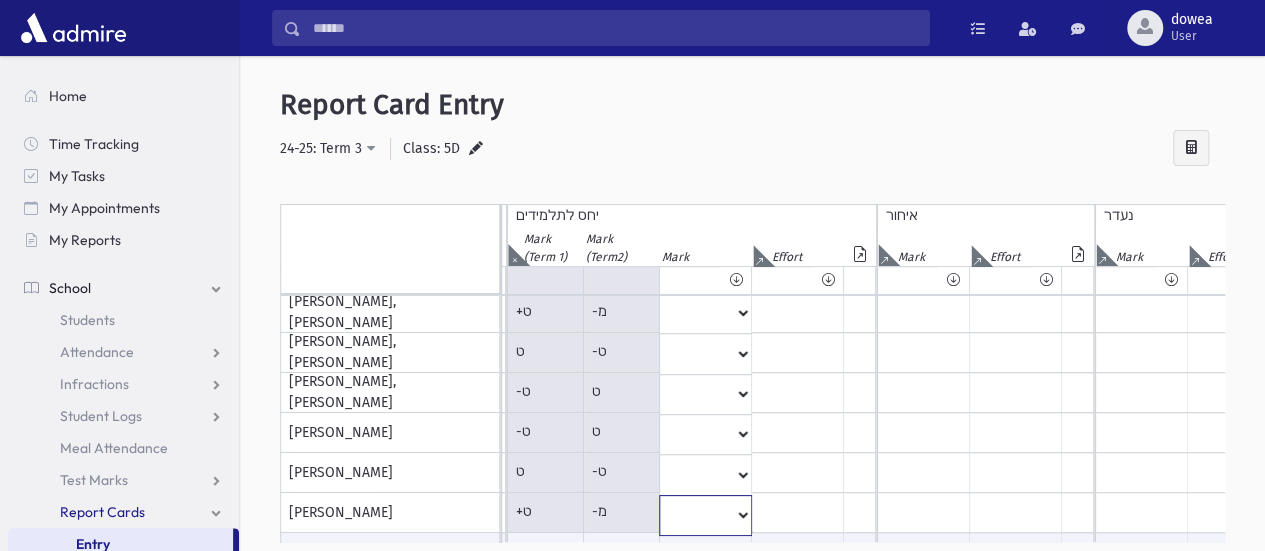 click on "*
**
**
*
**
**
**
***
***
**
***
***
**
***
***" at bounding box center [-100, 153] 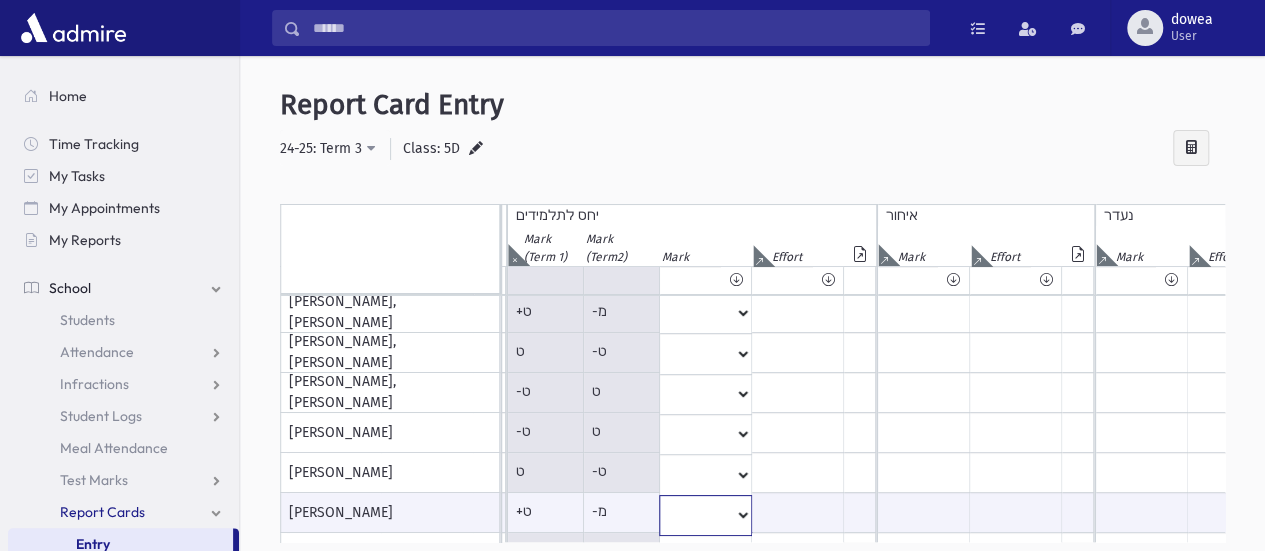 select on "**" 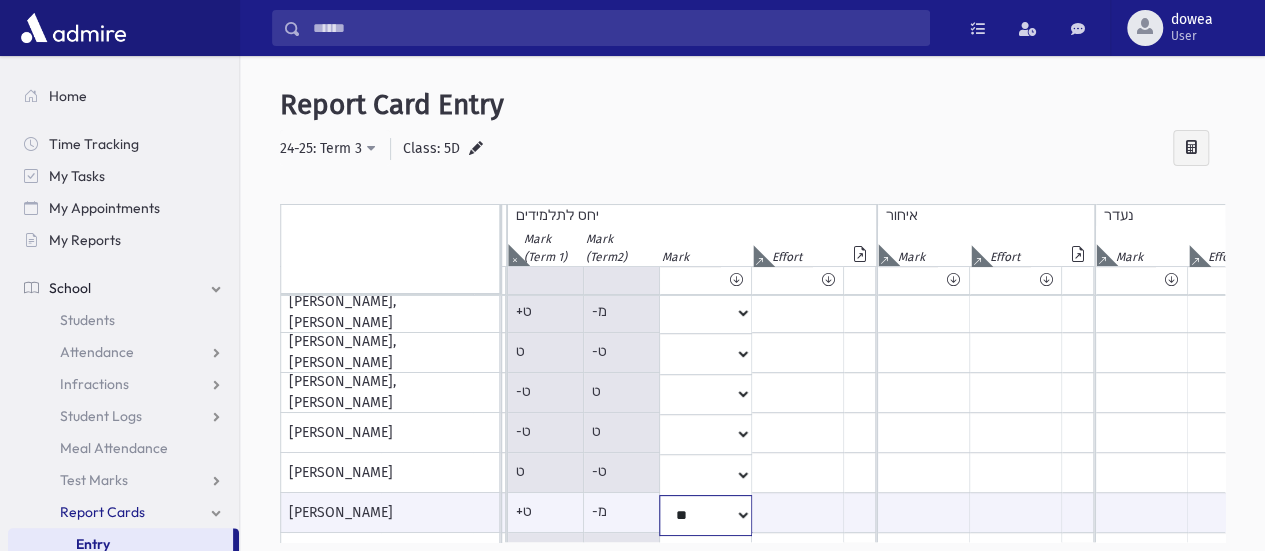 click on "*
**
**
*
**
**
**
***
***
**
***
***
**
***
***" at bounding box center [-100, 515] 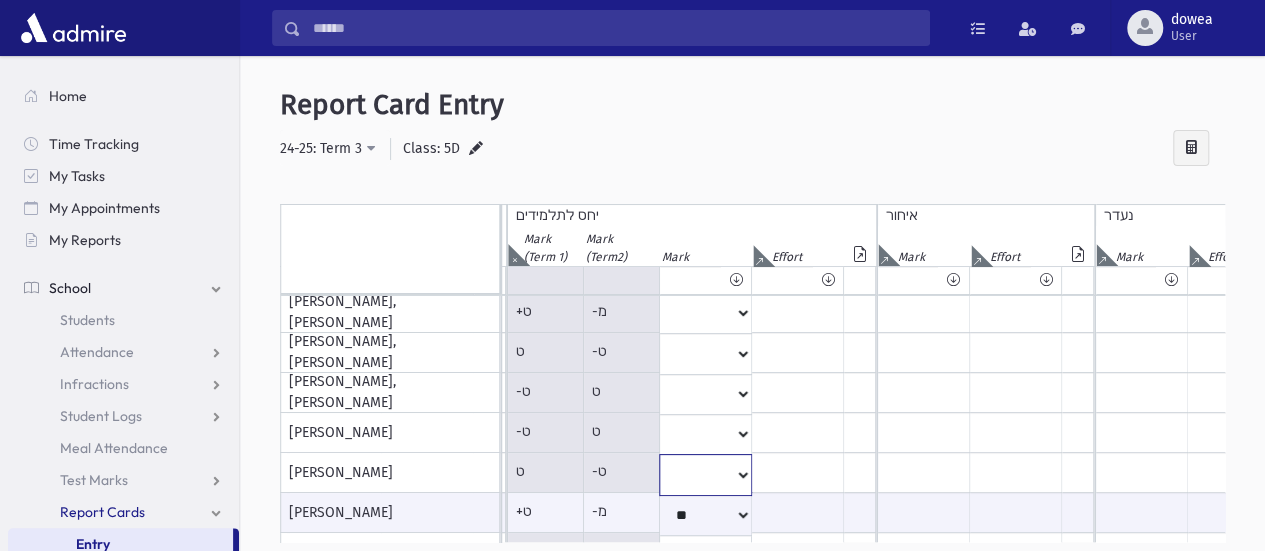 click on "*
**
**
*
**
**
**
***
***
**
***
***
**
***
***" at bounding box center (-100, 153) 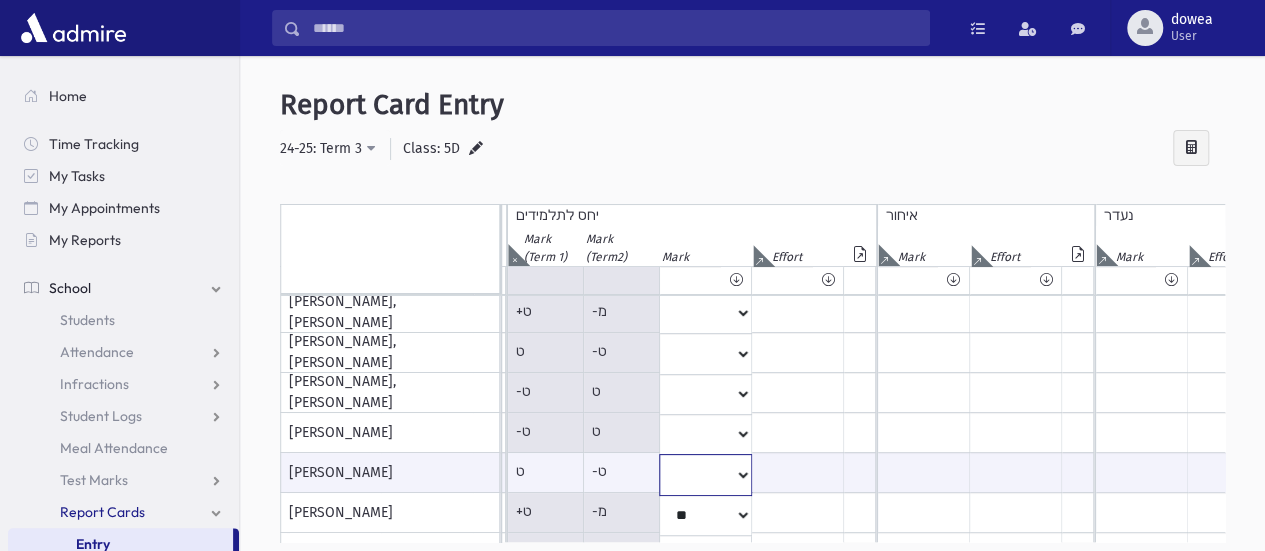 select on "*" 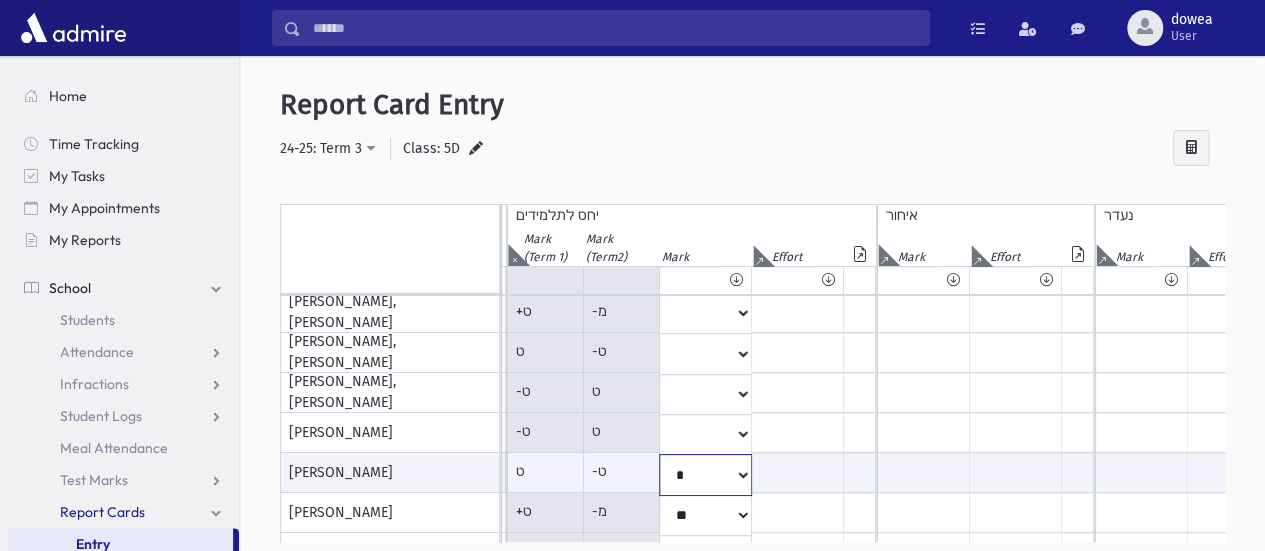 click on "*
**
**
*
**
**
**
***
***
**
***
***
**
***
***" at bounding box center [-100, 474] 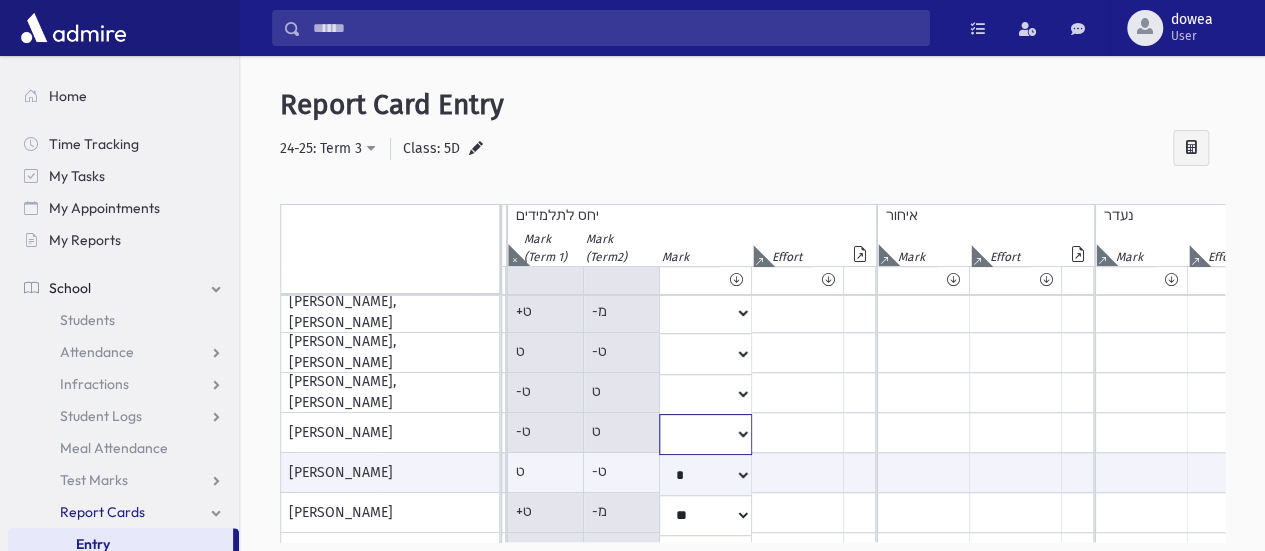 click on "*
**
**
*
**
**
**
***
***
**
***
***
**
***
***" at bounding box center [-100, 153] 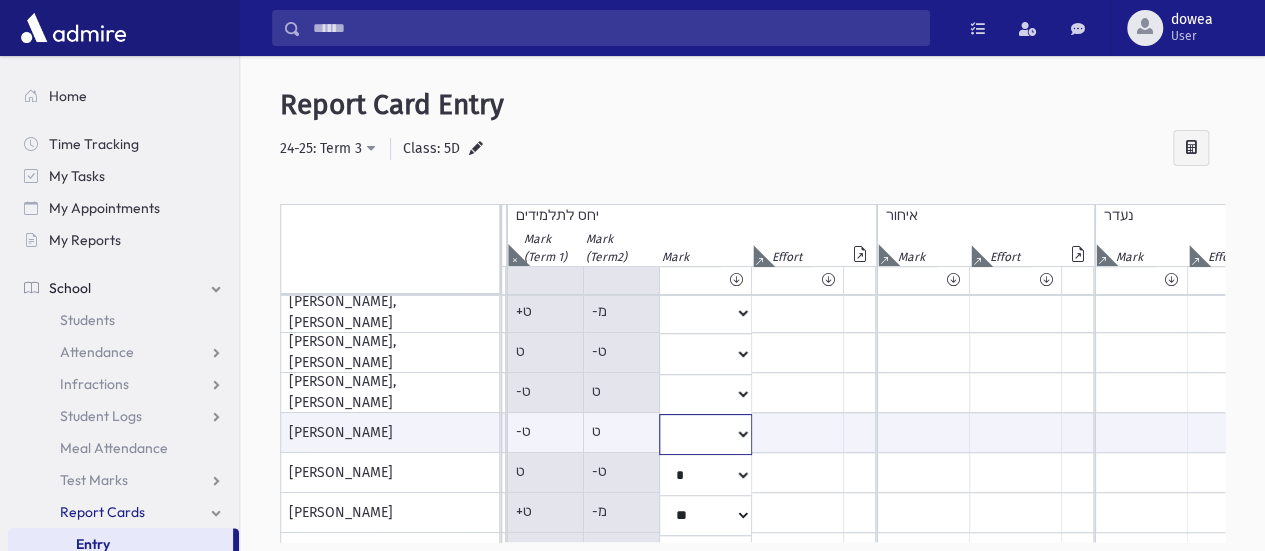 select on "**" 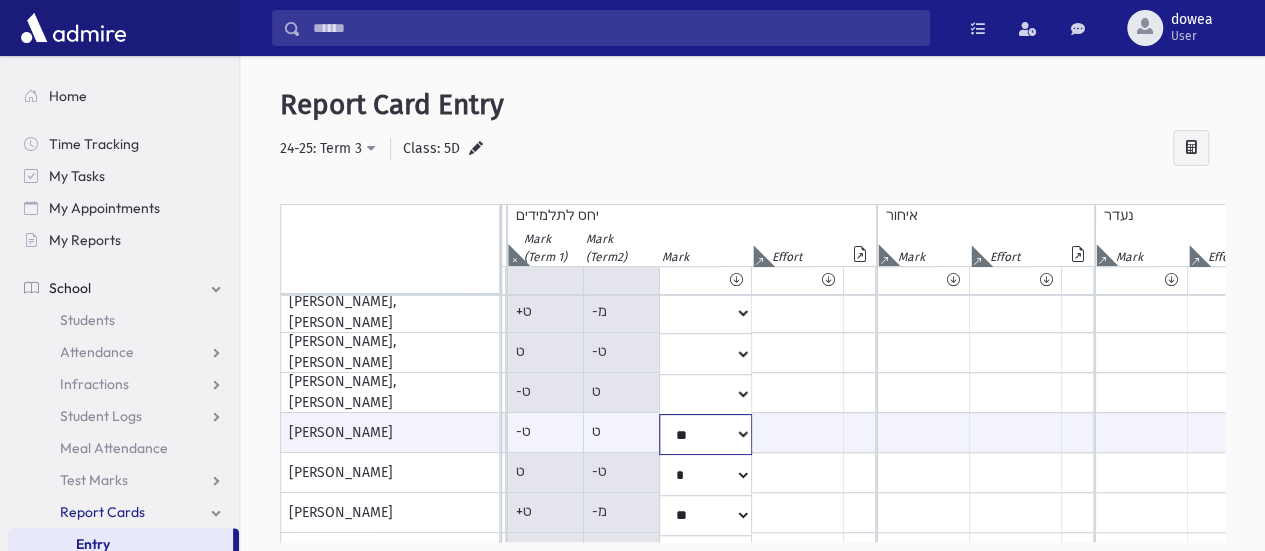 click on "*
**
**
*
**
**
**
***
***
**
***
***
**
***
***" at bounding box center (-100, 434) 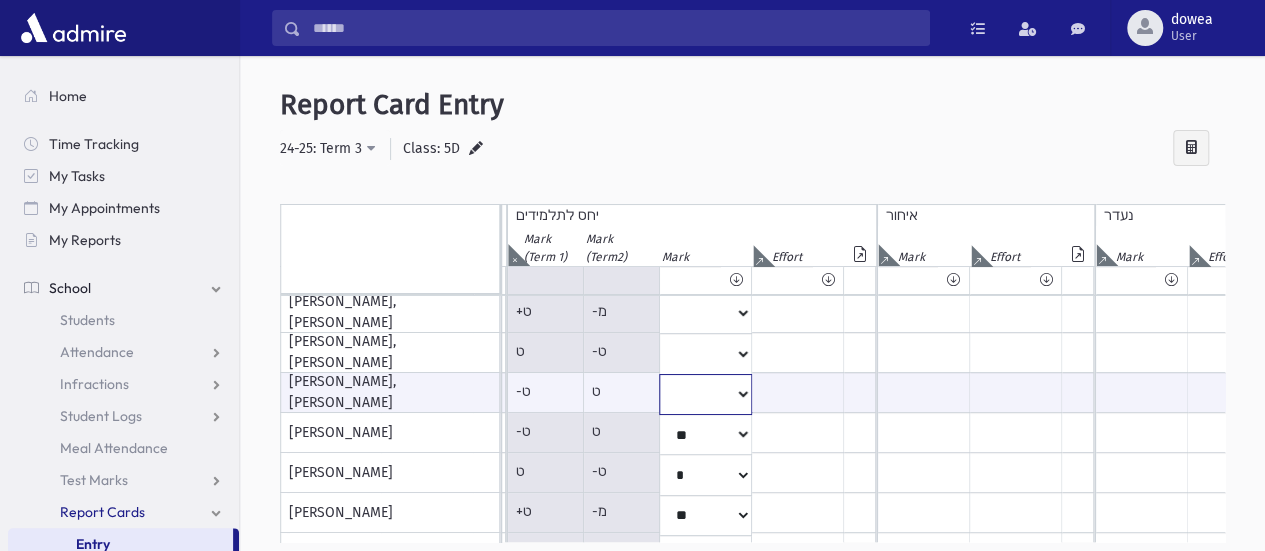 click on "*
**
**
*
**
**
**
***
***
**
***
***
**
***
***" at bounding box center (-100, 394) 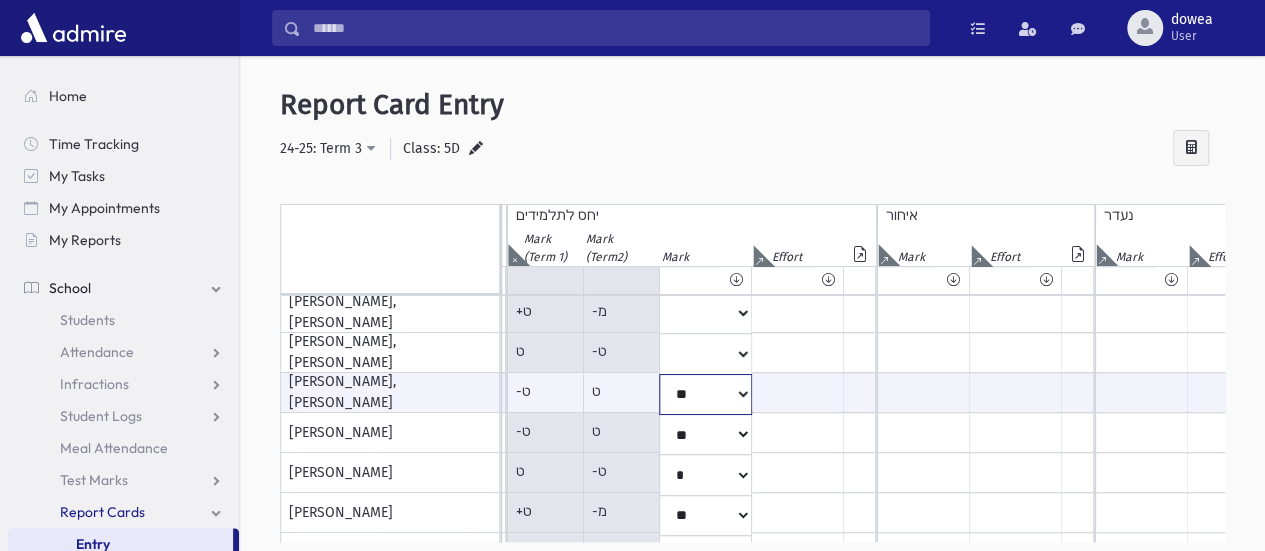 click on "*
**
**
*
**
**
**
***
***
**
***
***
**
***
***" at bounding box center (-100, 394) 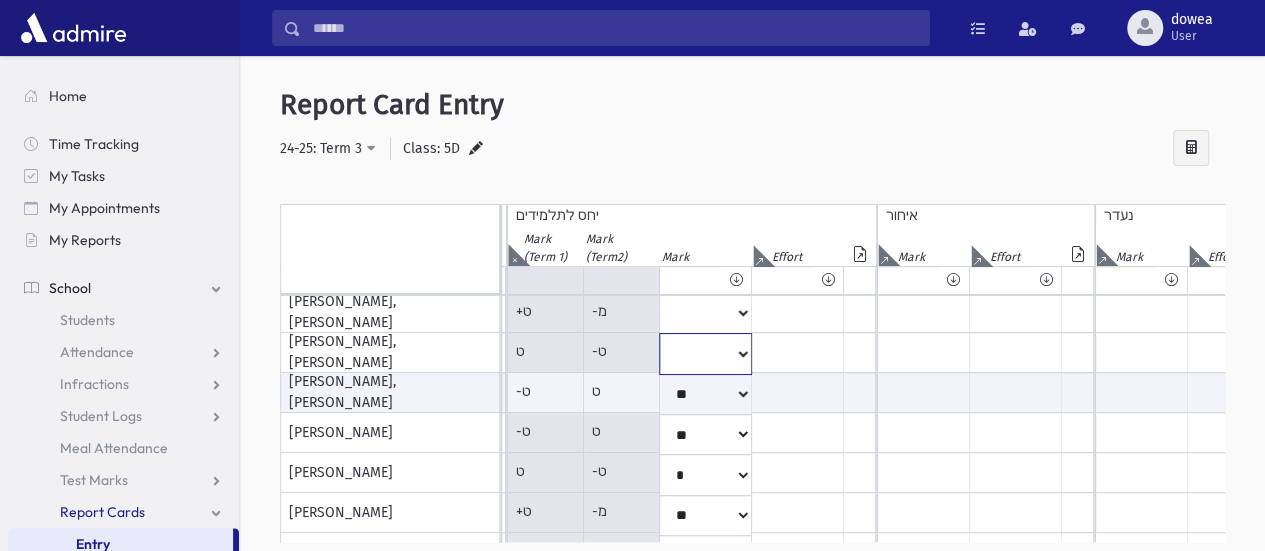 click on "*
**
**
*
**
**
**
***
***
**
***
***
**
***
***" at bounding box center [-100, 153] 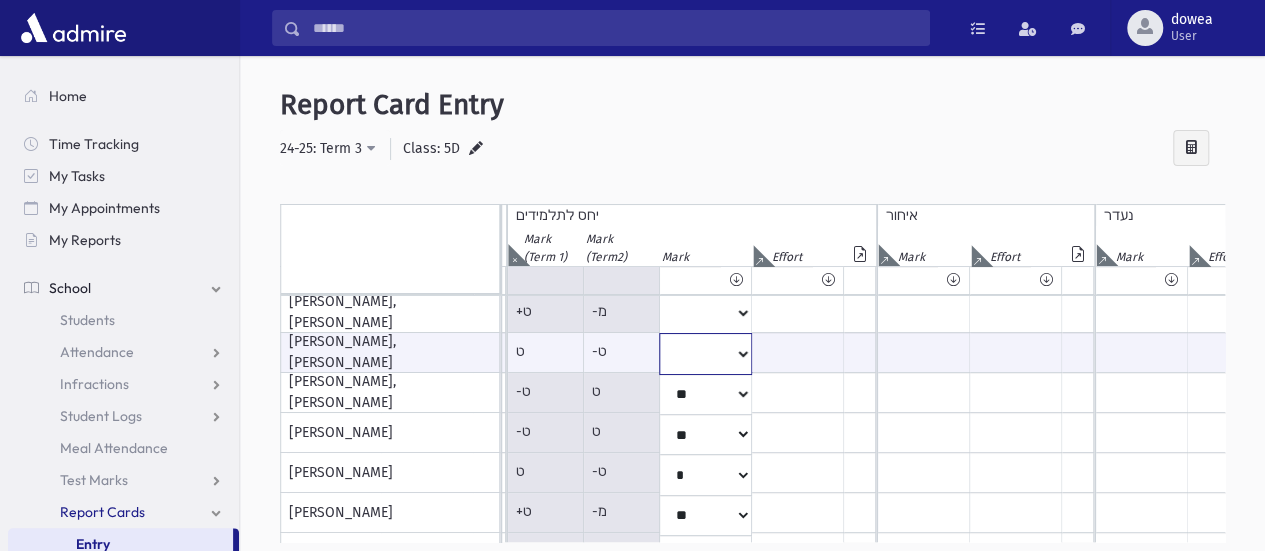 select on "**" 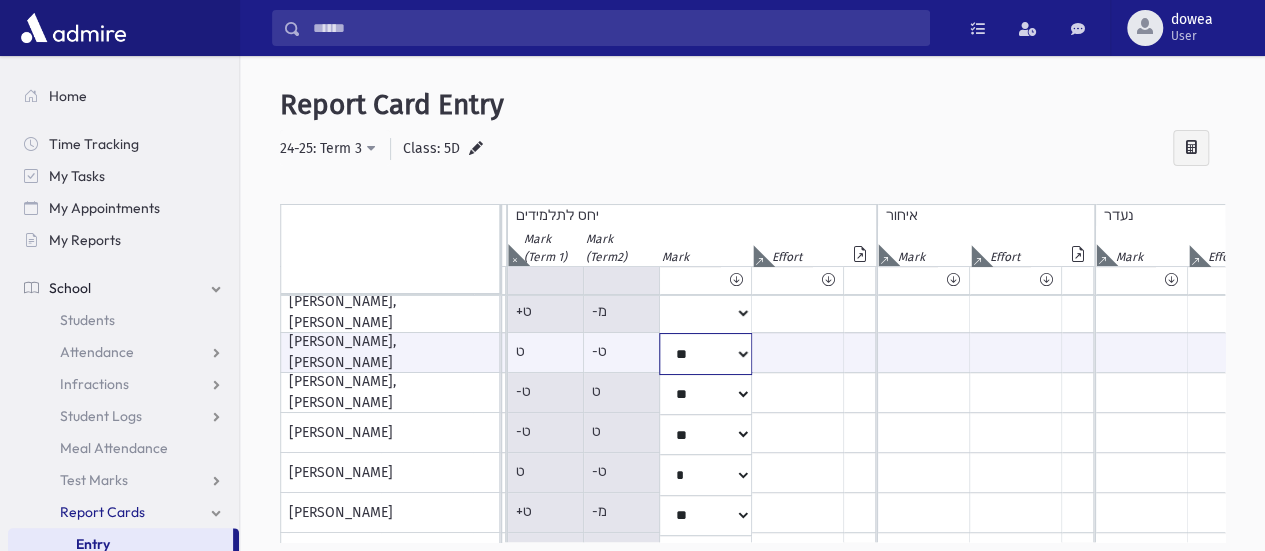 click on "*
**
**
*
**
**
**
***
***
**
***
***
**
***
***" at bounding box center (-100, 353) 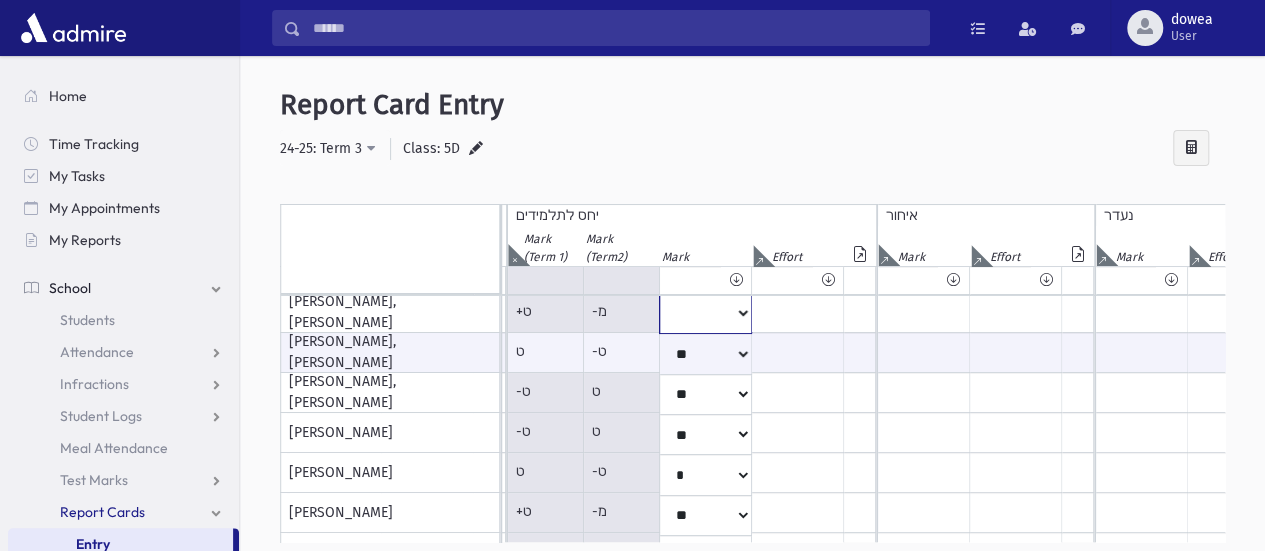 click on "*
**
**
*
**
**
**
***
***
**
***
***
**
***
***" at bounding box center [-100, 153] 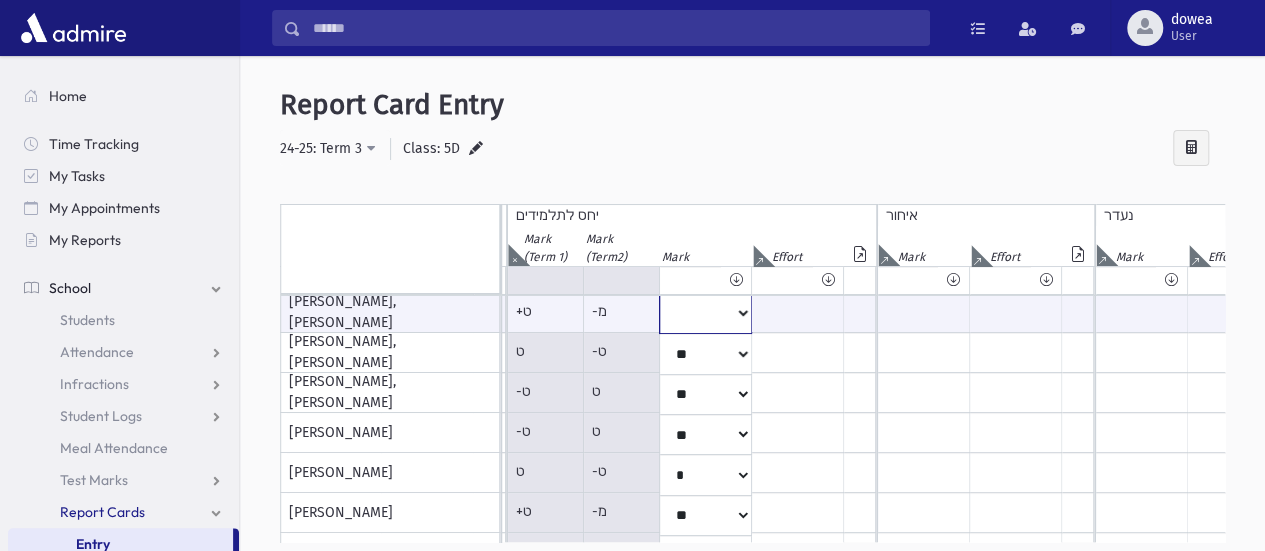 scroll, scrollTop: 160, scrollLeft: 800, axis: both 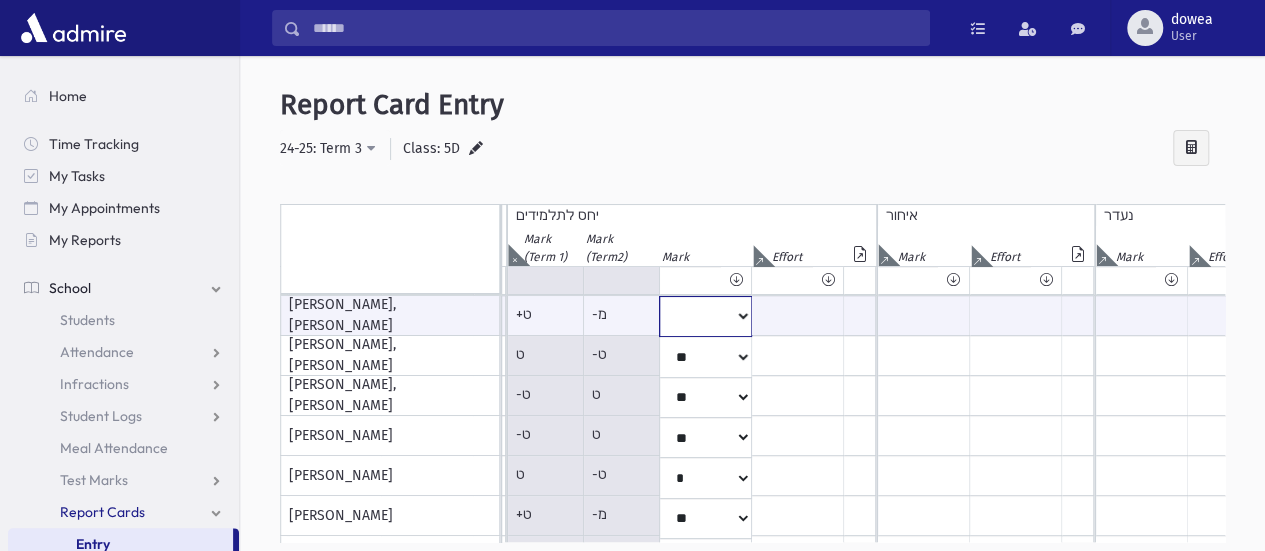 select on "**" 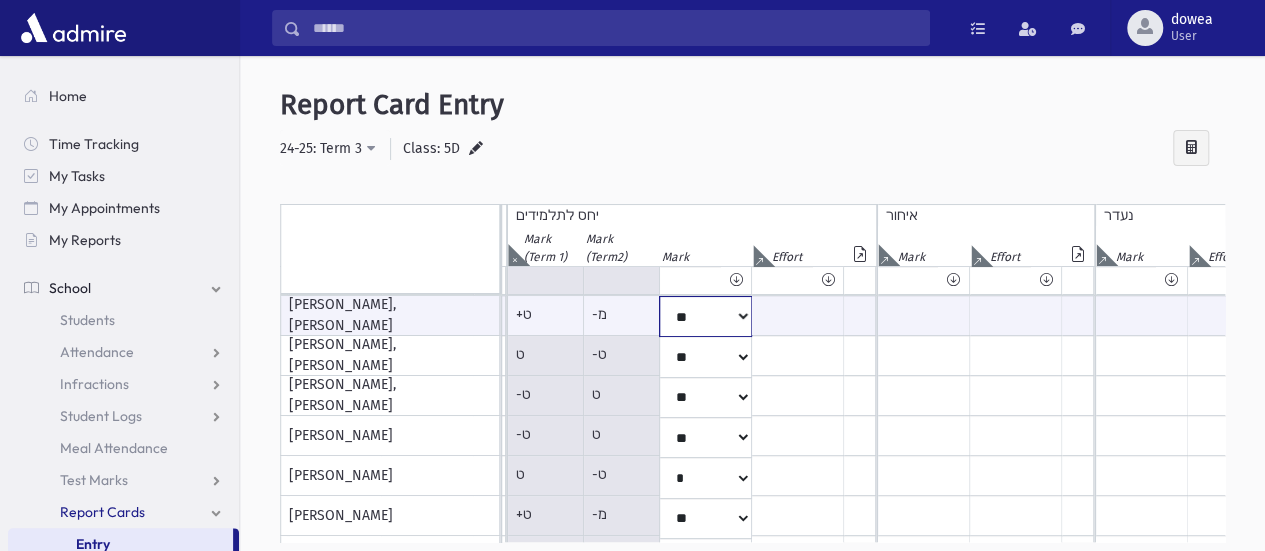 click on "*
**
**
*
**
**
**
***
***
**
***
***
**
***
***" at bounding box center (-100, 316) 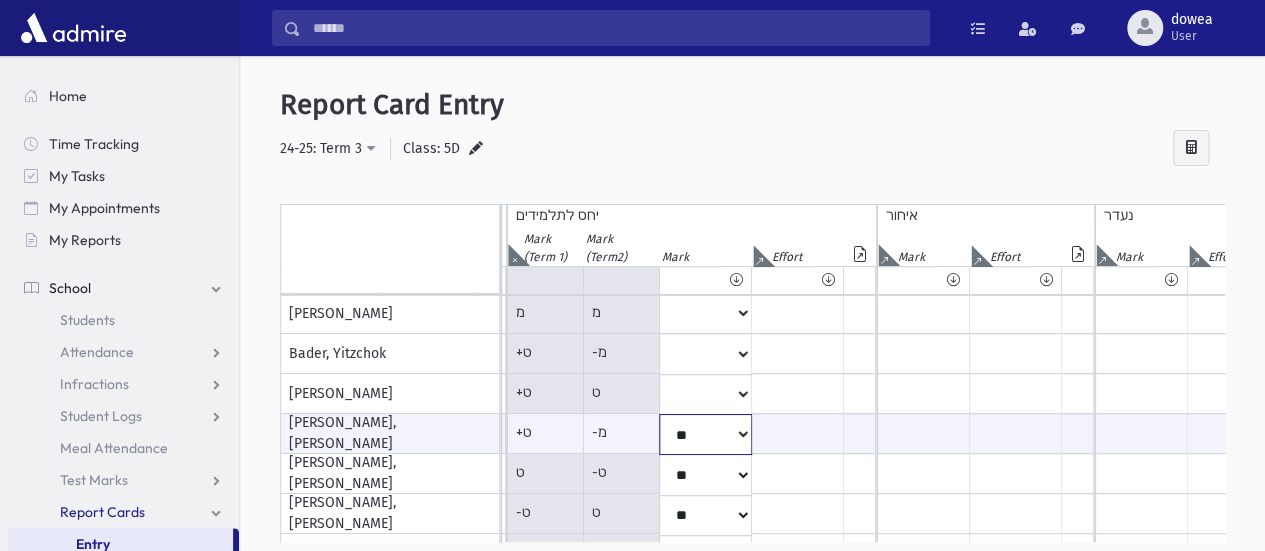 scroll, scrollTop: 0, scrollLeft: 800, axis: horizontal 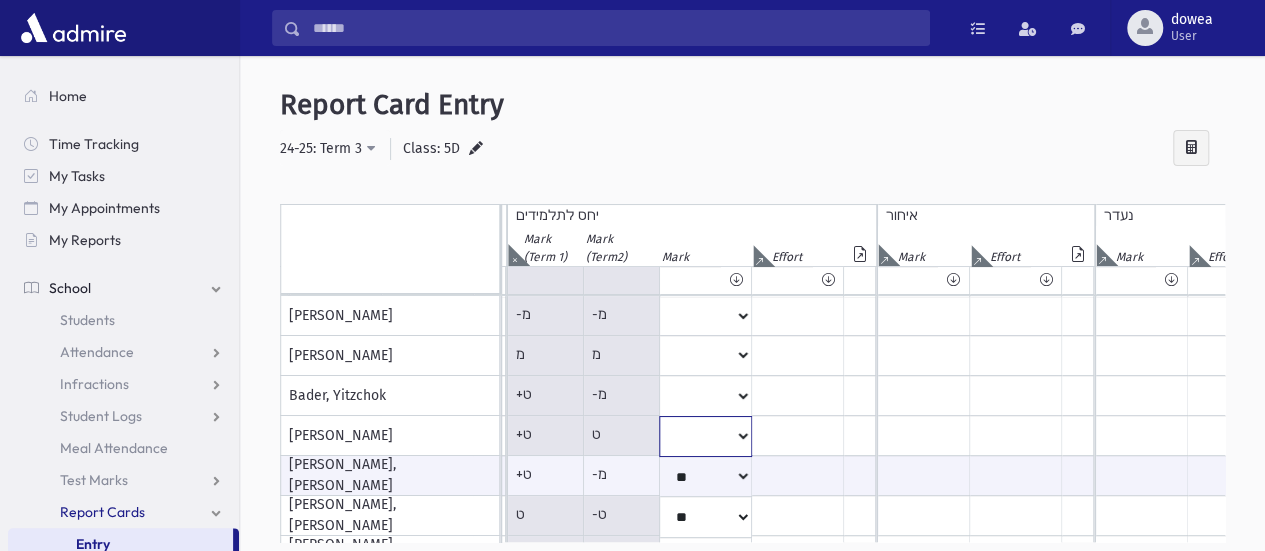 click on "*
**
**
*
**
**
**
***
***
**
***
***
**
***
***" at bounding box center [-100, 316] 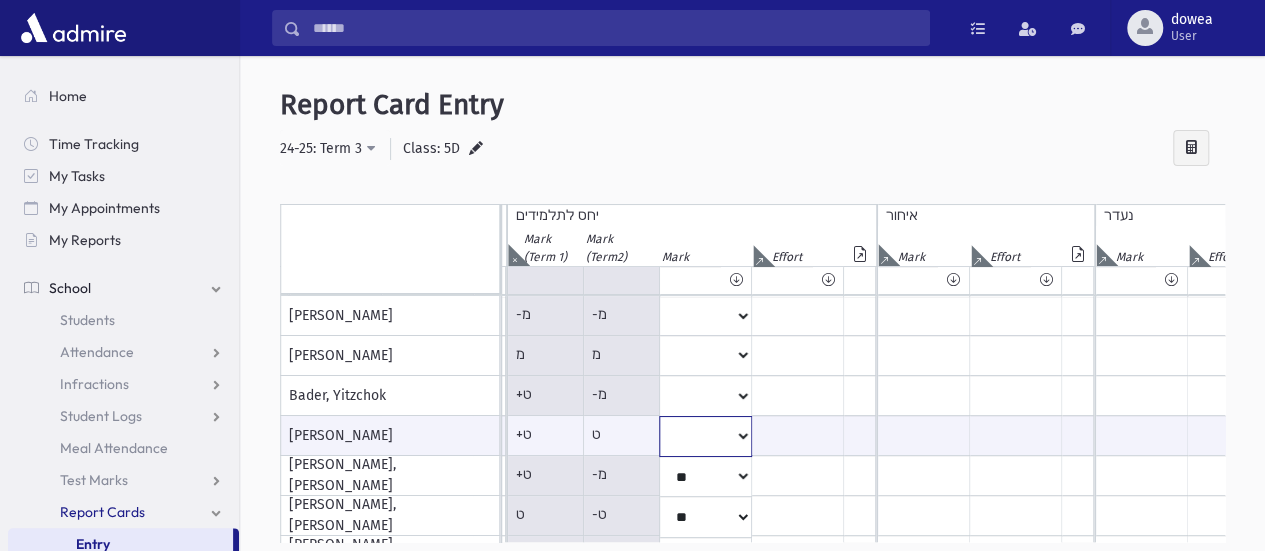 select on "*" 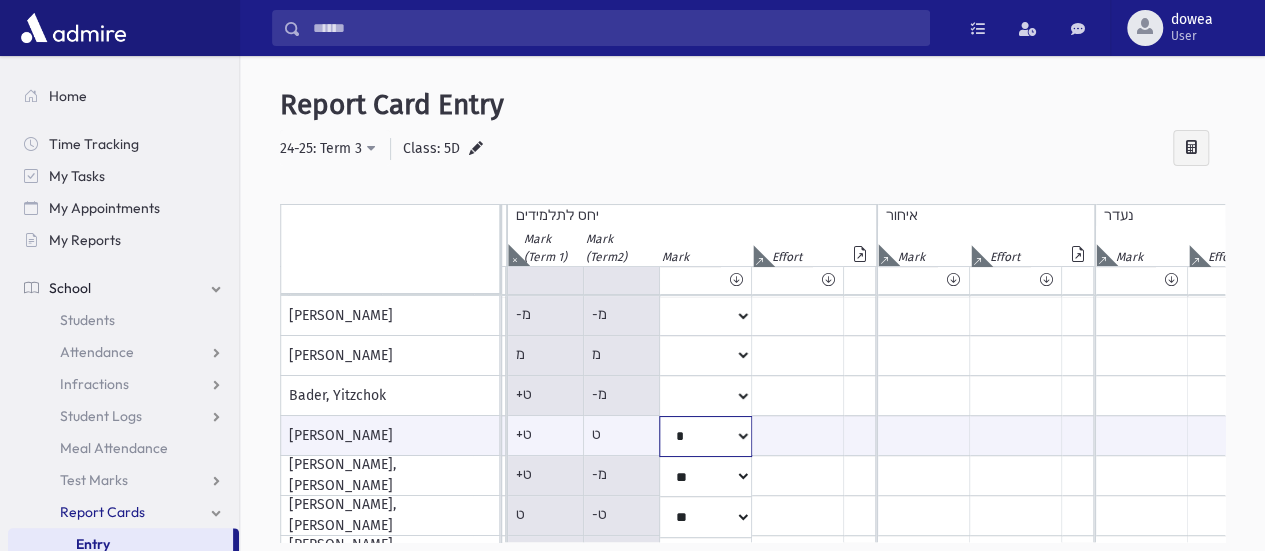 click on "*
**
**
*
**
**
**
***
***
**
***
***
**
***
***" at bounding box center (-100, 436) 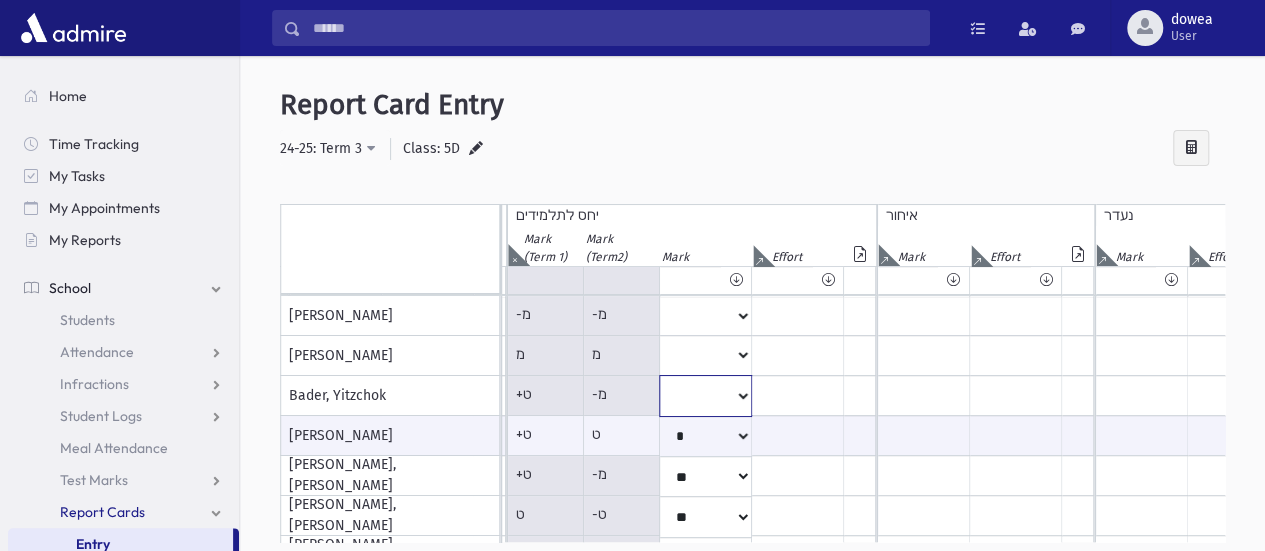 click on "*
**
**
*
**
**
**
***
***
**
***
***
**
***
***" at bounding box center [-100, 316] 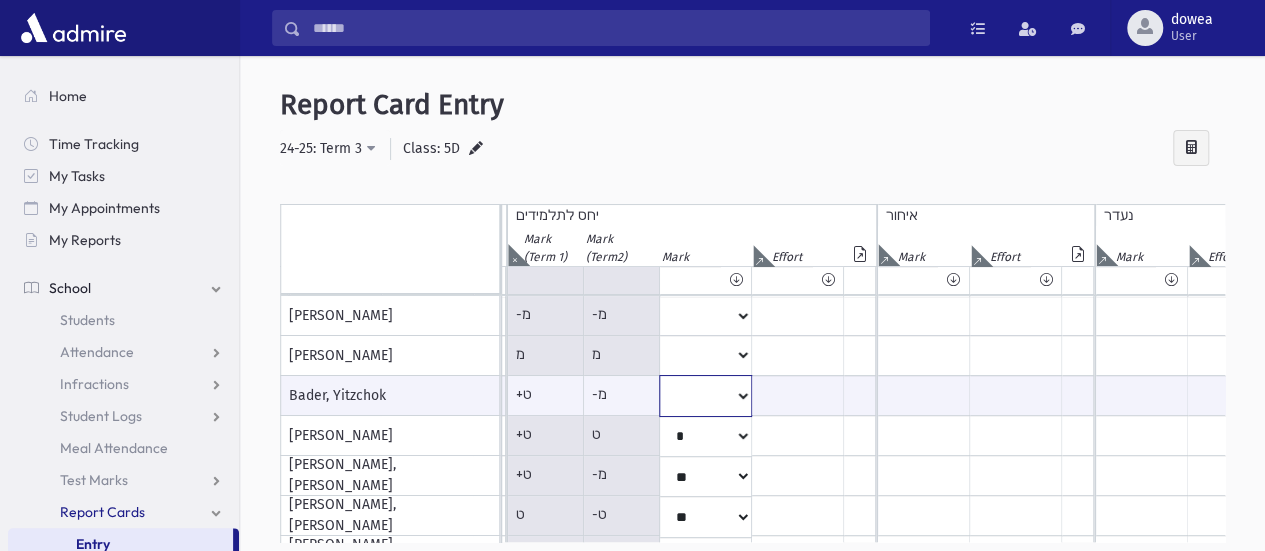 select on "**" 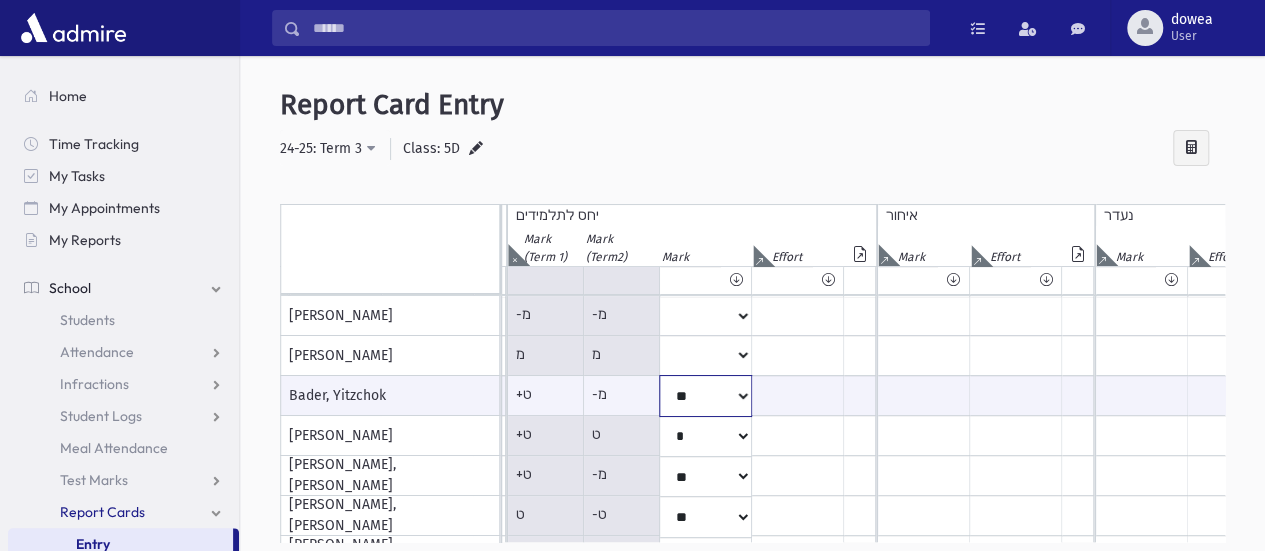 click on "*
**
**
*
**
**
**
***
***
**
***
***
**
***
***" at bounding box center (-100, 395) 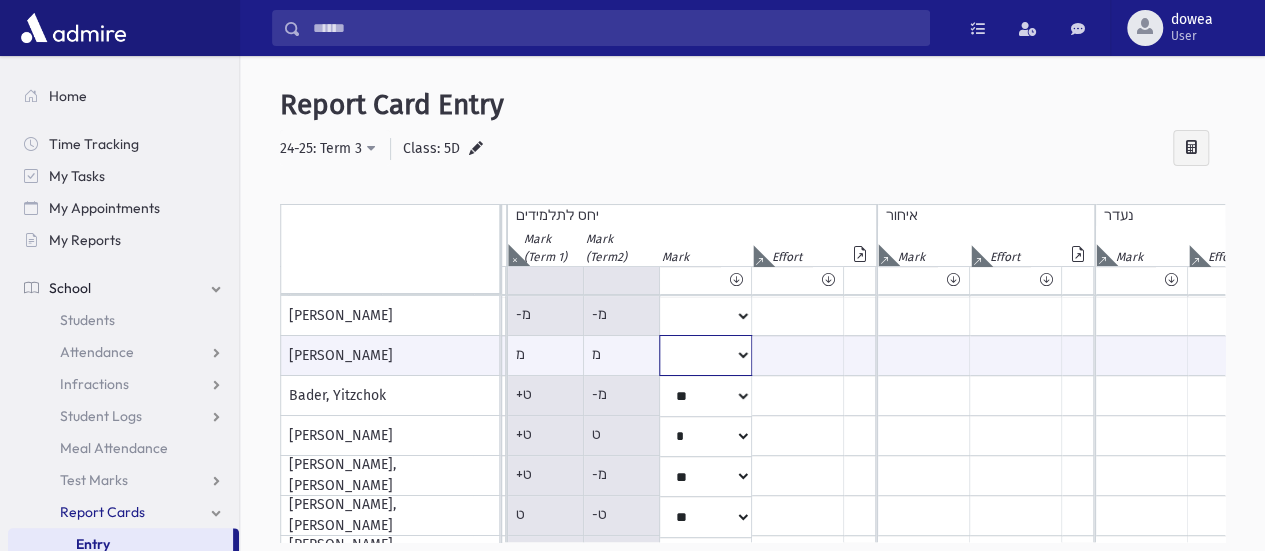 click on "*
**
**
*
**
**
**
***
***
**
***
***
**
***
***" at bounding box center (-100, 355) 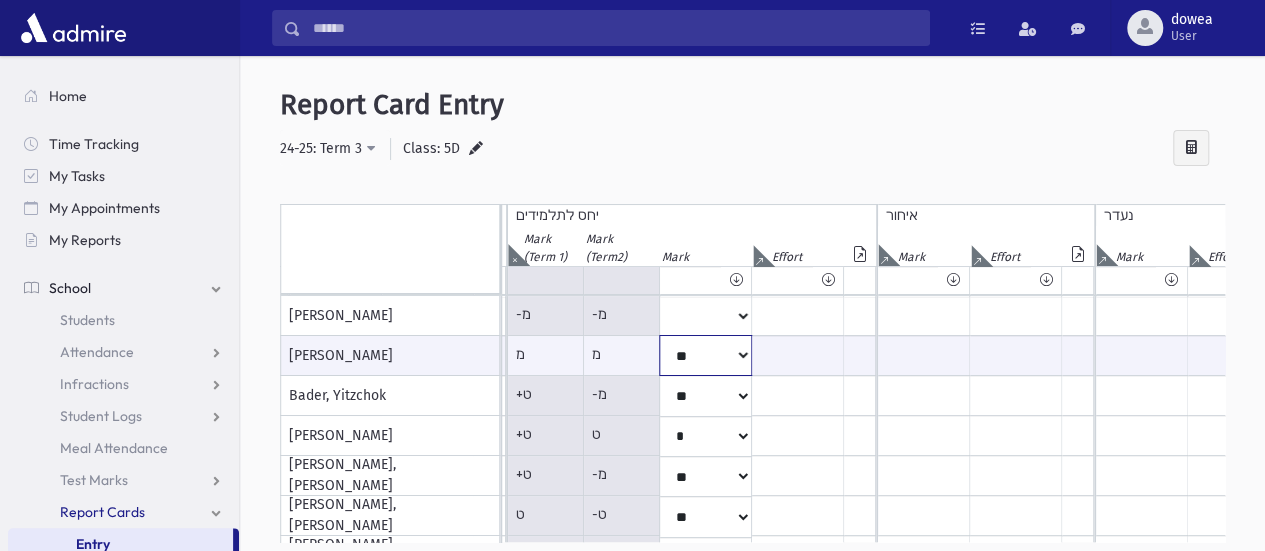 click on "*
**
**
*
**
**
**
***
***
**
***
***
**
***
***" at bounding box center (-100, 355) 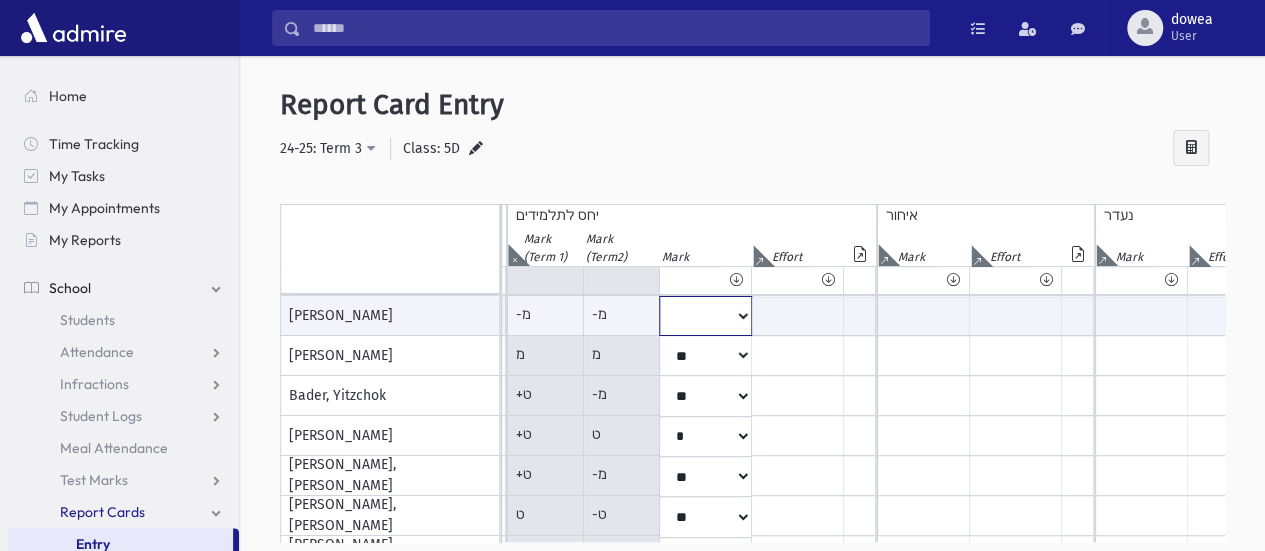 click on "*
**
**
*
**
**
**
***
***
**
***
***
**
***
***" at bounding box center (-100, 316) 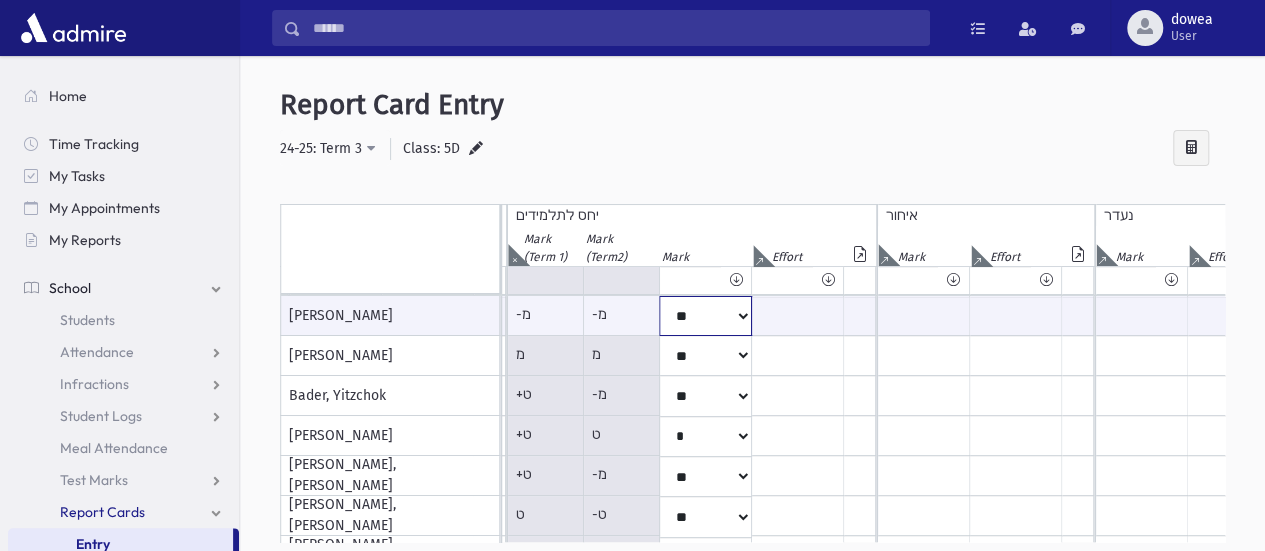 click on "*
**
**
*
**
**
**
***
***
**
***
***
**
***
***" at bounding box center (-100, 316) 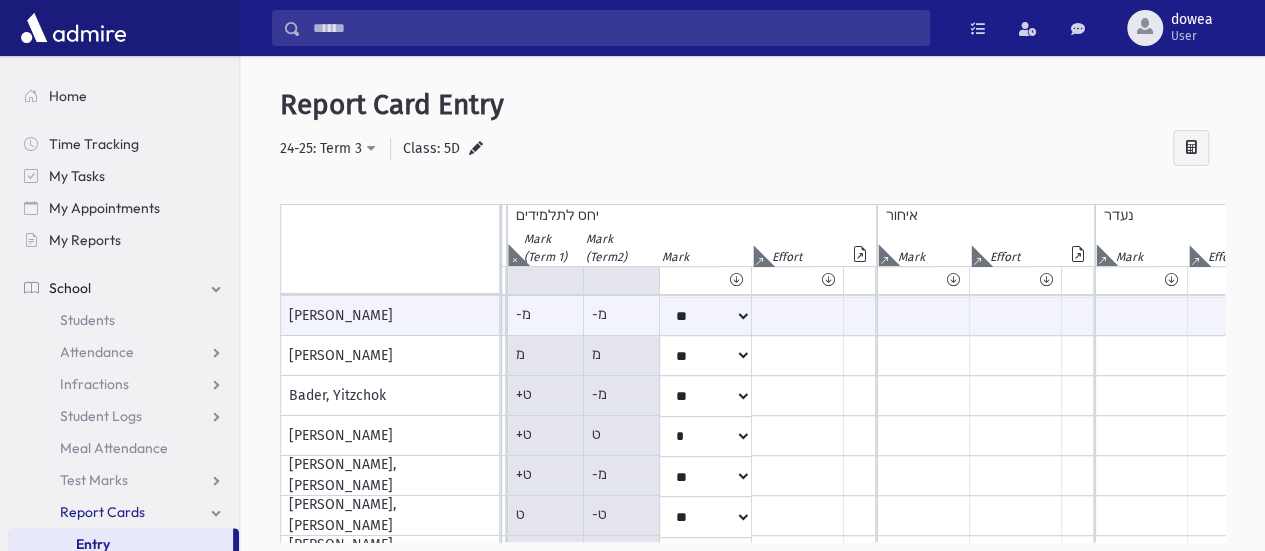 click at bounding box center [-292, 255] 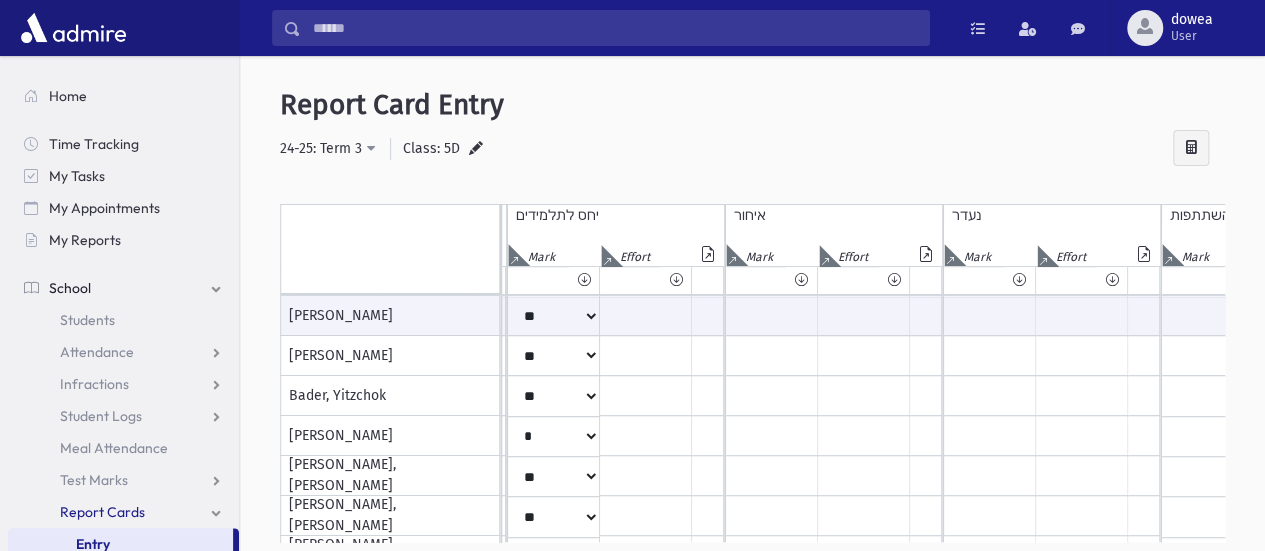 scroll, scrollTop: 0, scrollLeft: 832, axis: horizontal 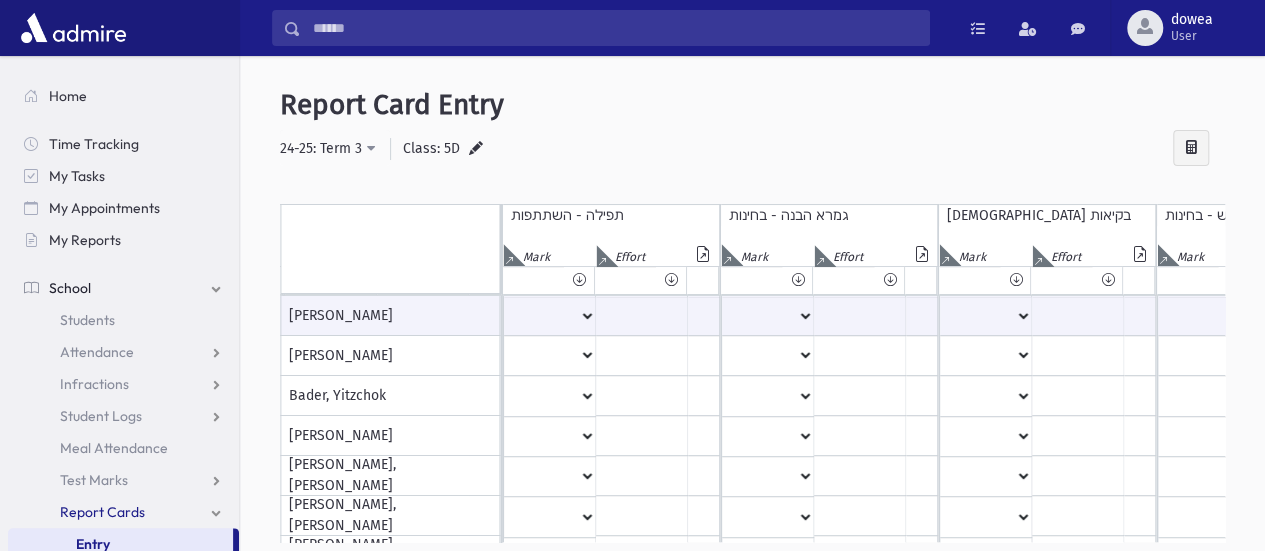click at bounding box center [-581, 255] 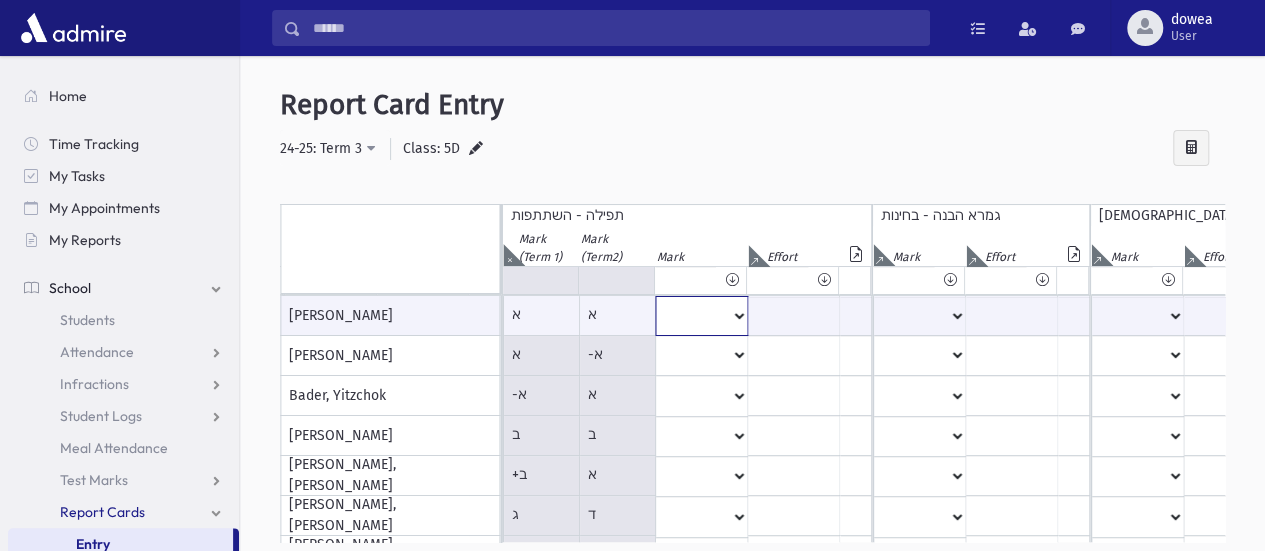 click on "*
**
**
*
**
**
*
**
**
*
**
**
**
***
**
***
**
***
***
***
***
**
***" at bounding box center (-758, 316) 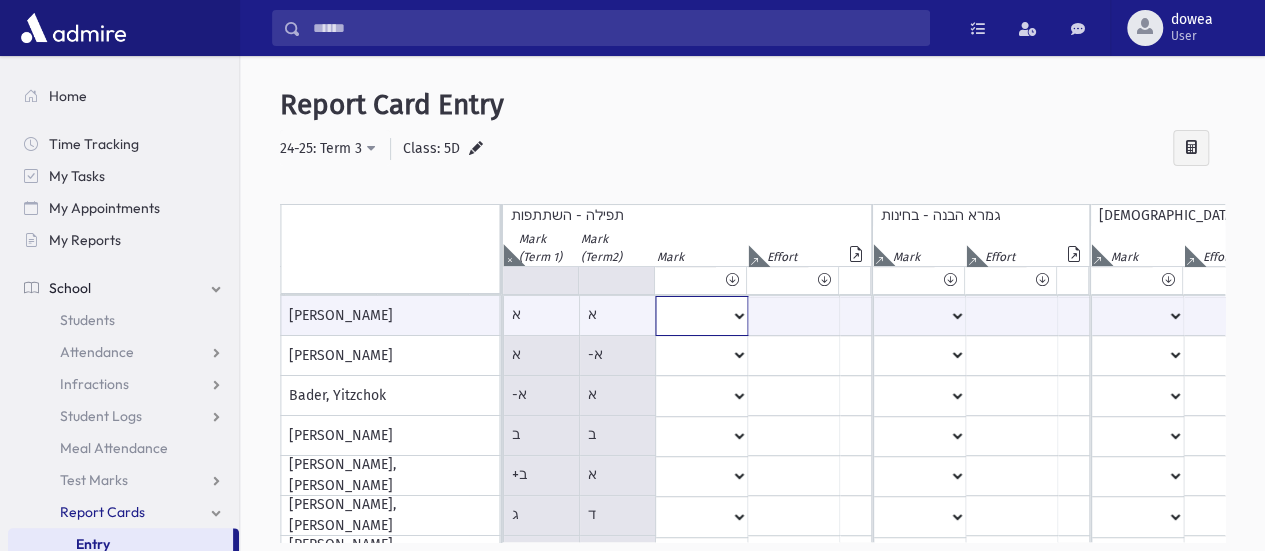 select on "**" 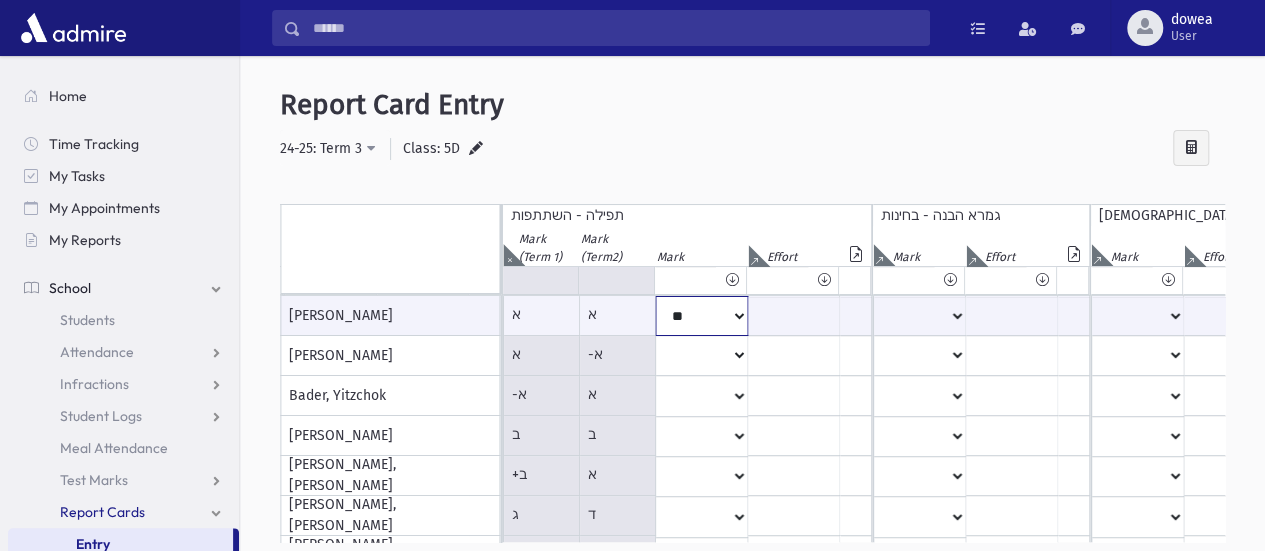 click on "*
**
**
*
**
**
*
**
**
*
**
**
**
***
**
***
**
***
***
***
***
**
***" at bounding box center [-758, 316] 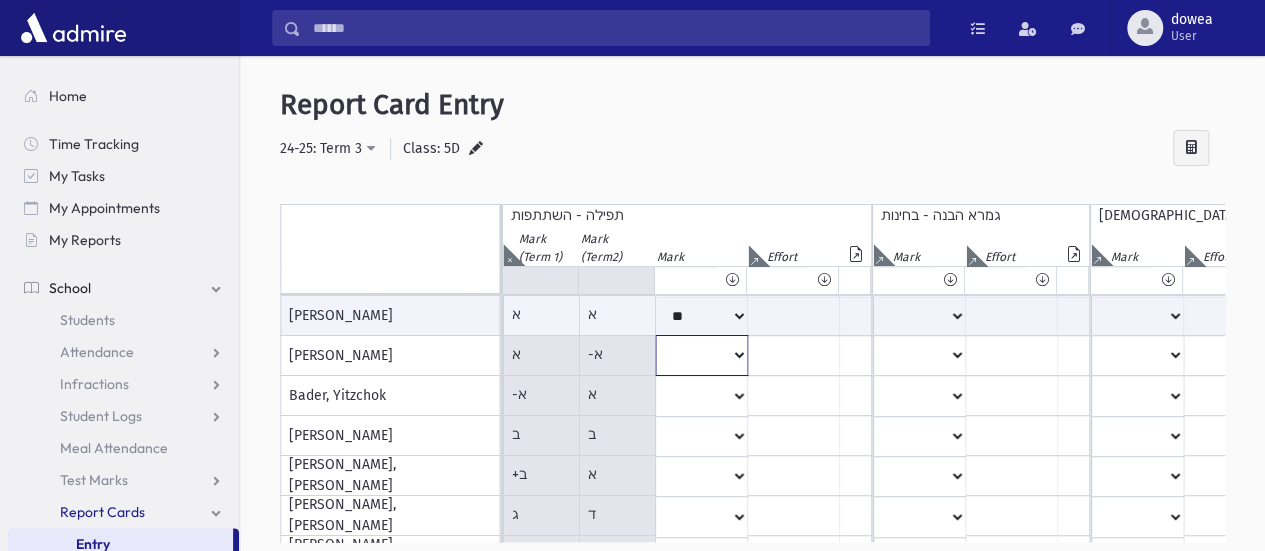 click on "*
**
**
*
**
**
*
**
**
*
**
**
**
***
**
***
**
***
***
***
***
**
***" at bounding box center [-758, 316] 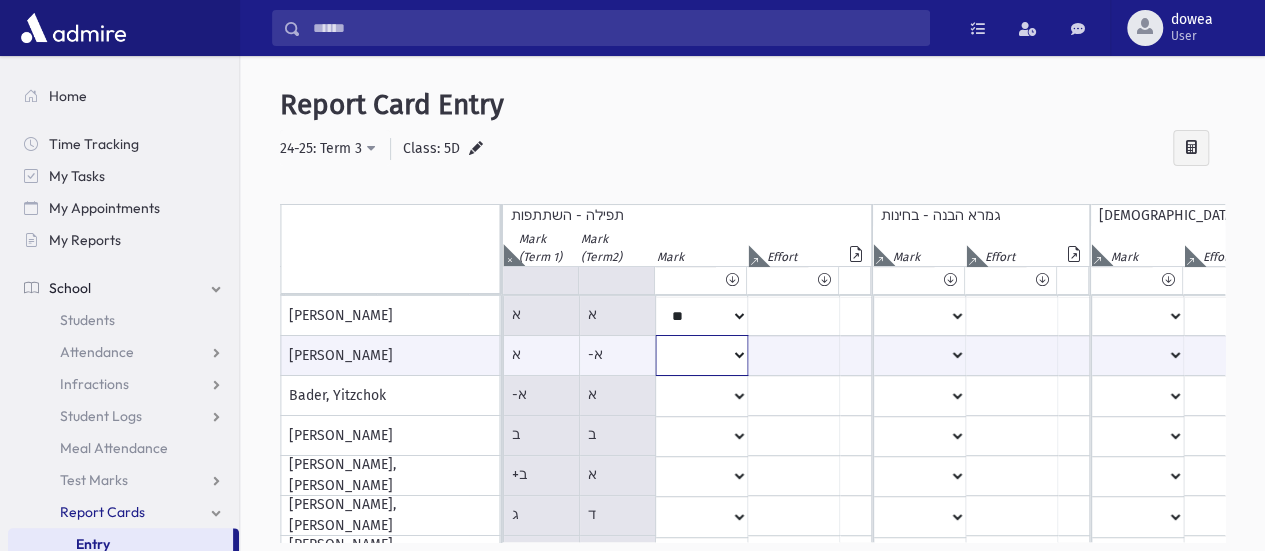 select on "*" 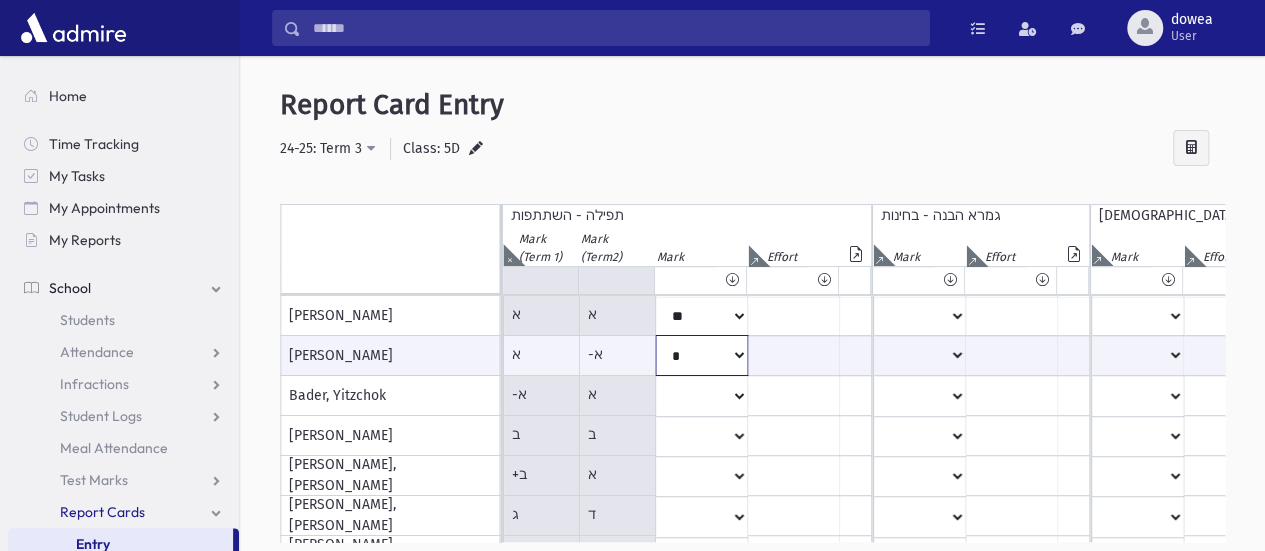 click on "*
**
**
*
**
**
*
**
**
*
**
**
**
***
**
***
**
***
***
***
***
**
***" at bounding box center [-758, 355] 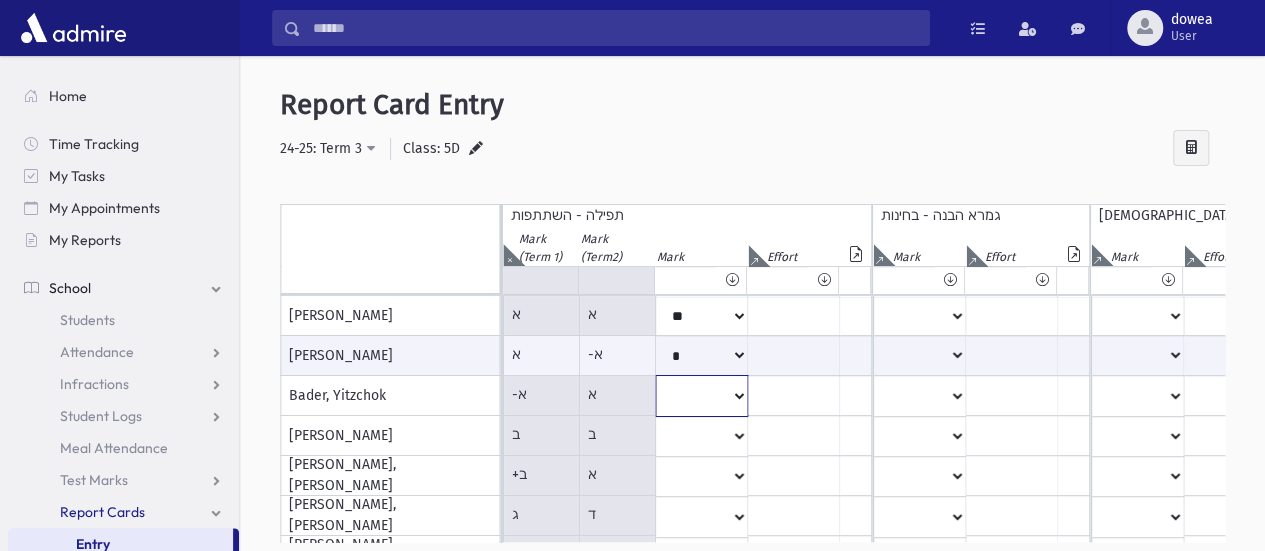 click on "*
**
**
*
**
**
*
**
**
*
**
**
**
***
**
***
**
***
***
***
***
**
***" at bounding box center [-758, 316] 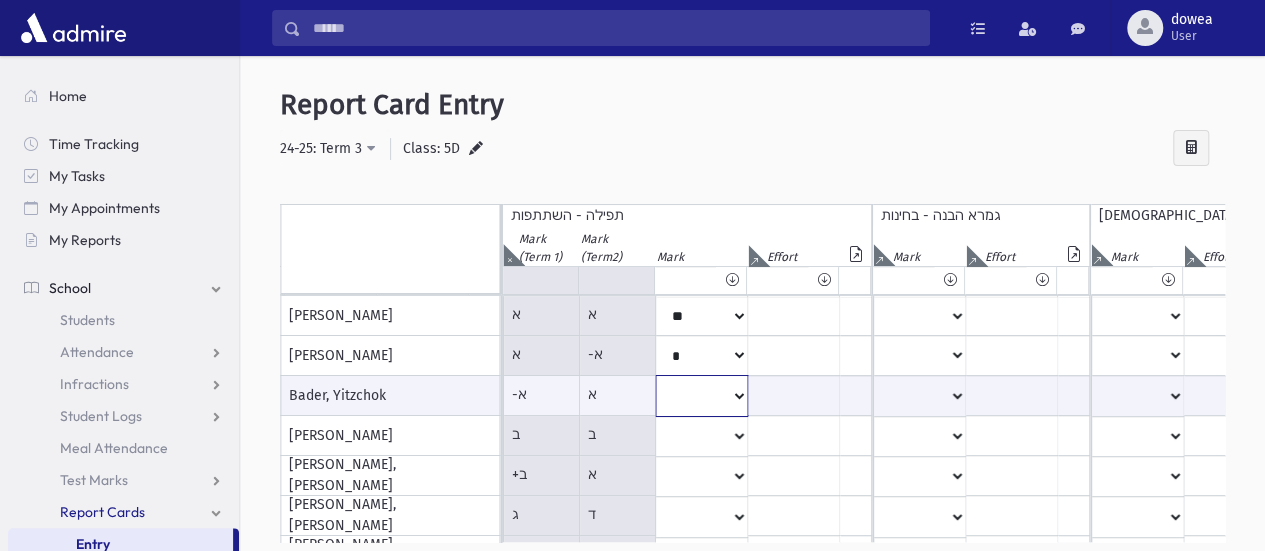 select on "**" 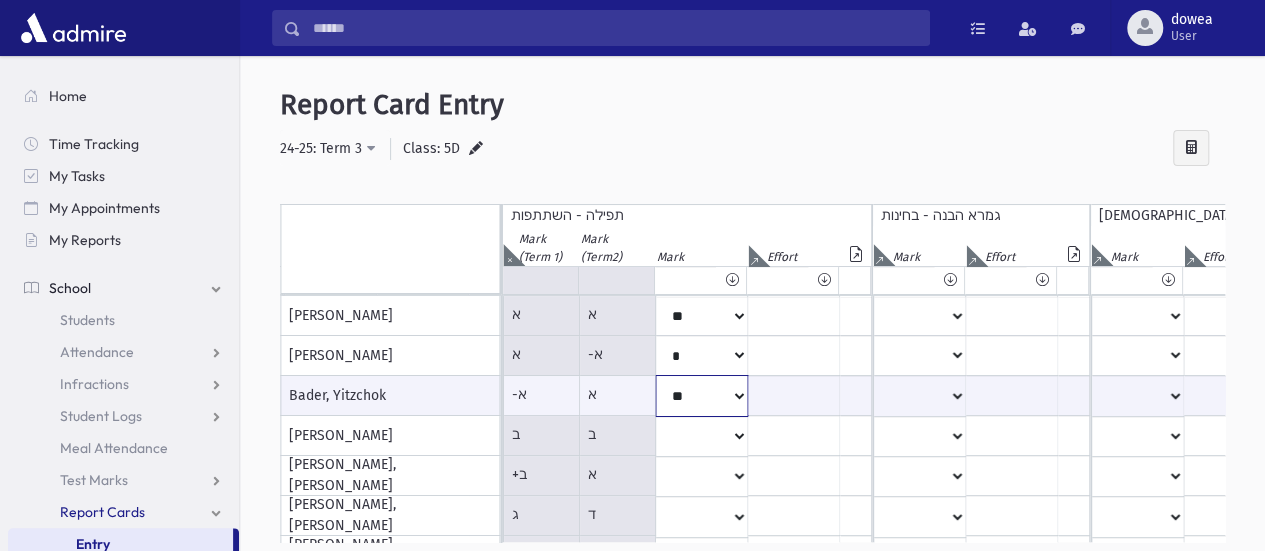 click on "*
**
**
*
**
**
*
**
**
*
**
**
**
***
**
***
**
***
***
***
***
**
***" at bounding box center (-758, 395) 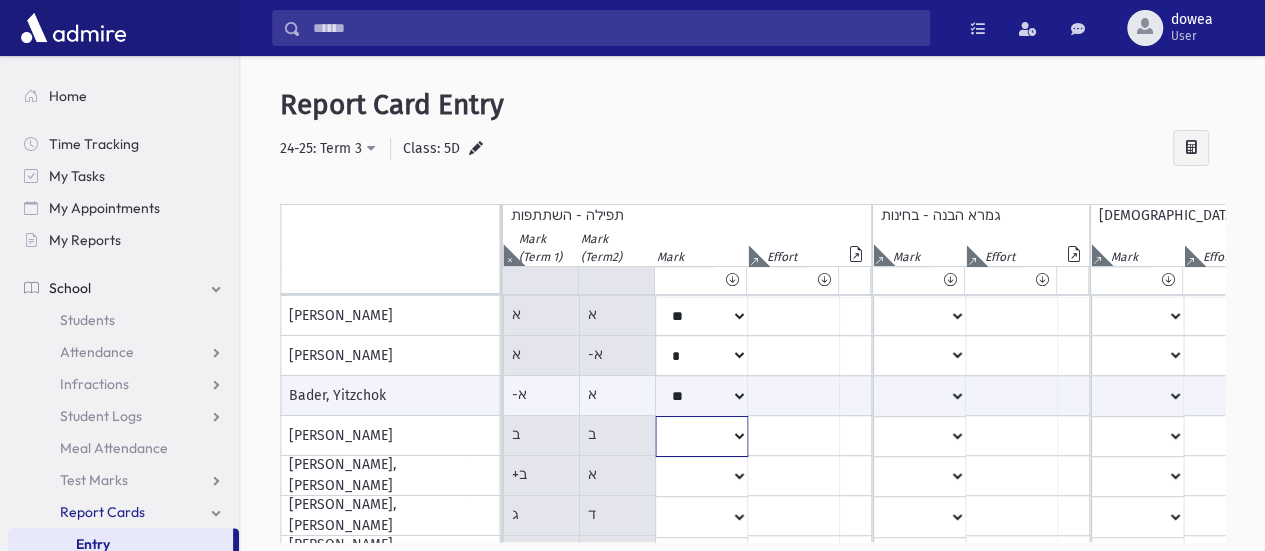 click on "*
**
**
*
**
**
*
**
**
*
**
**
**
***
**
***
**
***
***
***
***
**
***" at bounding box center [-758, 316] 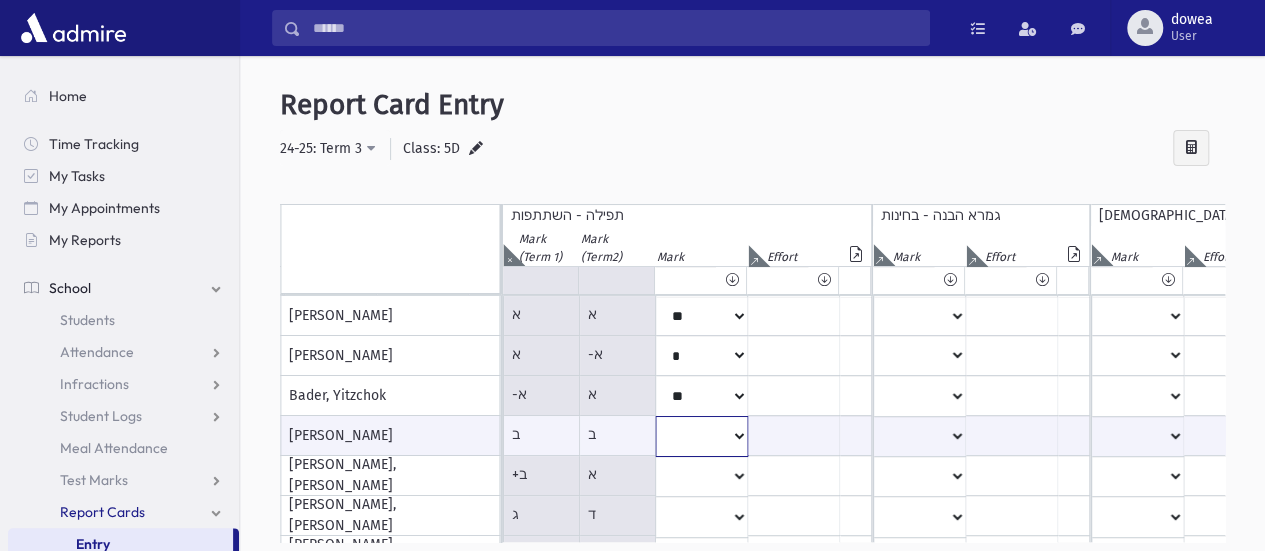 select on "*" 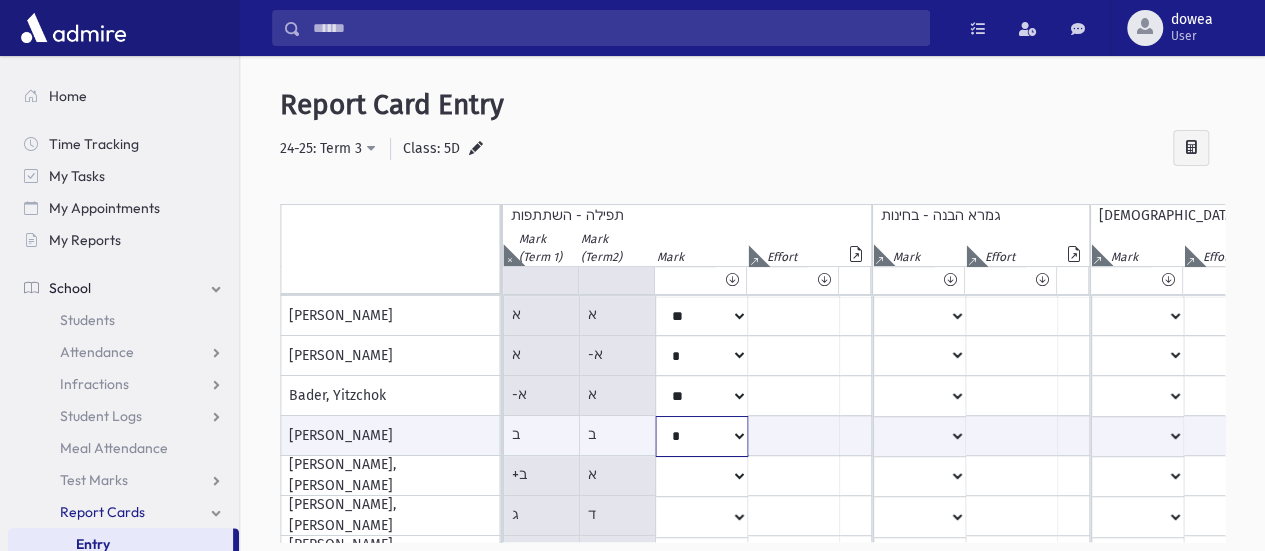 click on "*
**
**
*
**
**
*
**
**
*
**
**
**
***
**
***
**
***
***
***
***
**
***" at bounding box center [-758, 436] 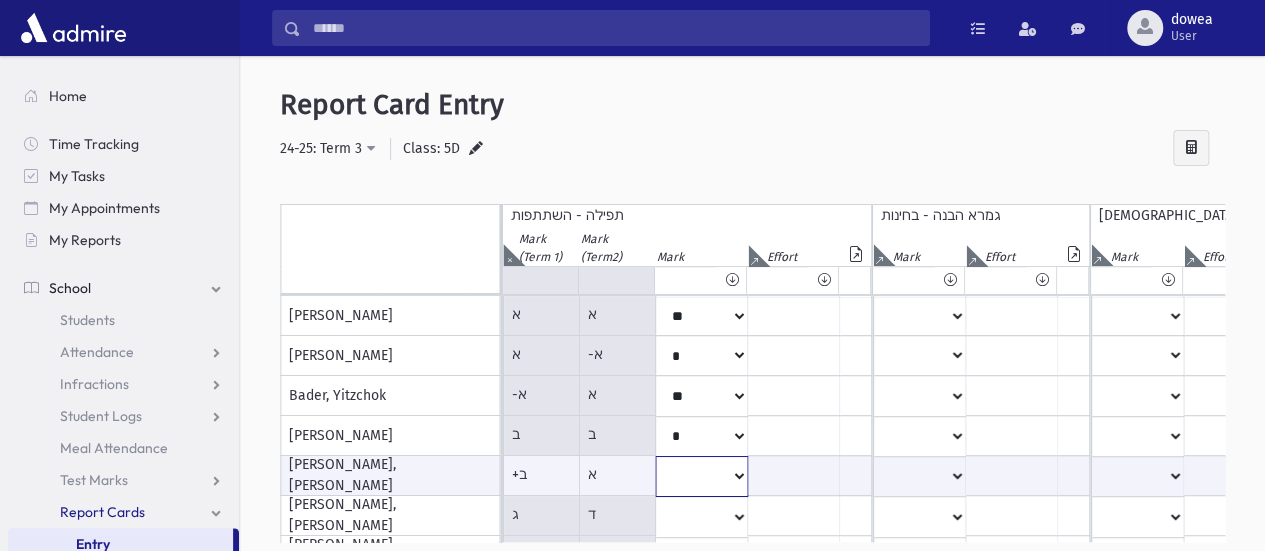click on "*
**
**
*
**
**
*
**
**
*
**
**
**
***
**
***
**
***
***
***
***
**
***" at bounding box center (-758, 476) 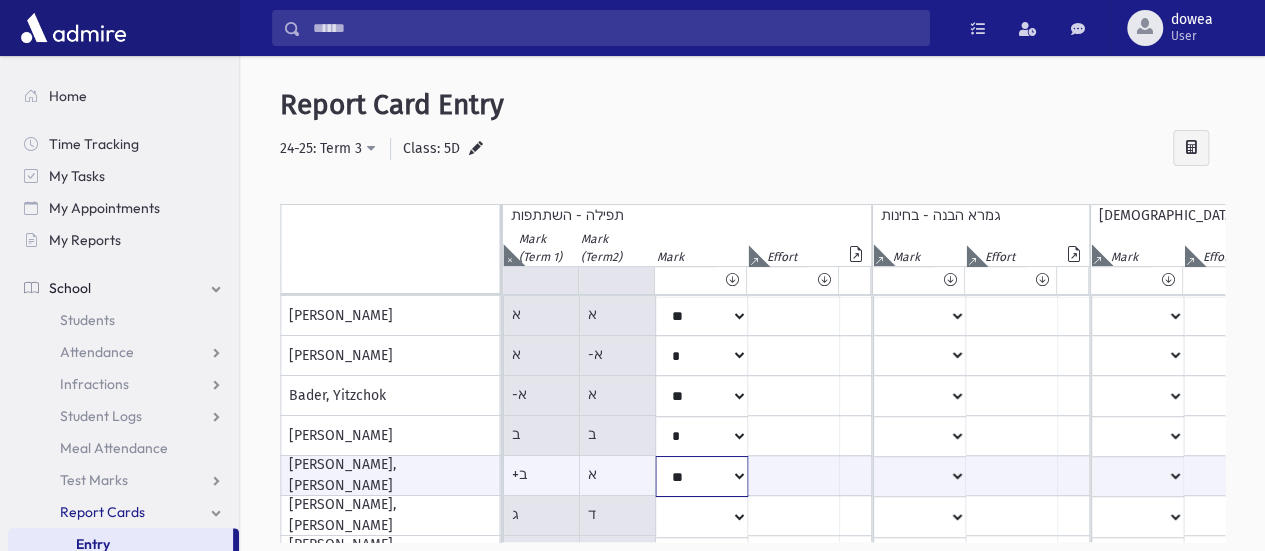 click on "*
**
**
*
**
**
*
**
**
*
**
**
**
***
**
***
**
***
***
***
***
**
***" at bounding box center (-758, 476) 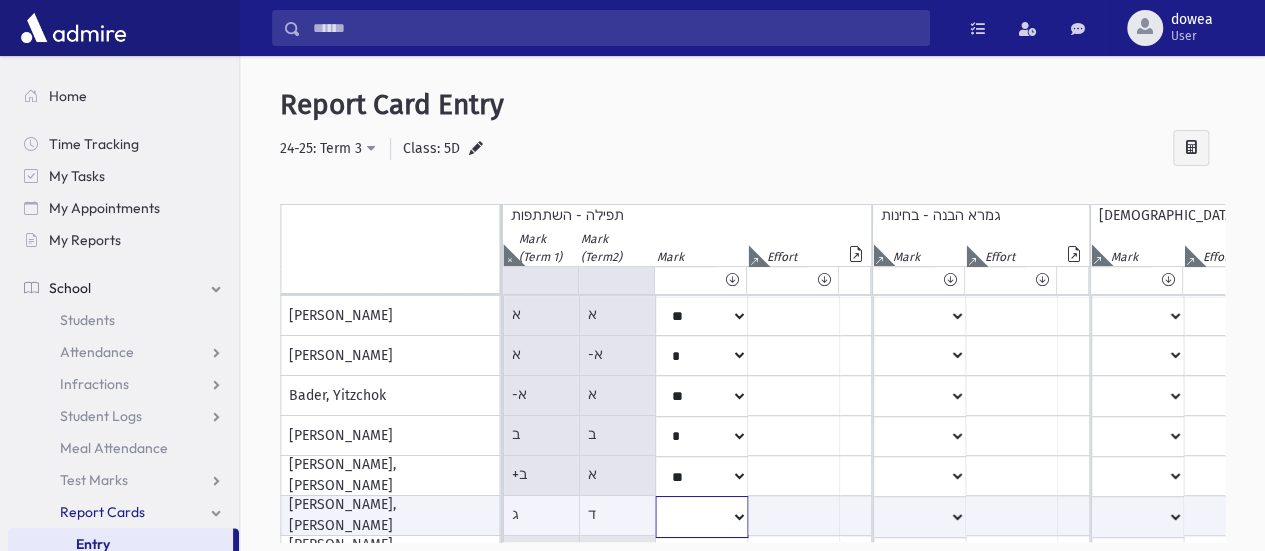 scroll, scrollTop: 1, scrollLeft: 1458, axis: both 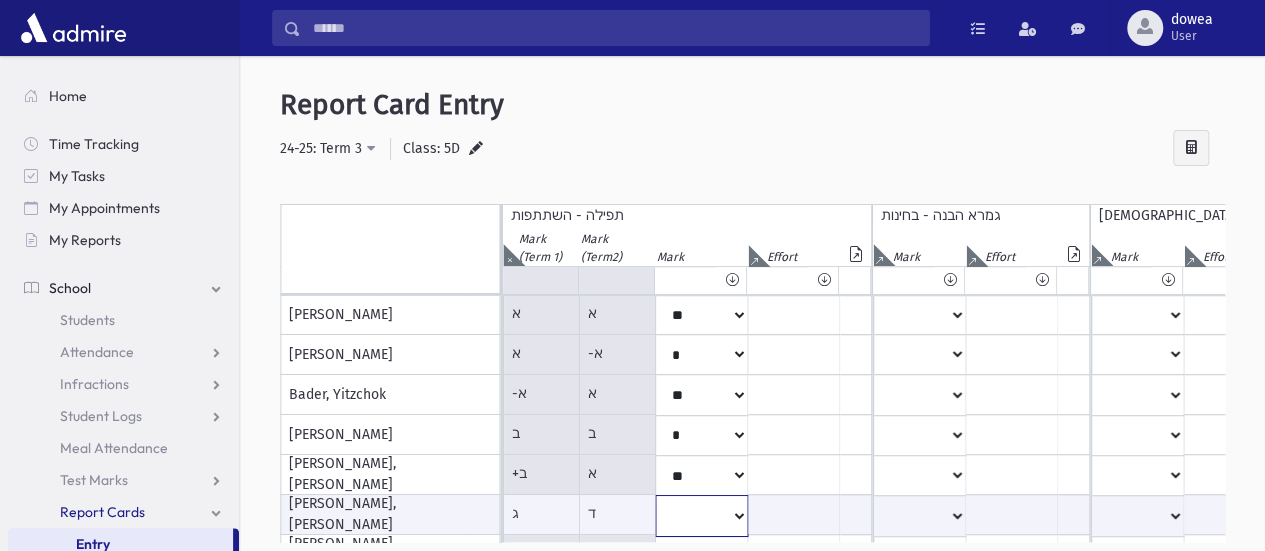 click on "*
**
**
*
**
**
*
**
**
*
**
**
**
***
**
***
**
***
***
***
***
**
***" at bounding box center (-758, 515) 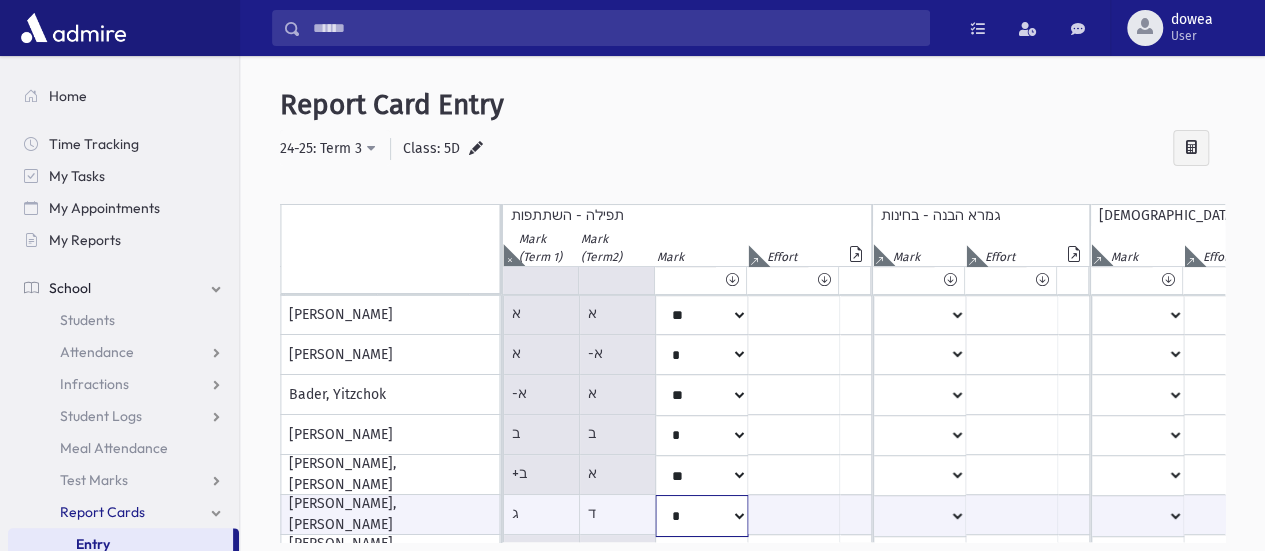click on "*
**
**
*
**
**
*
**
**
*
**
**
**
***
**
***
**
***
***
***
***
**
***" at bounding box center [-758, 515] 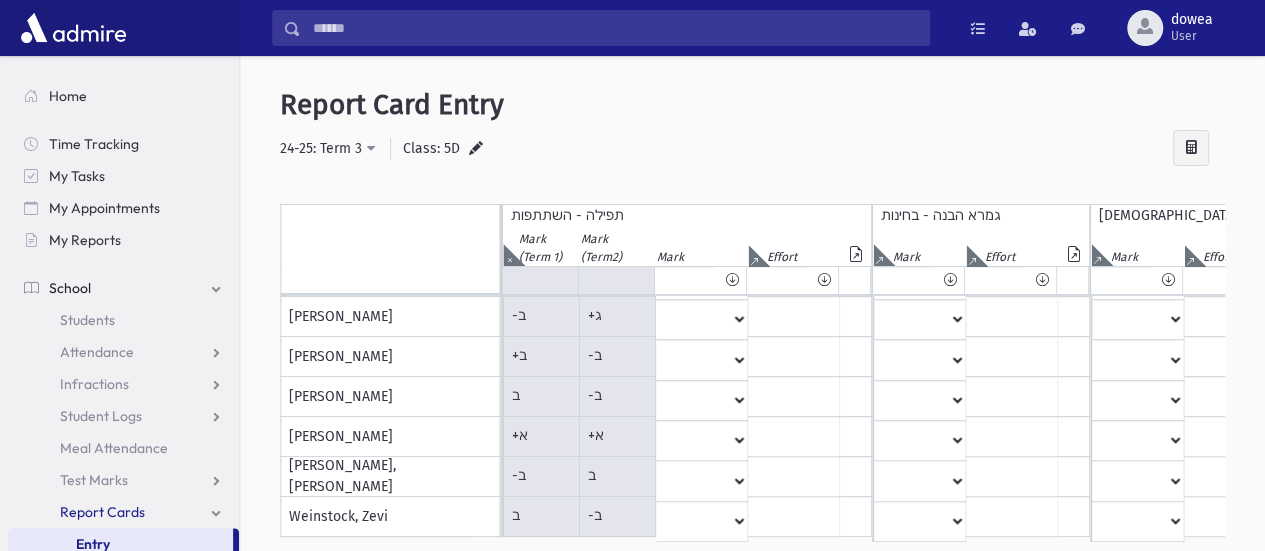 scroll, scrollTop: 68, scrollLeft: 1458, axis: both 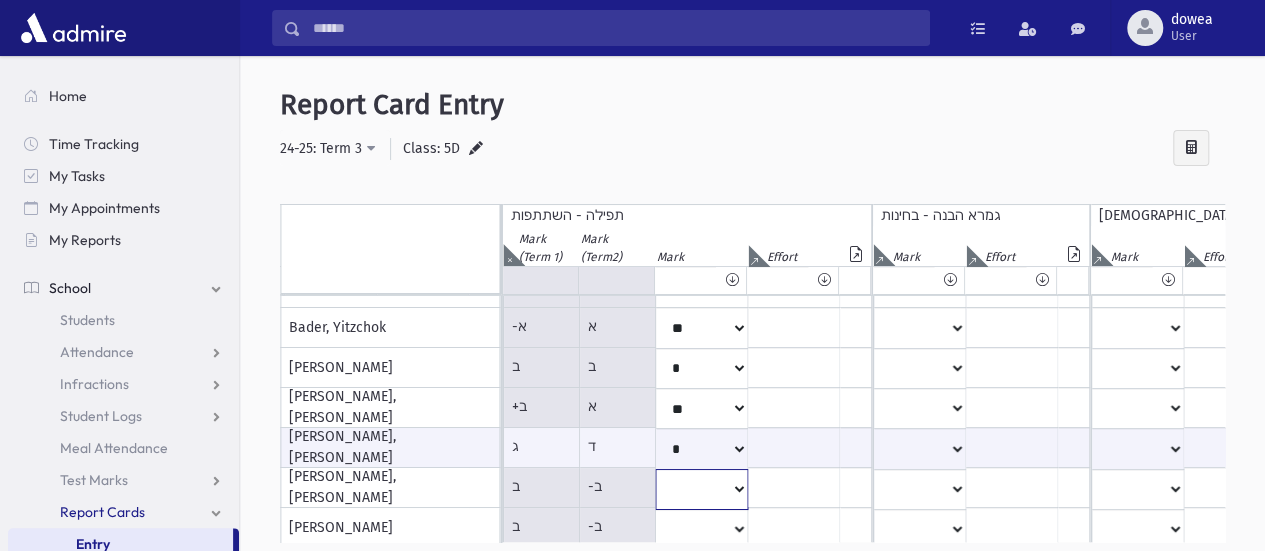 click on "*
**
**
*
**
**
*
**
**
*
**
**
**
***
**
***
**
***
***
***
***
**
***" at bounding box center (-758, 248) 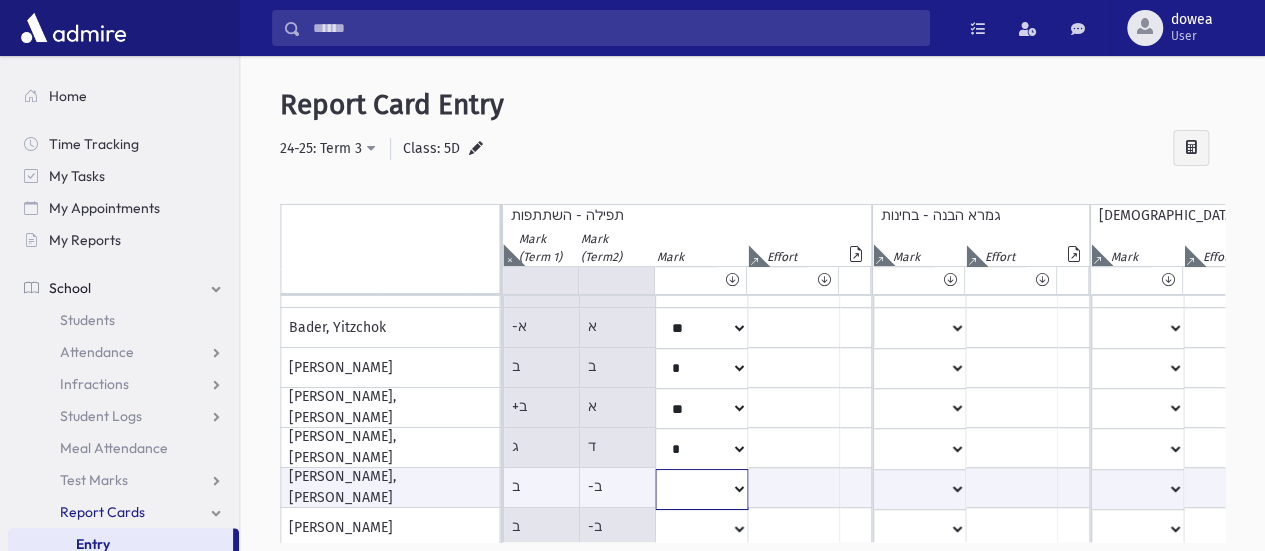 select on "**" 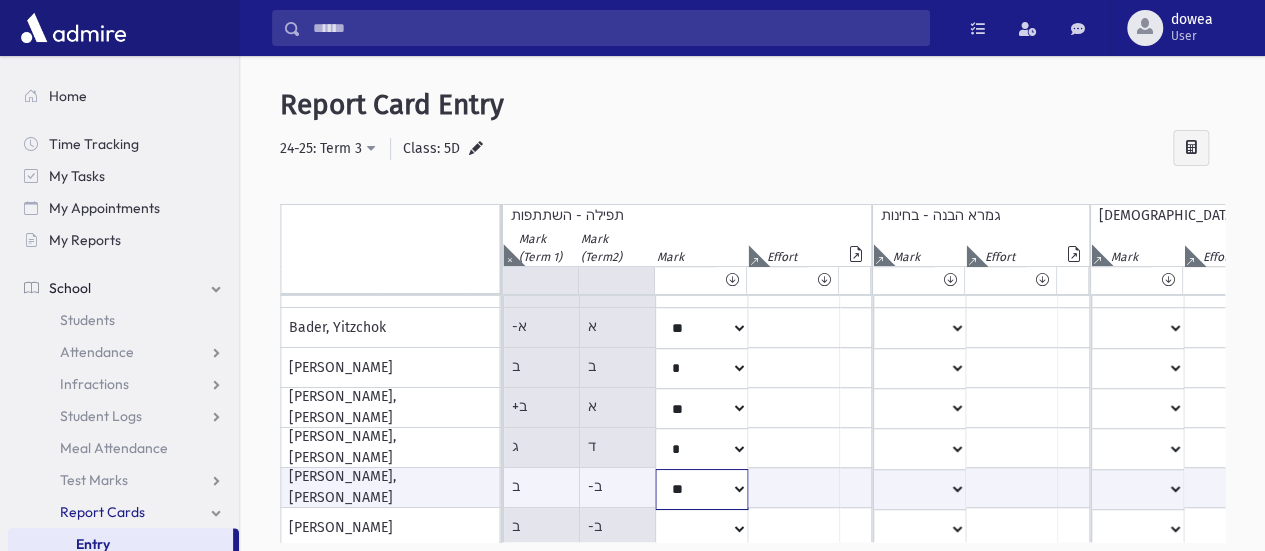 click on "*
**
**
*
**
**
*
**
**
*
**
**
**
***
**
***
**
***
***
***
***
**
***" at bounding box center (-758, 489) 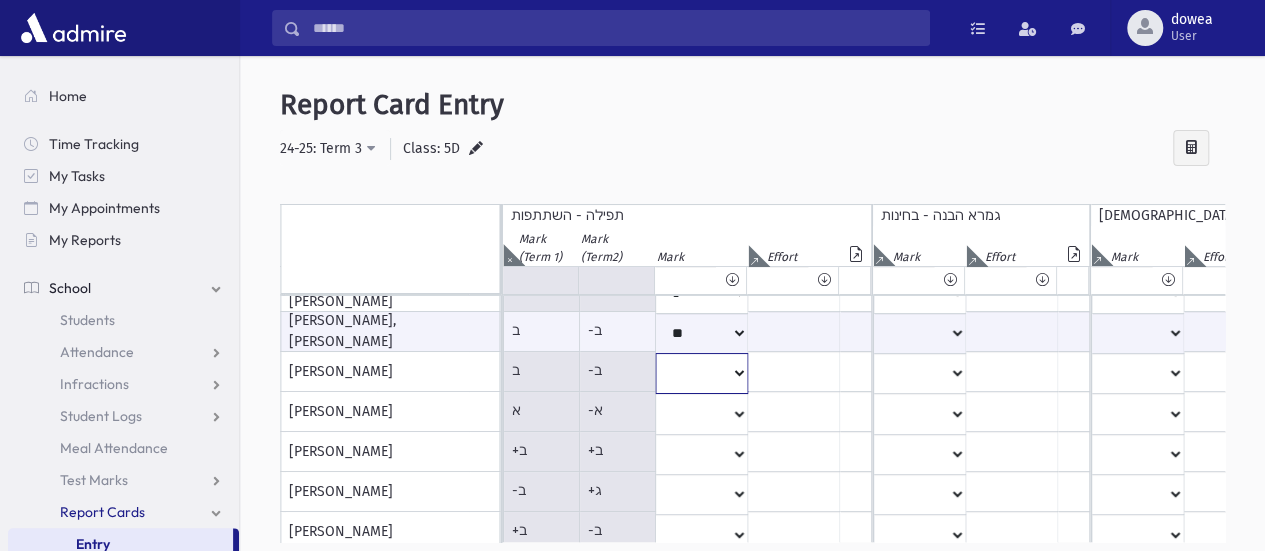 click on "*
**
**
*
**
**
*
**
**
*
**
**
**
***
**
***
**
***
***
***
***
**
***" at bounding box center [-758, 92] 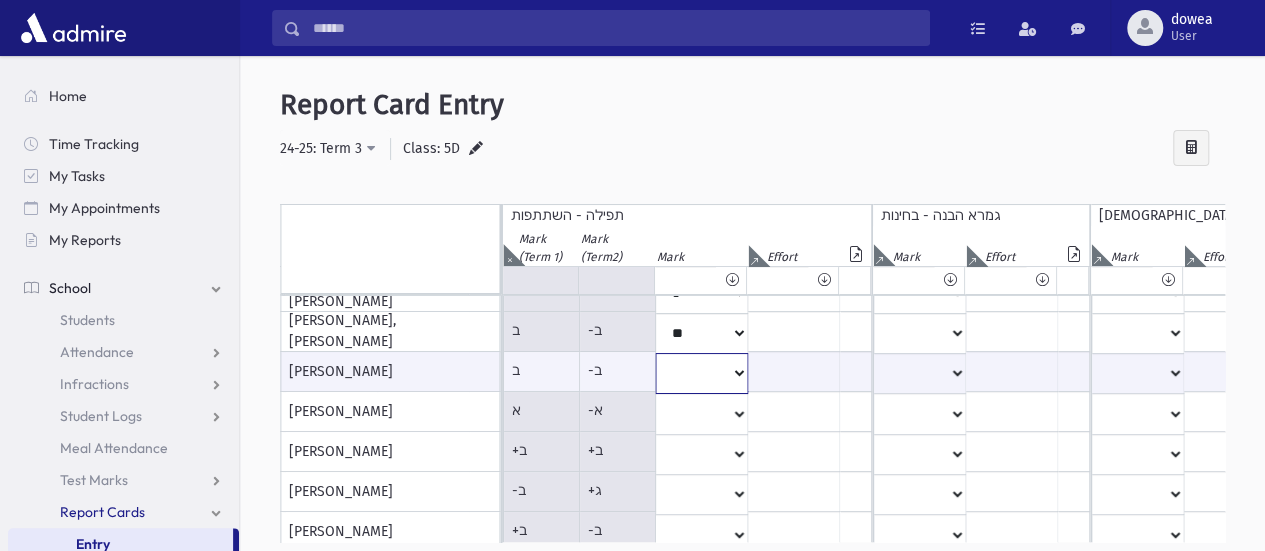 select on "**" 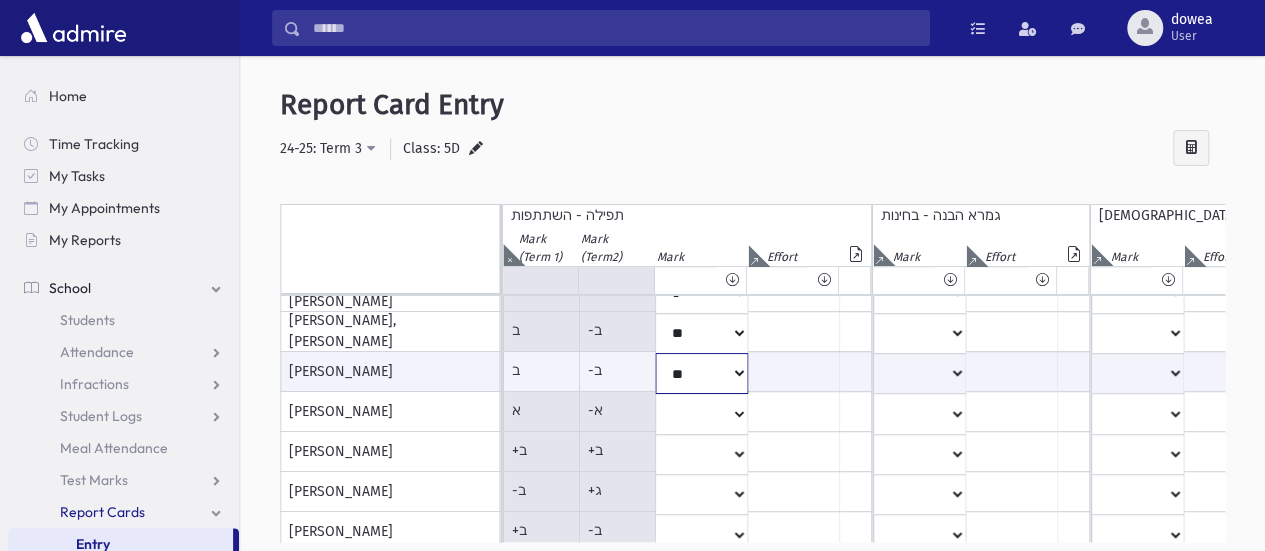 click on "*
**
**
*
**
**
*
**
**
*
**
**
**
***
**
***
**
***
***
***
***
**
***" at bounding box center [-758, 373] 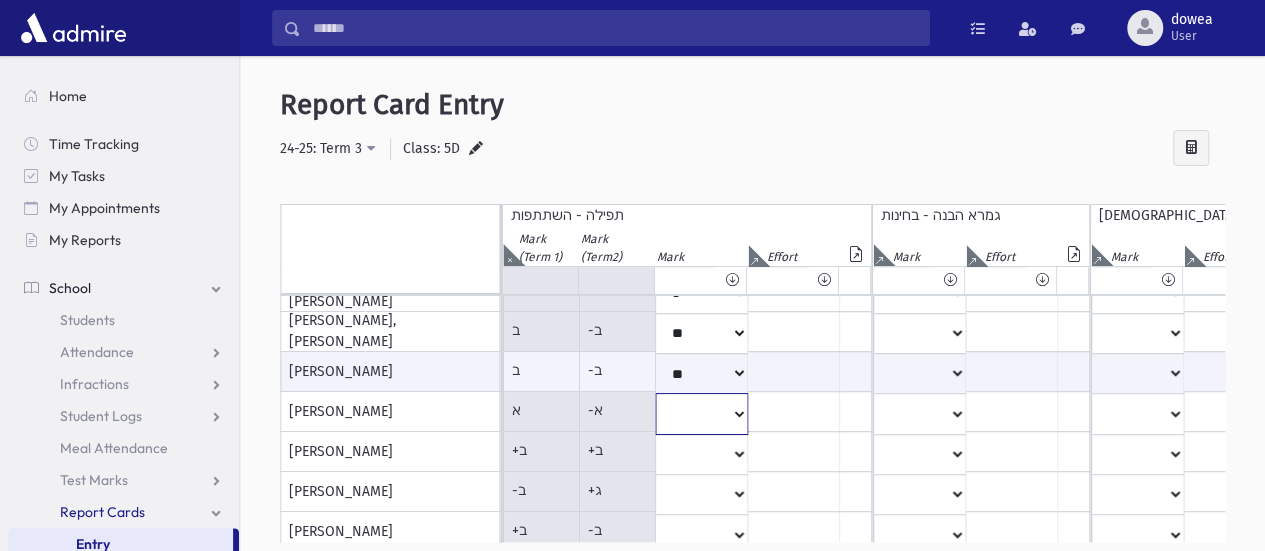 click on "*
**
**
*
**
**
*
**
**
*
**
**
**
***
**
***
**
***
***
***
***
**
***" at bounding box center (-758, 92) 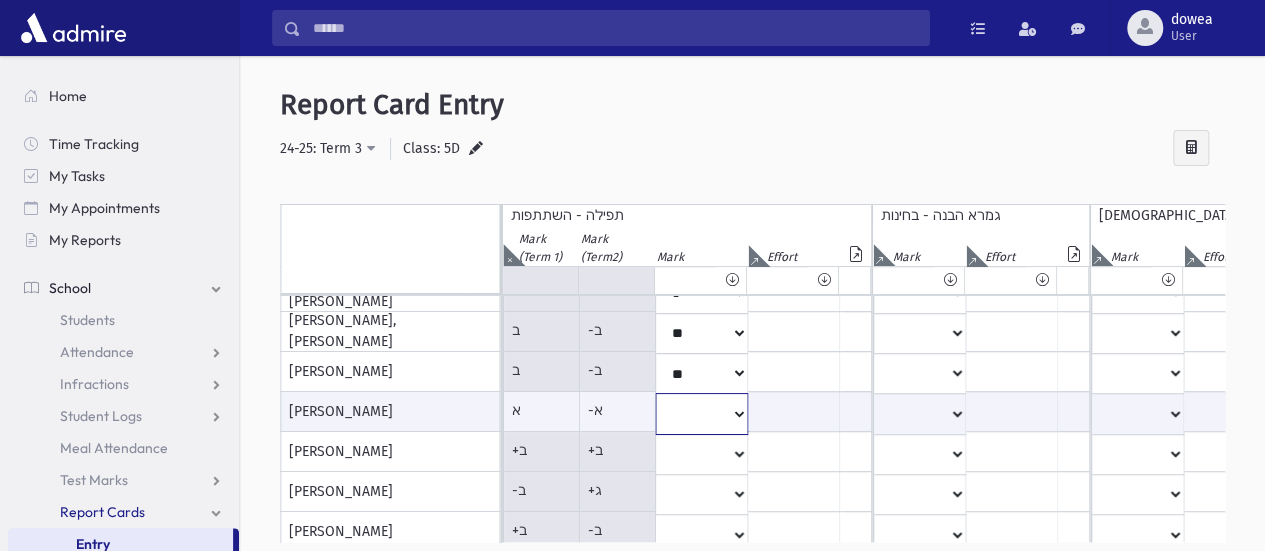 select on "**" 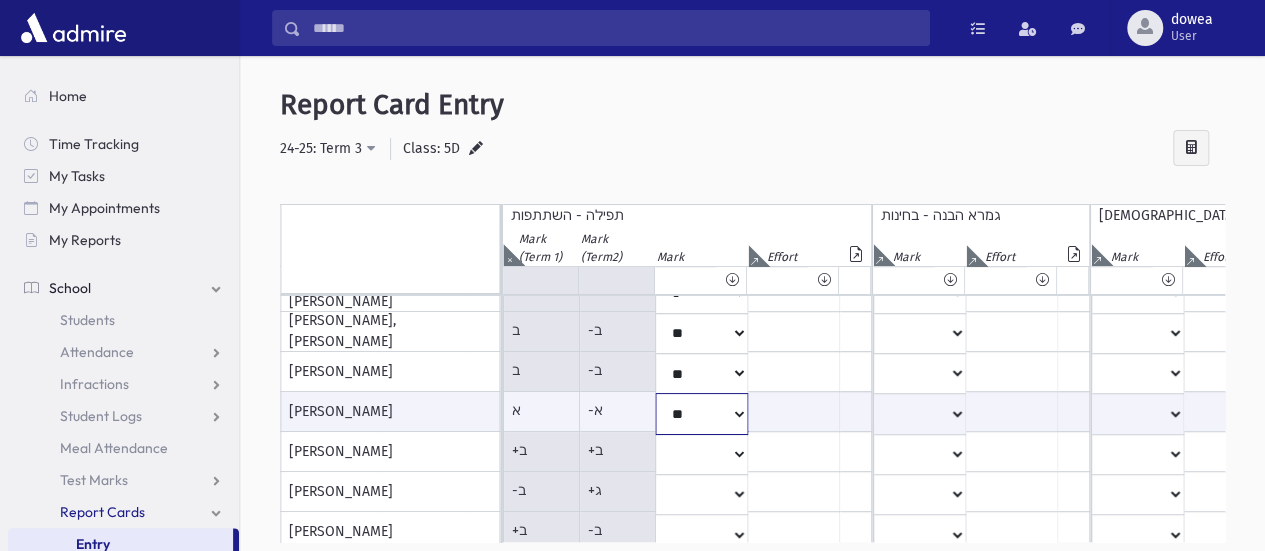 click on "*
**
**
*
**
**
*
**
**
*
**
**
**
***
**
***
**
***
***
***
***
**
***" at bounding box center [-758, 413] 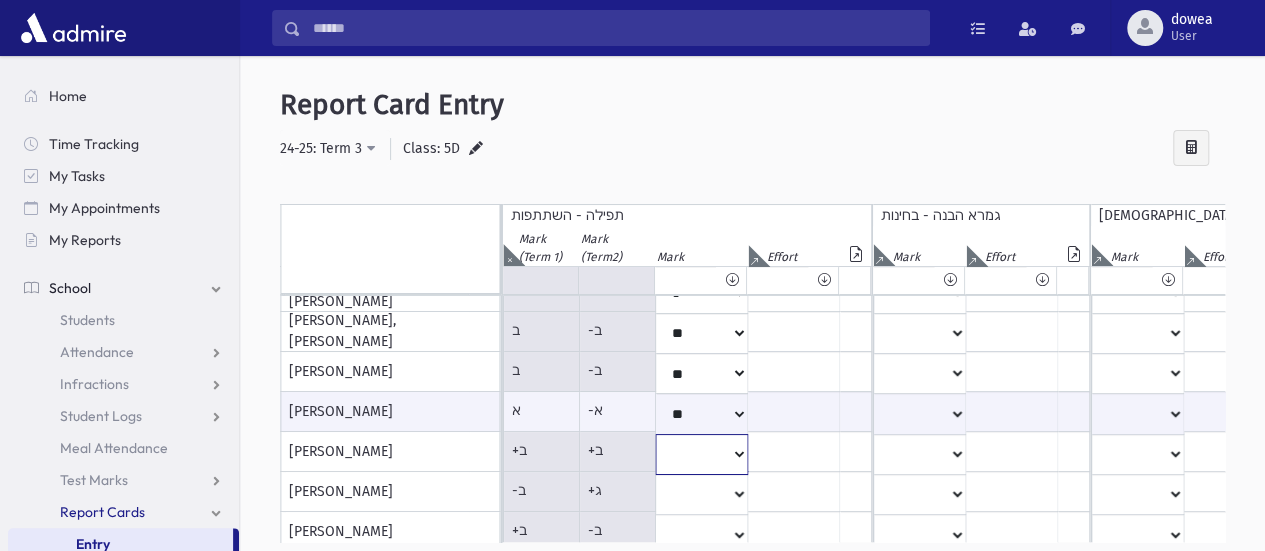click on "*
**
**
*
**
**
*
**
**
*
**
**
**
***
**
***
**
***
***
***
***
**
***" at bounding box center [-758, 92] 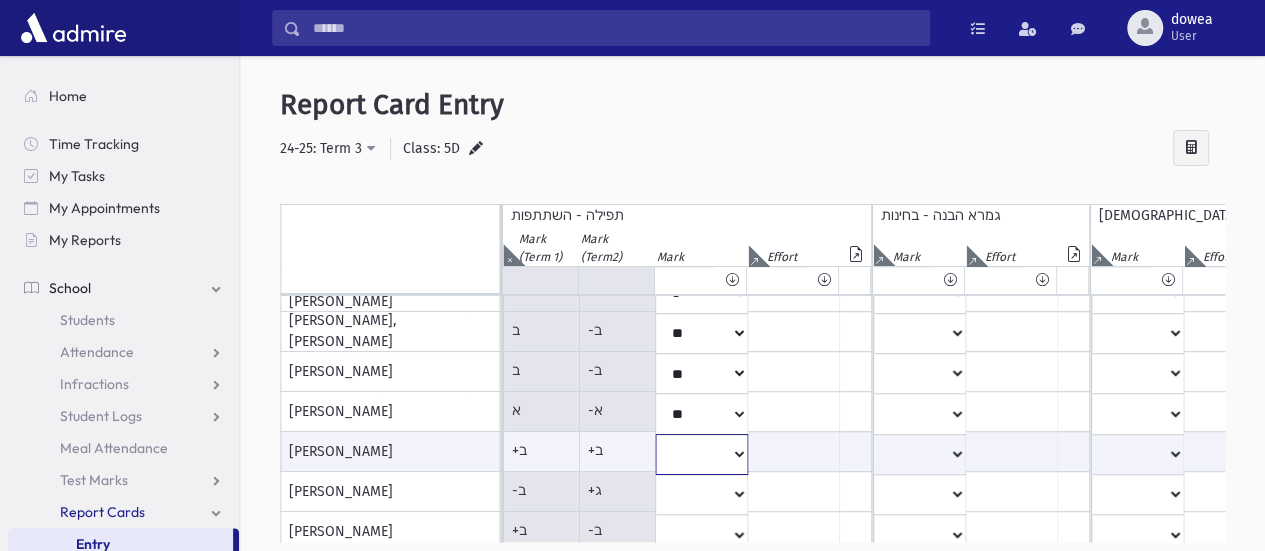 select on "**" 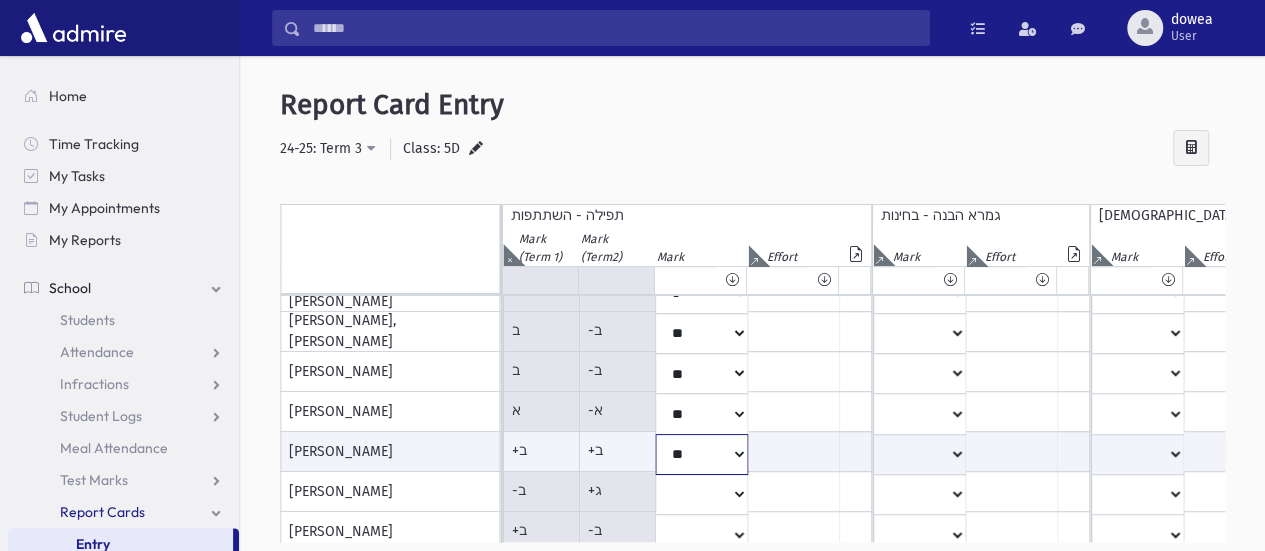 click on "*
**
**
*
**
**
*
**
**
*
**
**
**
***
**
***
**
***
***
***
***
**
***" at bounding box center [-758, 454] 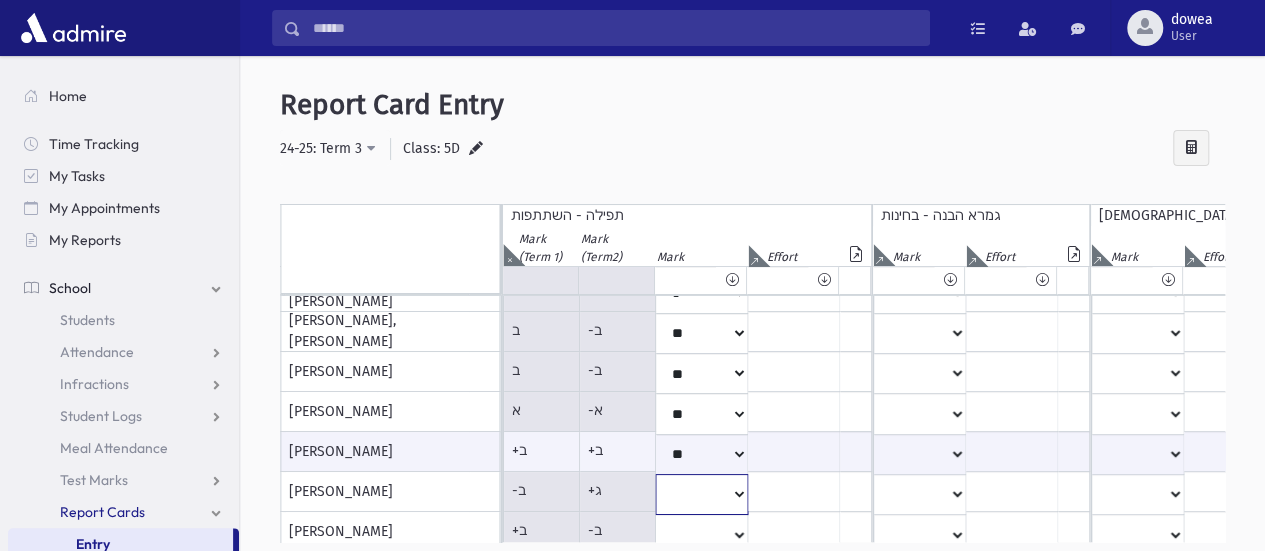 click on "*
**
**
*
**
**
*
**
**
*
**
**
**
***
**
***
**
***
***
***
***
**
***" at bounding box center (-758, 92) 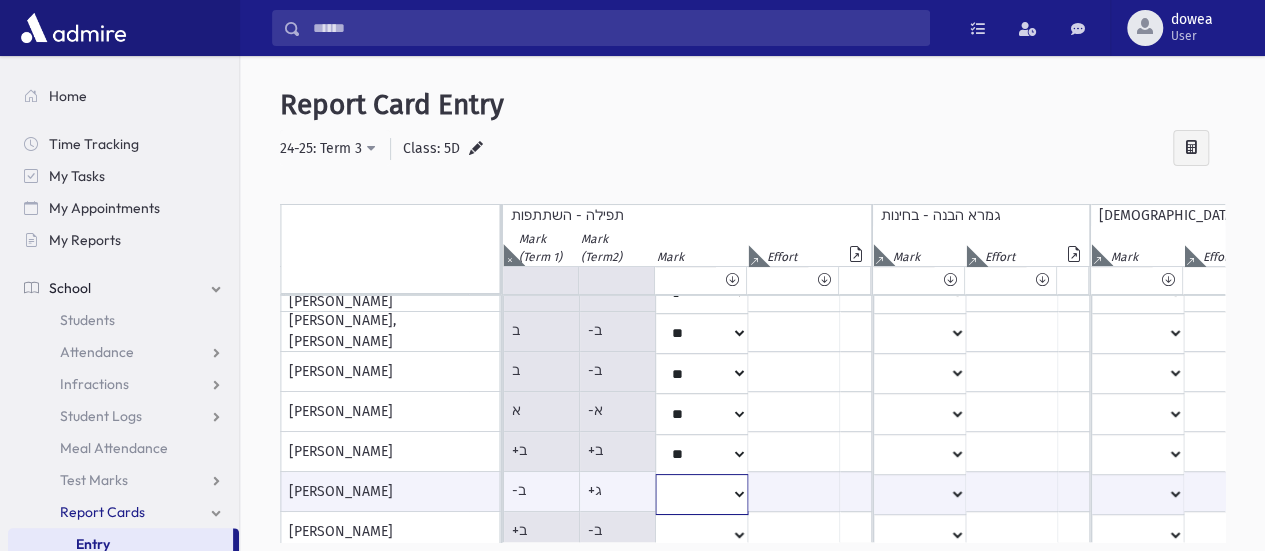select on "*" 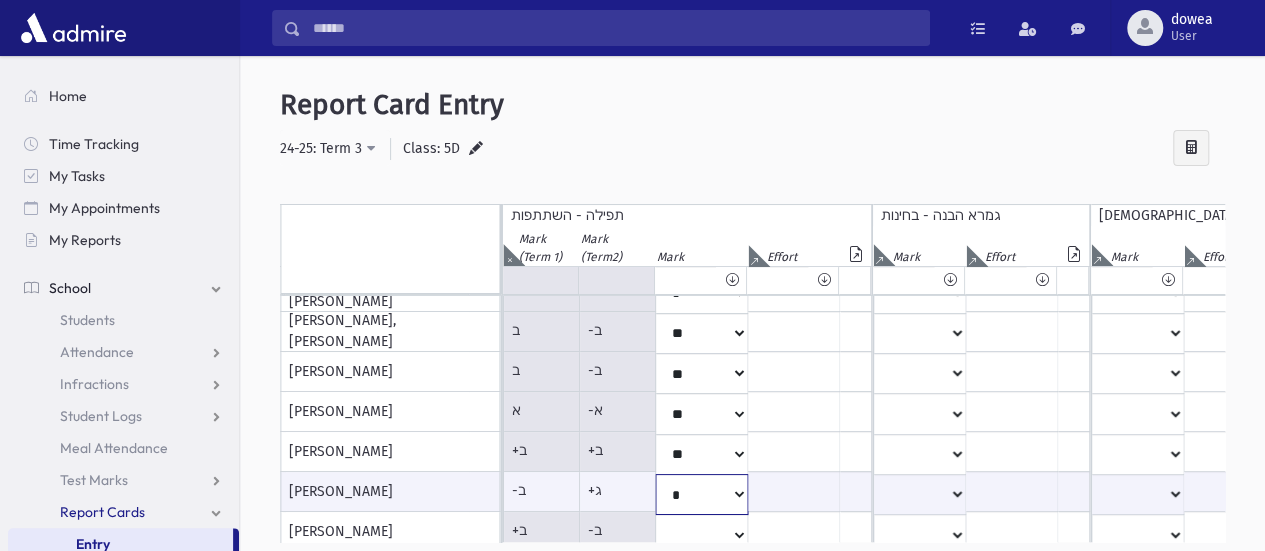 click on "*
**
**
*
**
**
*
**
**
*
**
**
**
***
**
***
**
***
***
***
***
**
***" at bounding box center (-758, 494) 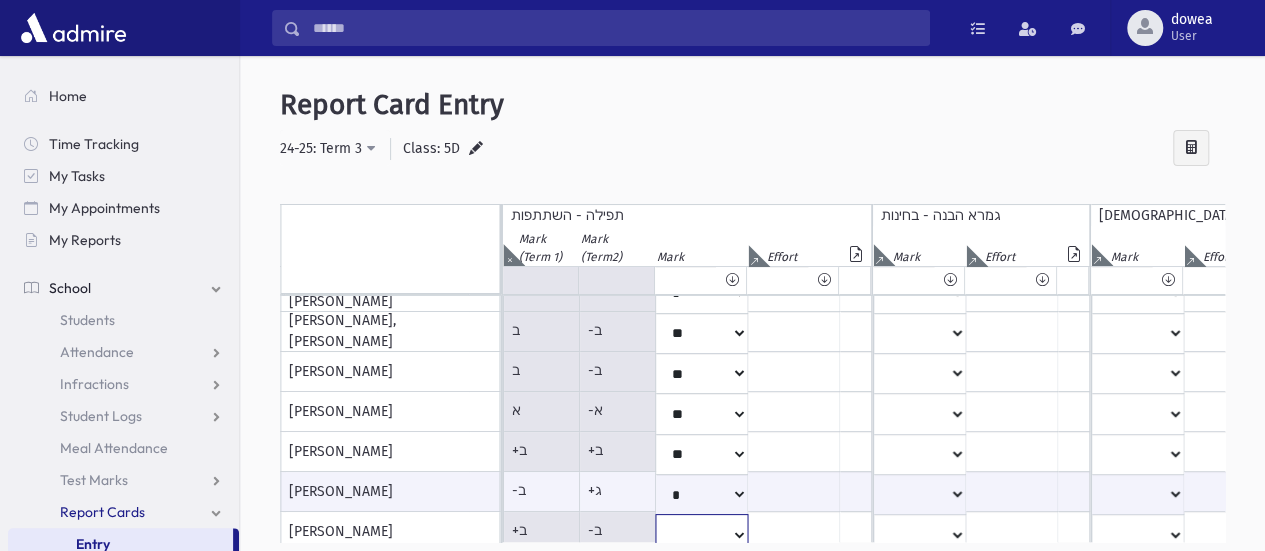 click on "*
**
**
*
**
**
*
**
**
*
**
**
**
***
**
***
**
***
***
***
***
**
***" at bounding box center [-758, 92] 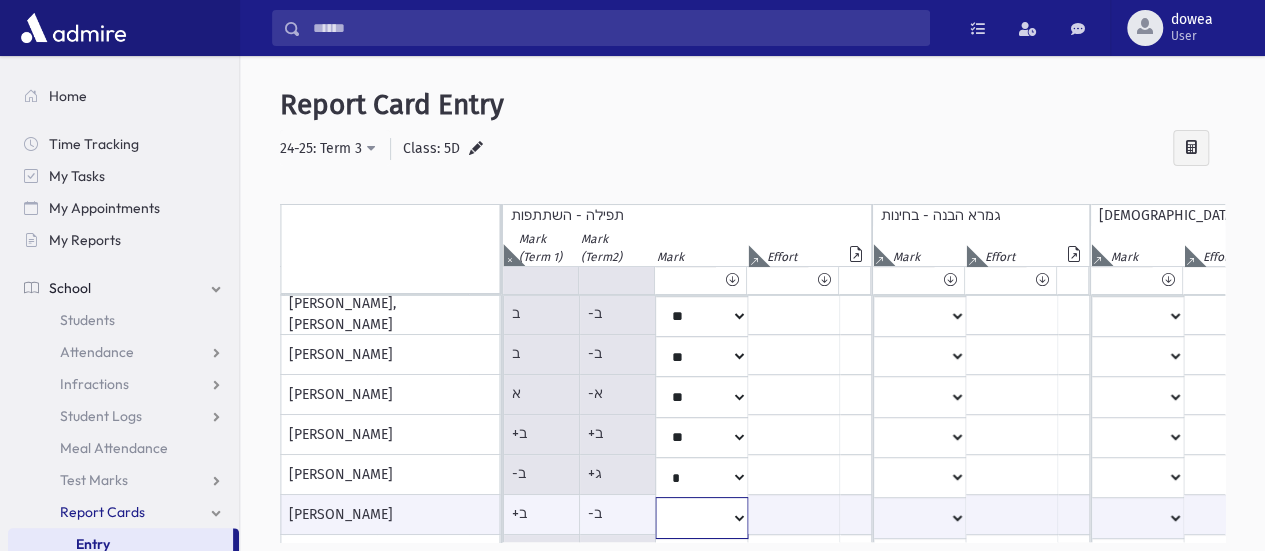 select on "*" 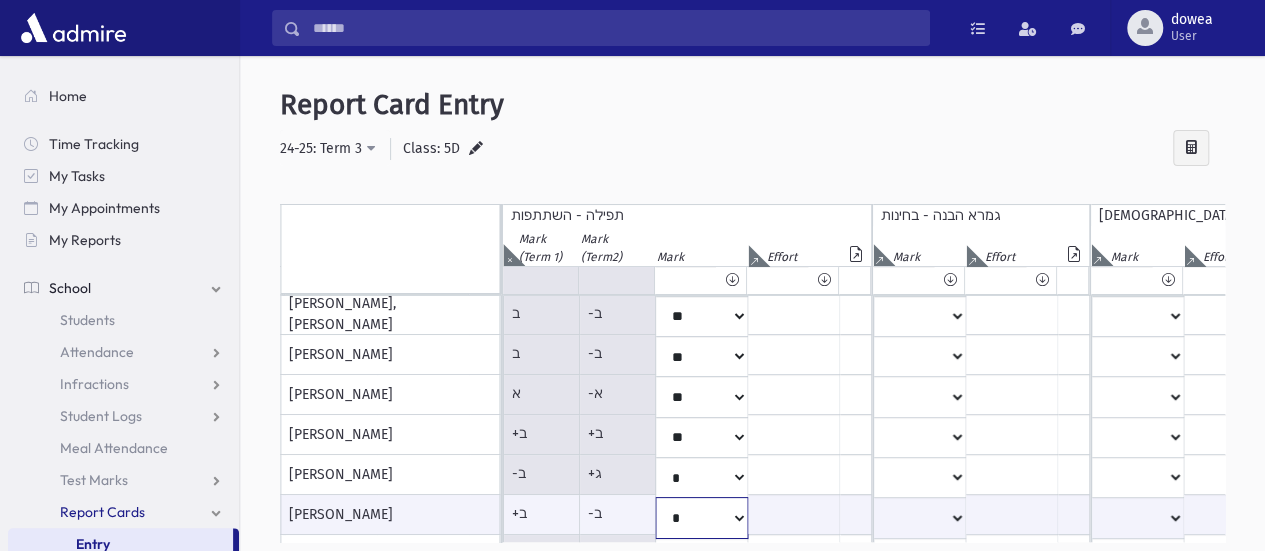 click on "*
**
**
*
**
**
*
**
**
*
**
**
**
***
**
***
**
***
***
***
***
**
***" at bounding box center [-758, 517] 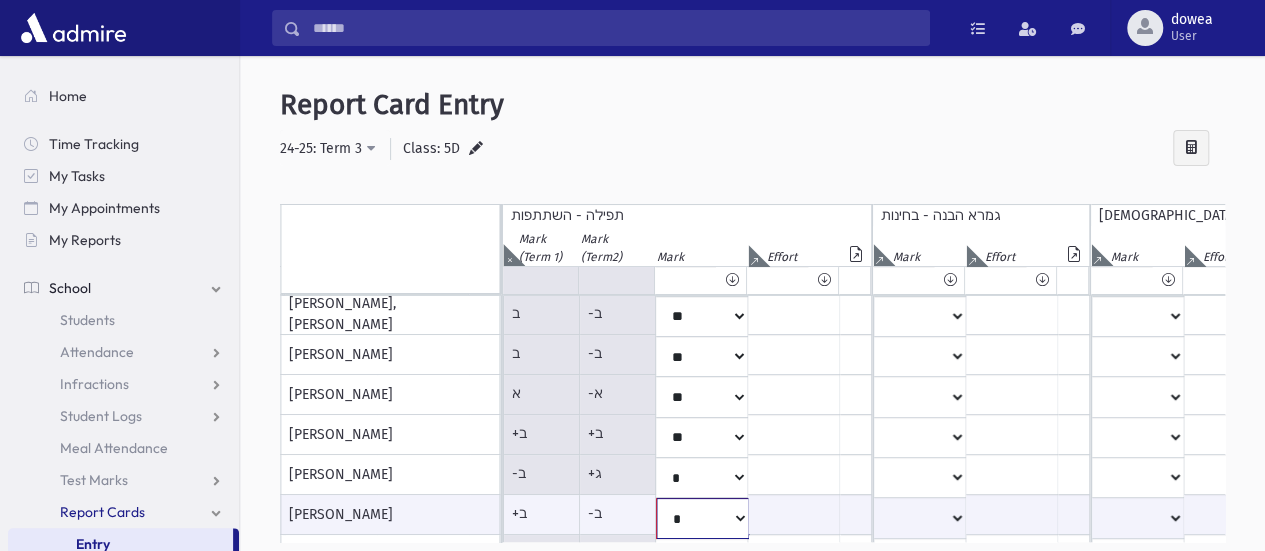 scroll, scrollTop: 402, scrollLeft: 1458, axis: both 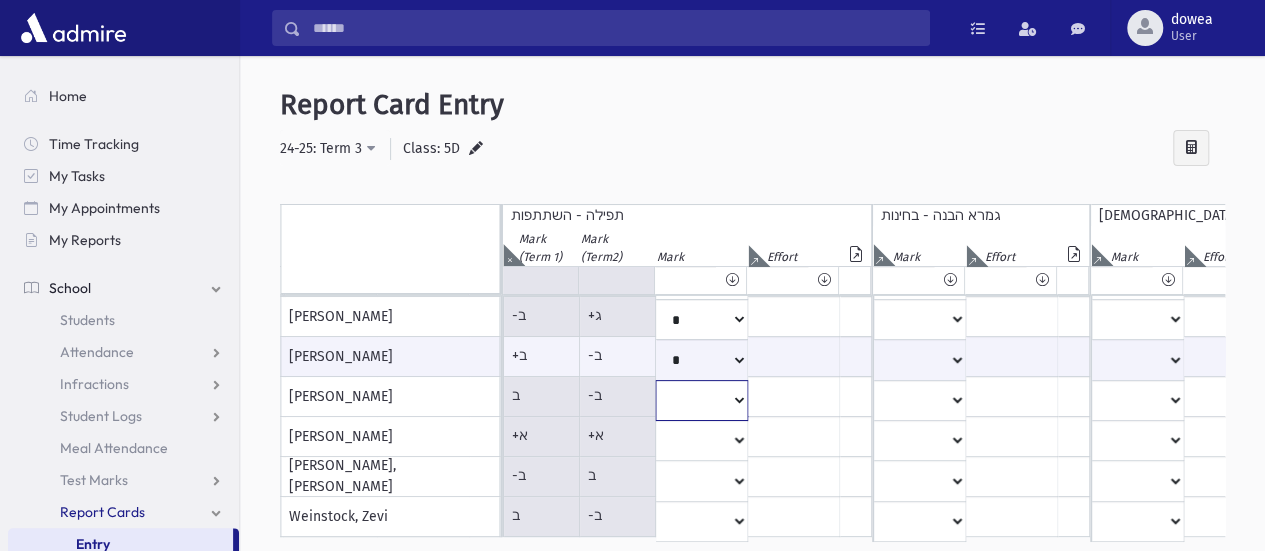 click on "*
**
**
*
**
**
*
**
**
*
**
**
**
***
**
***
**
***
***
***
***
**
***" at bounding box center (-758, -83) 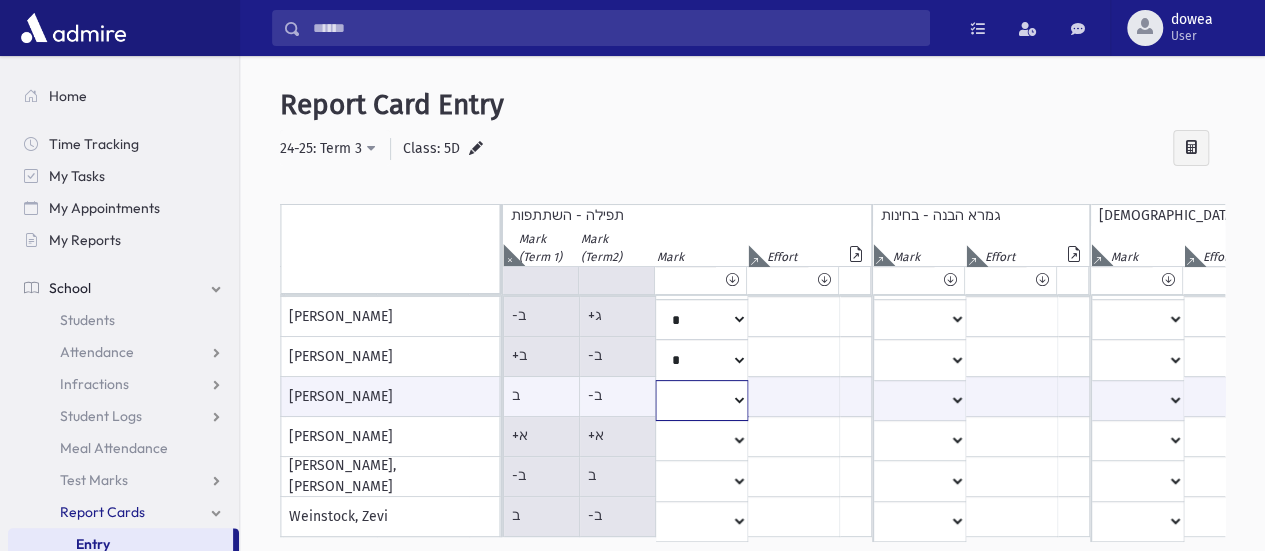 select on "*" 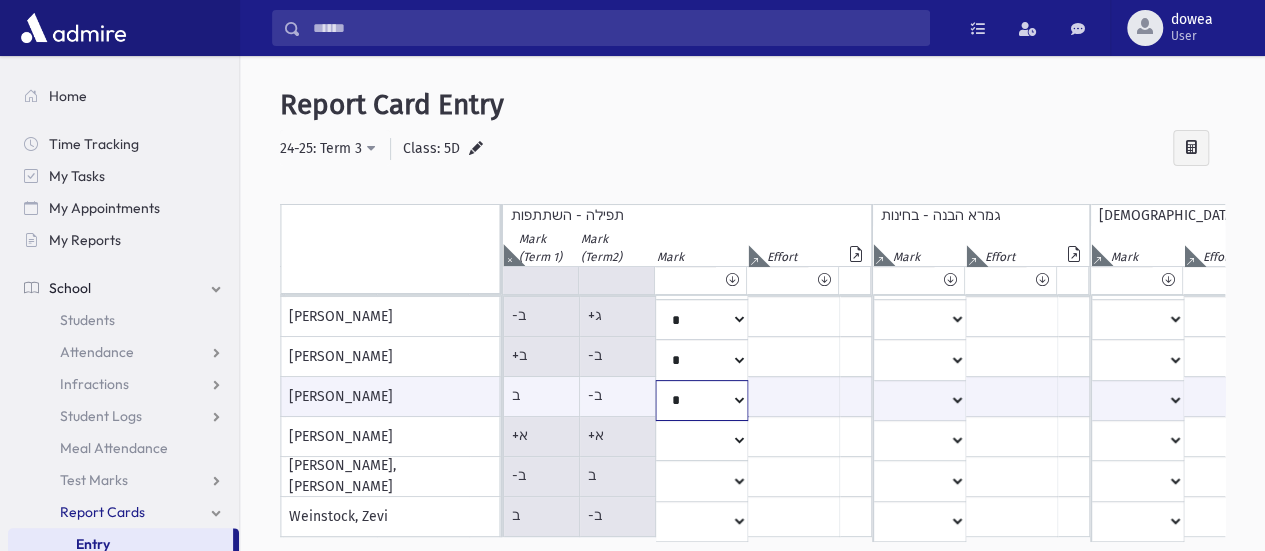 click on "*
**
**
*
**
**
*
**
**
*
**
**
**
***
**
***
**
***
***
***
***
**
***" at bounding box center [-758, 400] 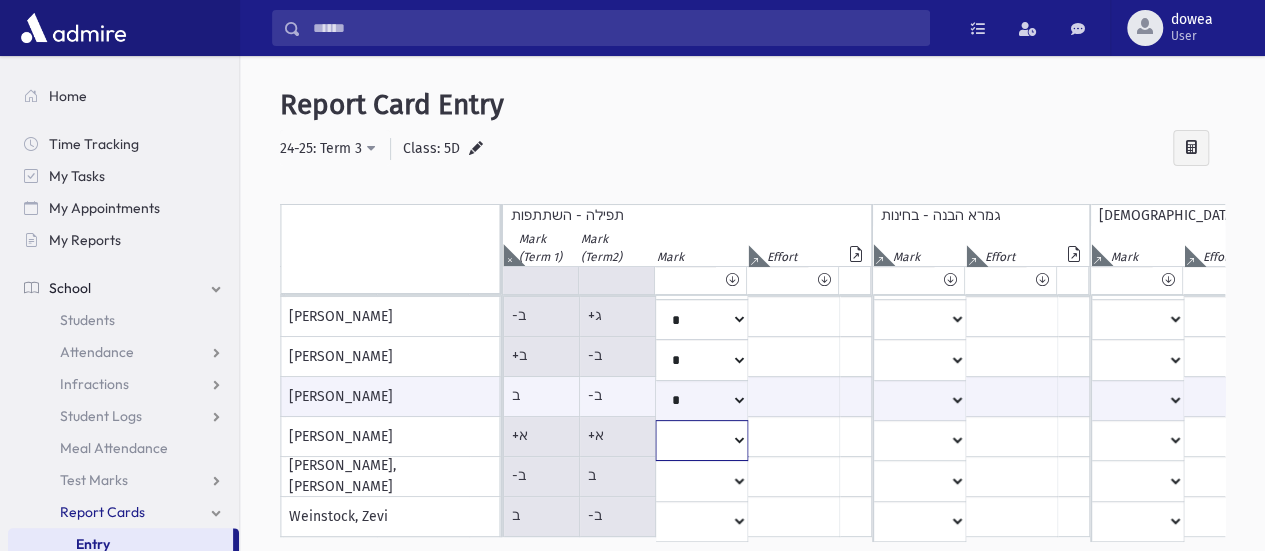 click on "*
**
**
*
**
**
*
**
**
*
**
**
**
***
**
***
**
***
***
***
***
**
***" at bounding box center (-758, -83) 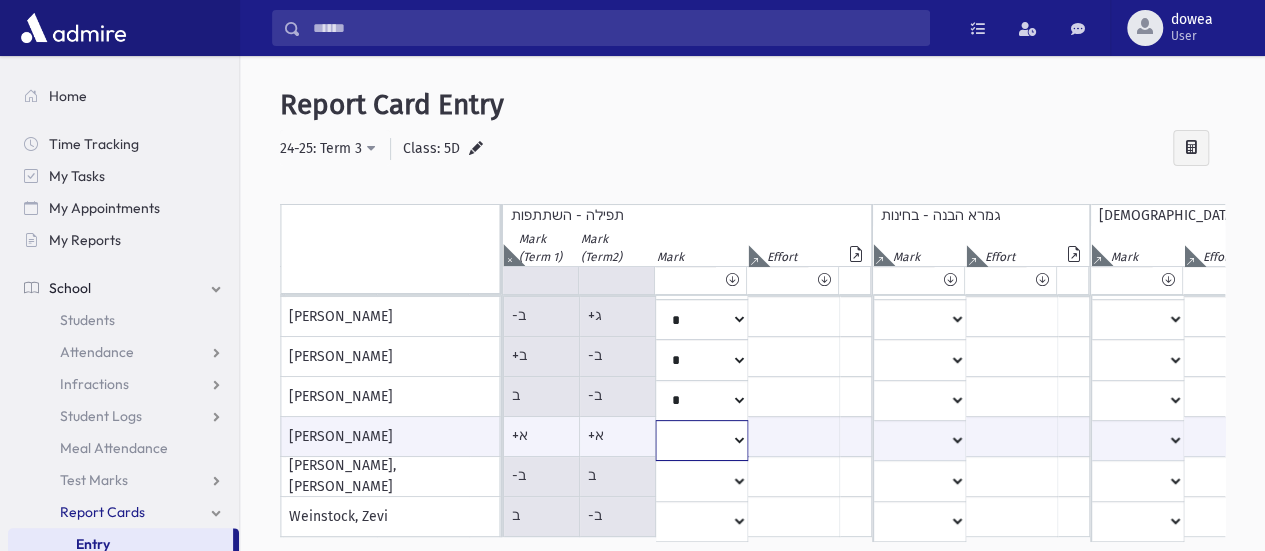 select on "**" 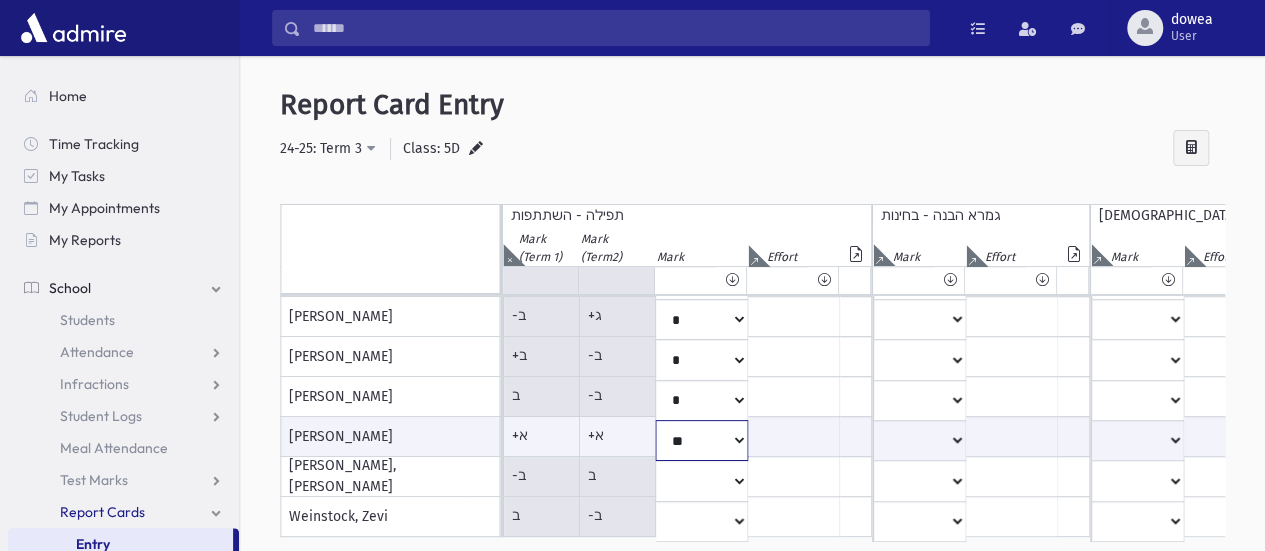click on "*
**
**
*
**
**
*
**
**
*
**
**
**
***
**
***
**
***
***
***
***
**
***" at bounding box center [-758, 440] 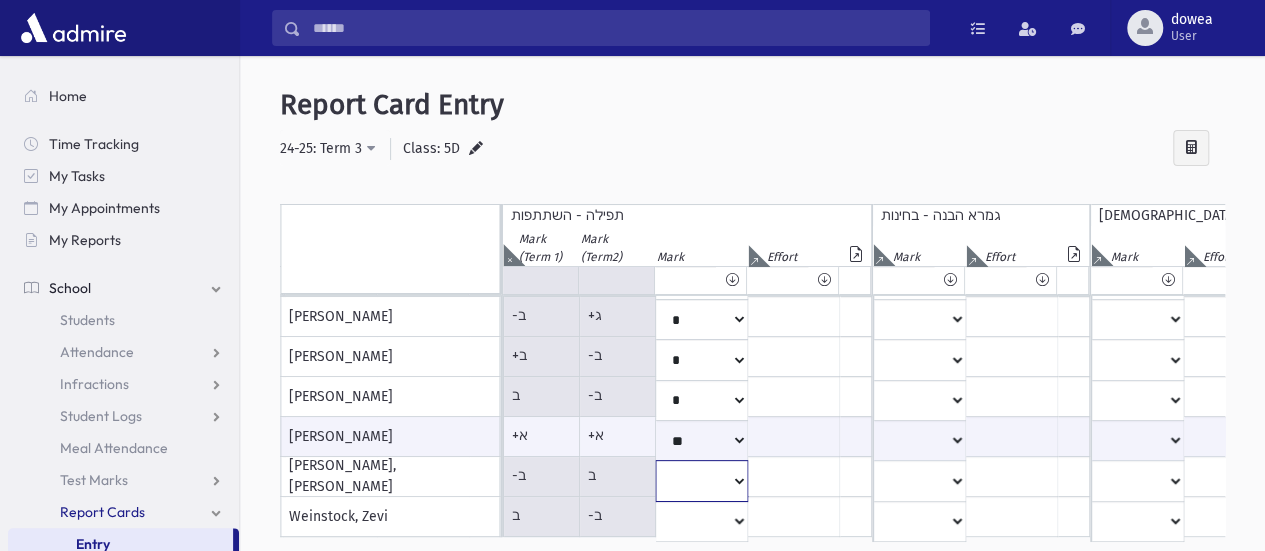 click on "*
**
**
*
**
**
*
**
**
*
**
**
**
***
**
***
**
***
***
***
***
**
***" at bounding box center [-758, -83] 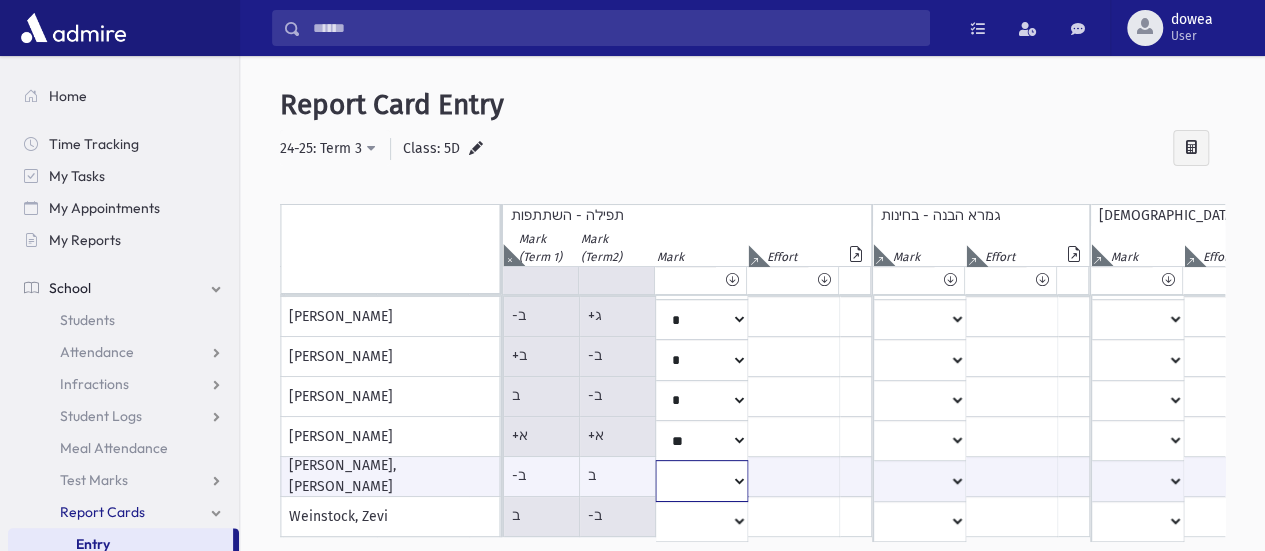 select on "*" 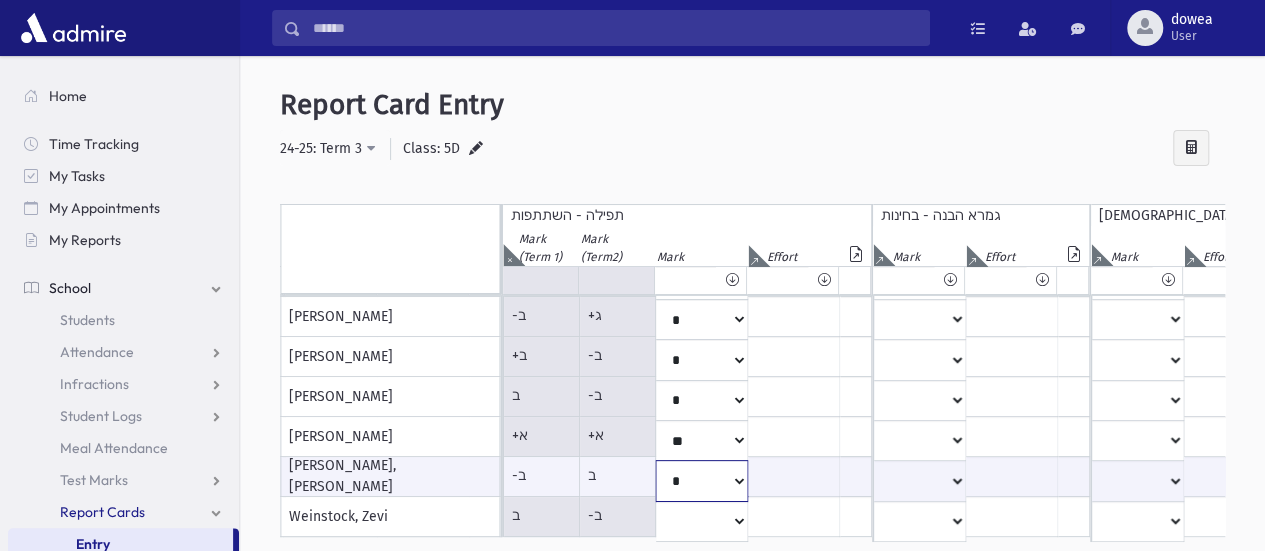 click on "*
**
**
*
**
**
*
**
**
*
**
**
**
***
**
***
**
***
***
***
***
**
***" at bounding box center (-758, 480) 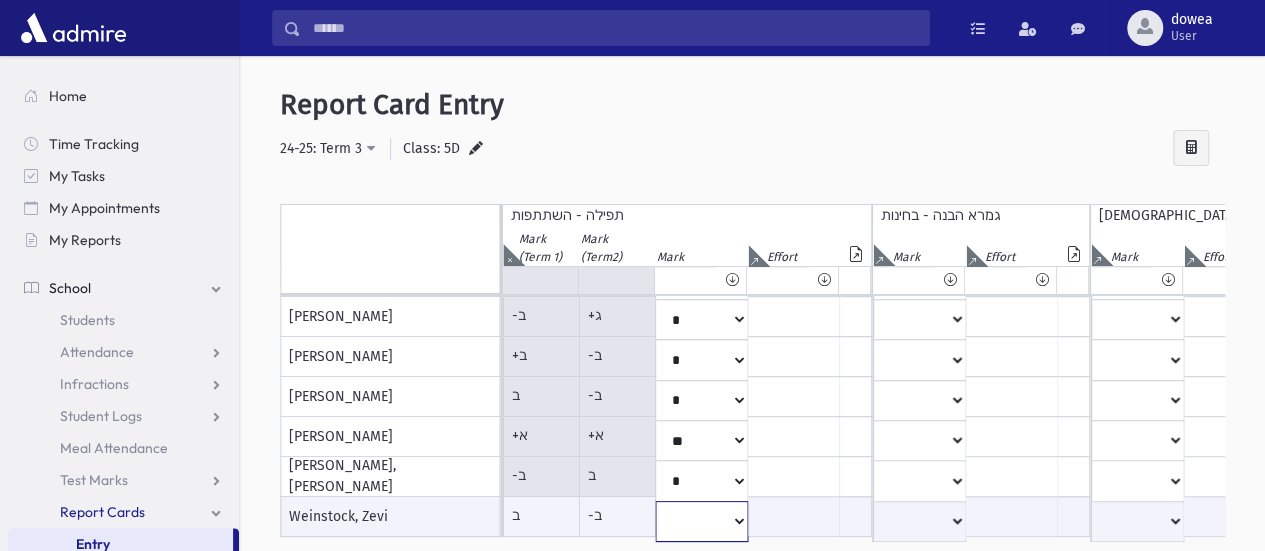 click on "*
**
**
*
**
**
*
**
**
*
**
**
**
***
**
***
**
***
***
***
***
**
***" at bounding box center [-758, 521] 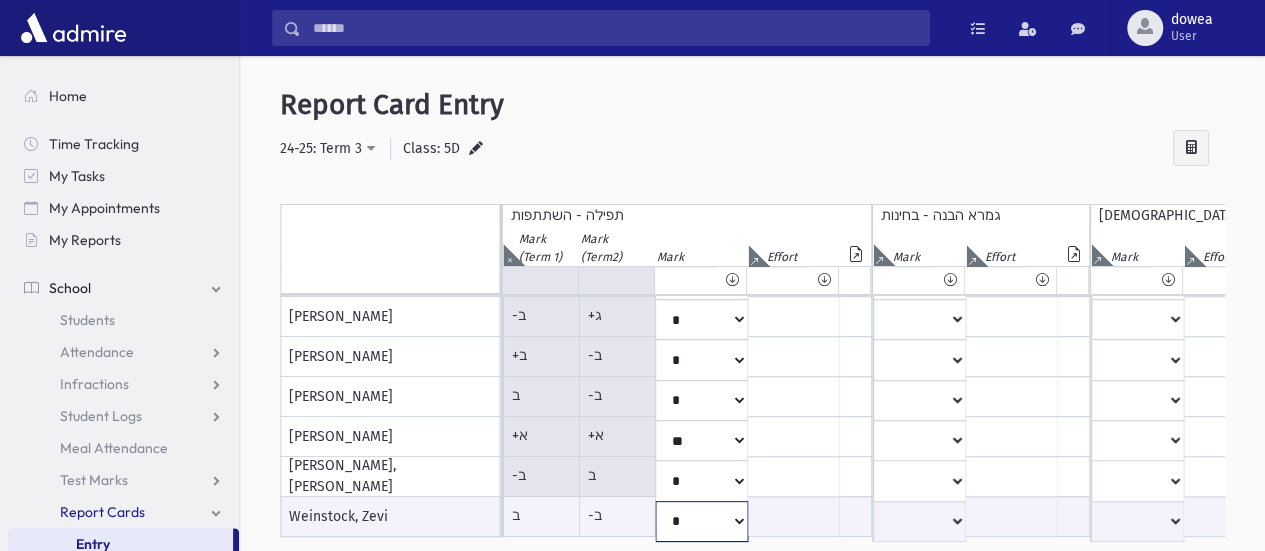 click on "*
**
**
*
**
**
*
**
**
*
**
**
**
***
**
***
**
***
***
***
***
**
***" at bounding box center [-758, 521] 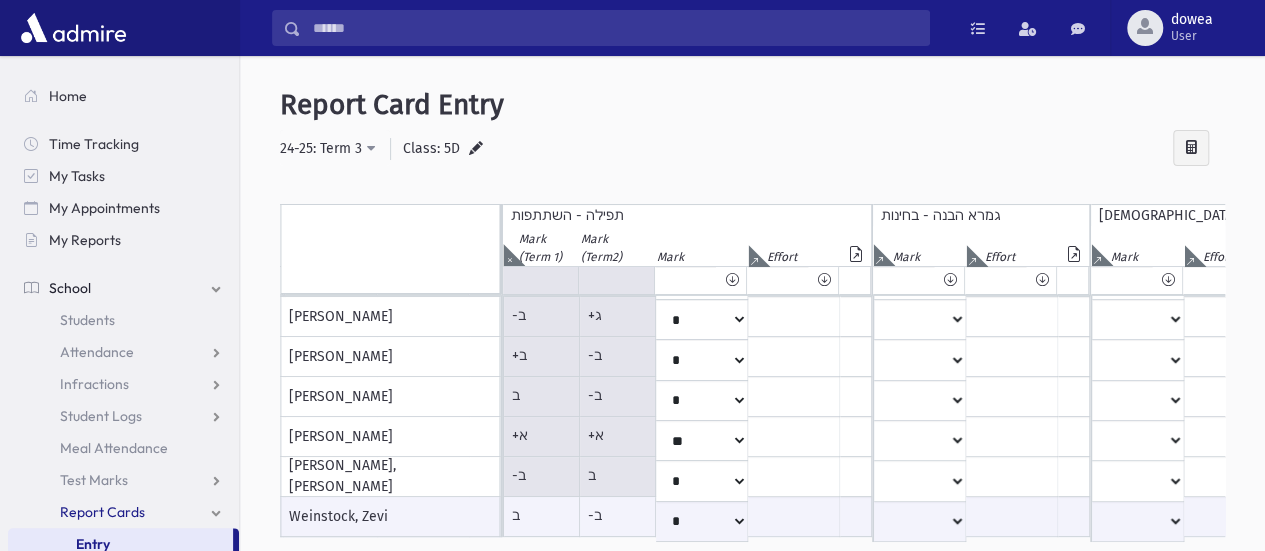 click at bounding box center [-951, 255] 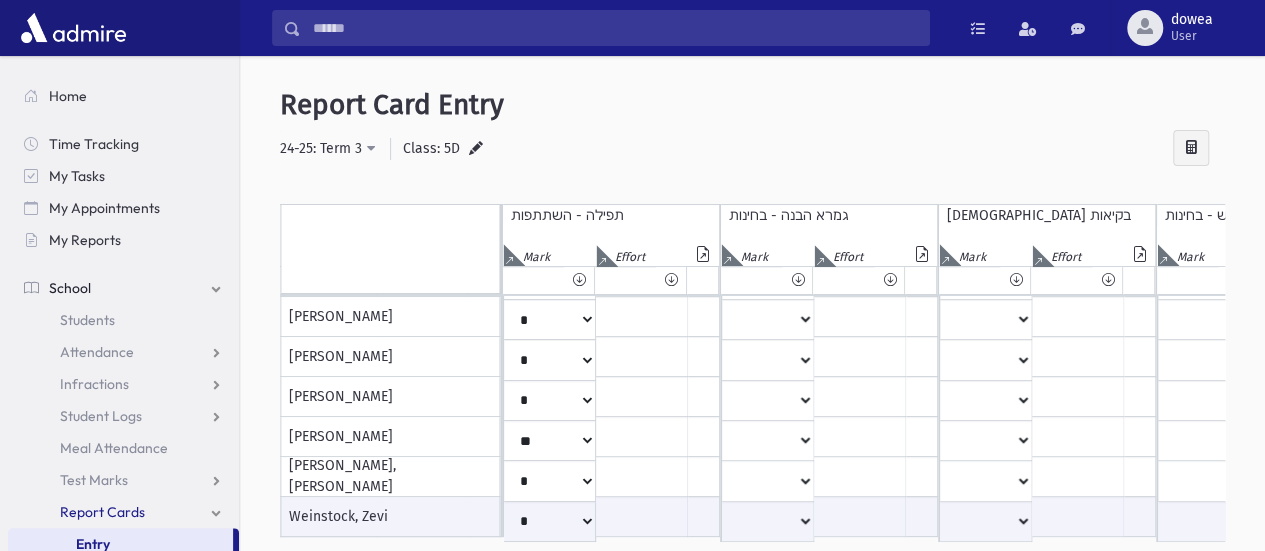 scroll, scrollTop: 402, scrollLeft: 1500, axis: both 